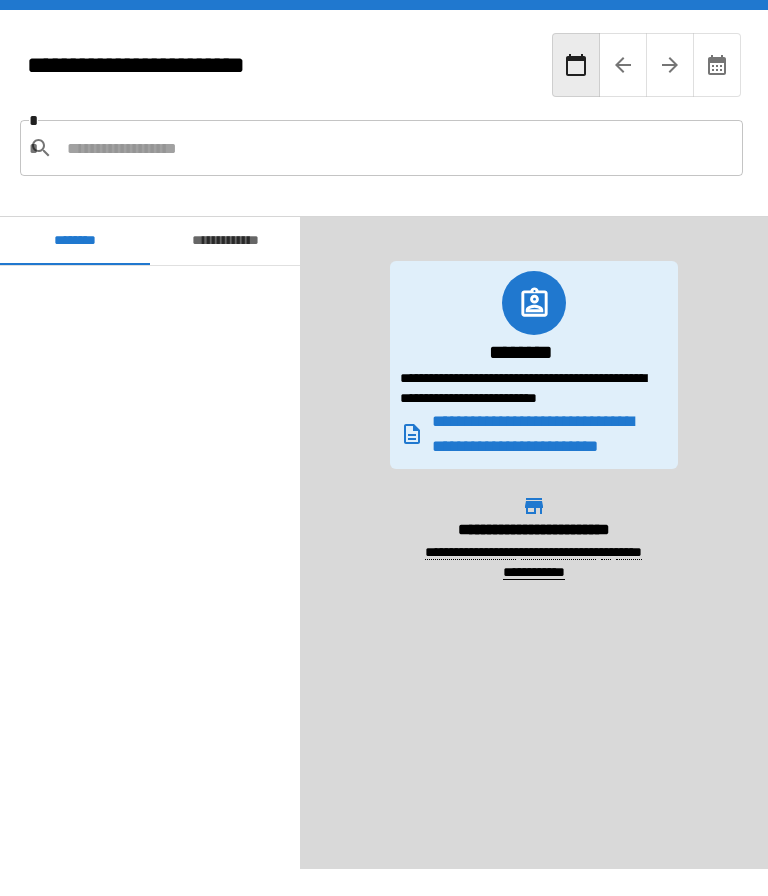 scroll, scrollTop: 0, scrollLeft: 0, axis: both 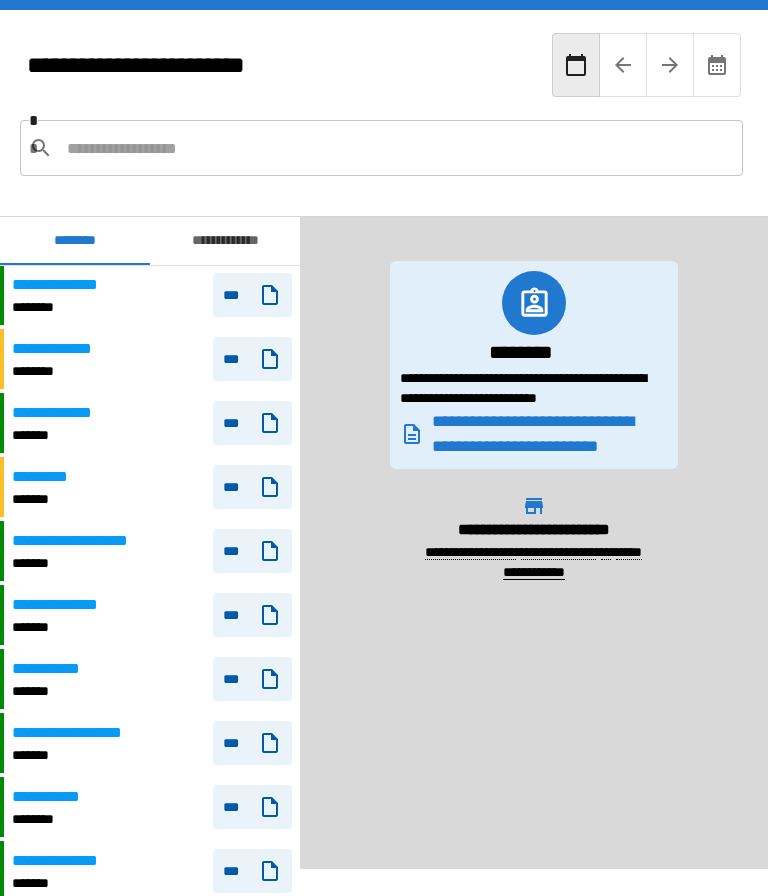 click on "*******" at bounding box center (53, 691) 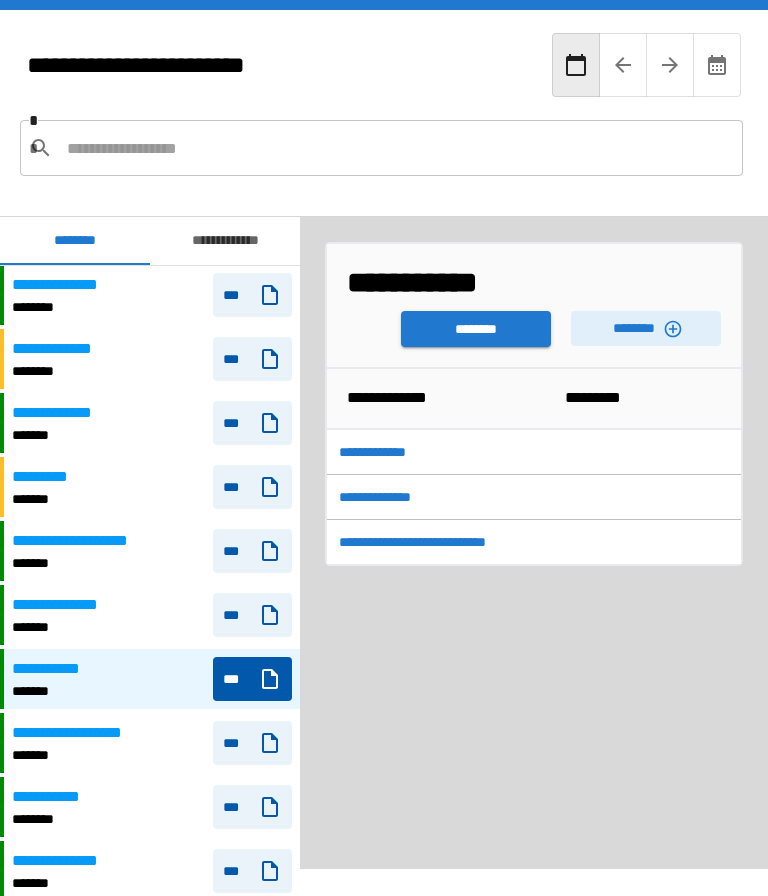 click on "********" at bounding box center [476, 329] 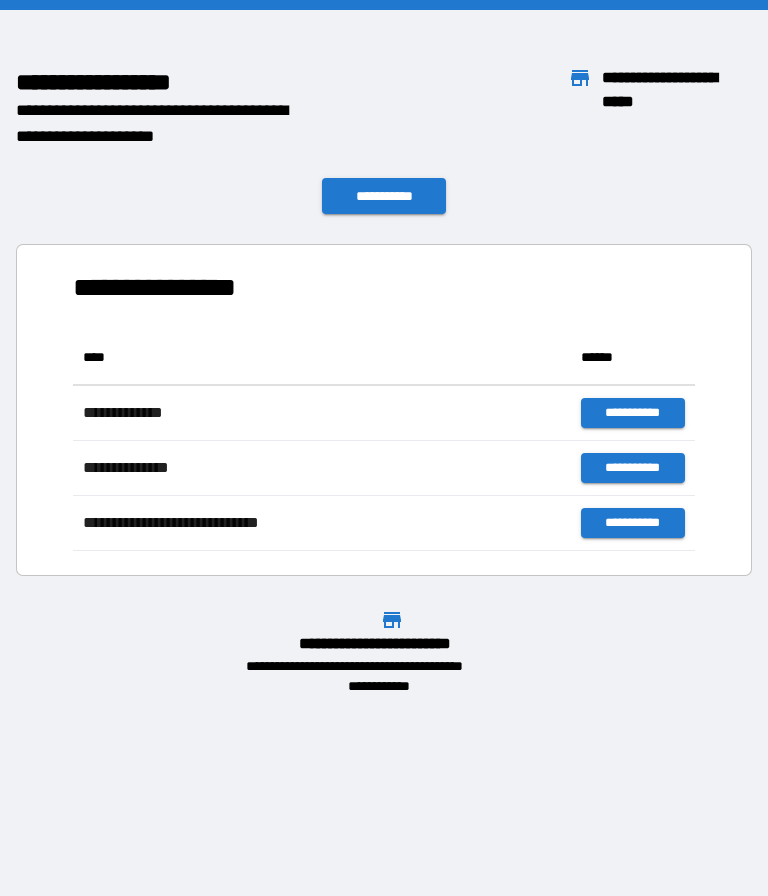scroll, scrollTop: 1, scrollLeft: 1, axis: both 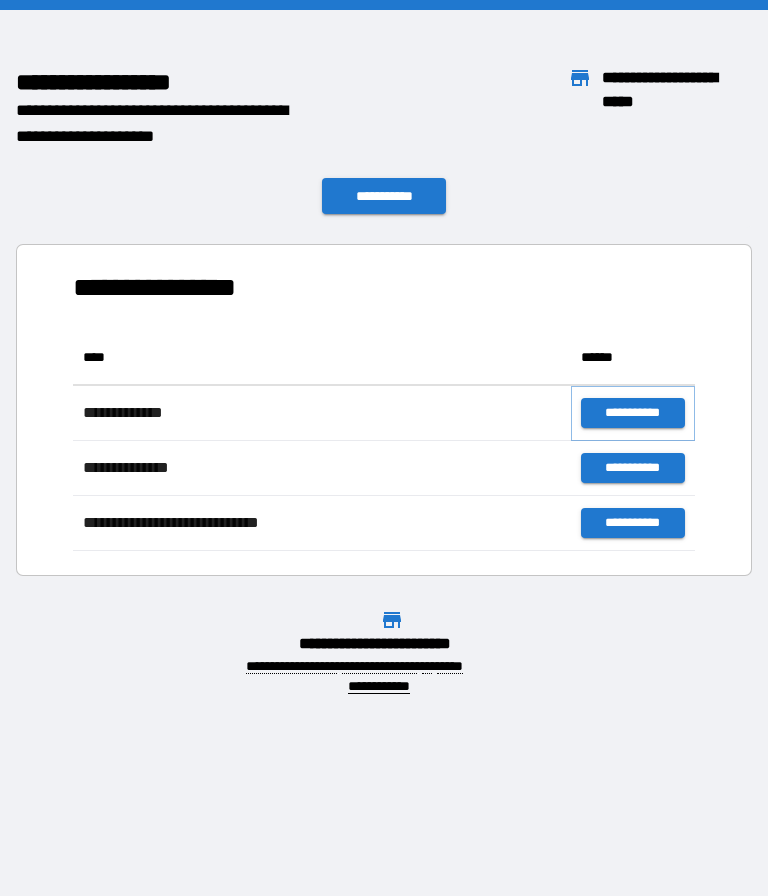 click on "**********" at bounding box center (633, 413) 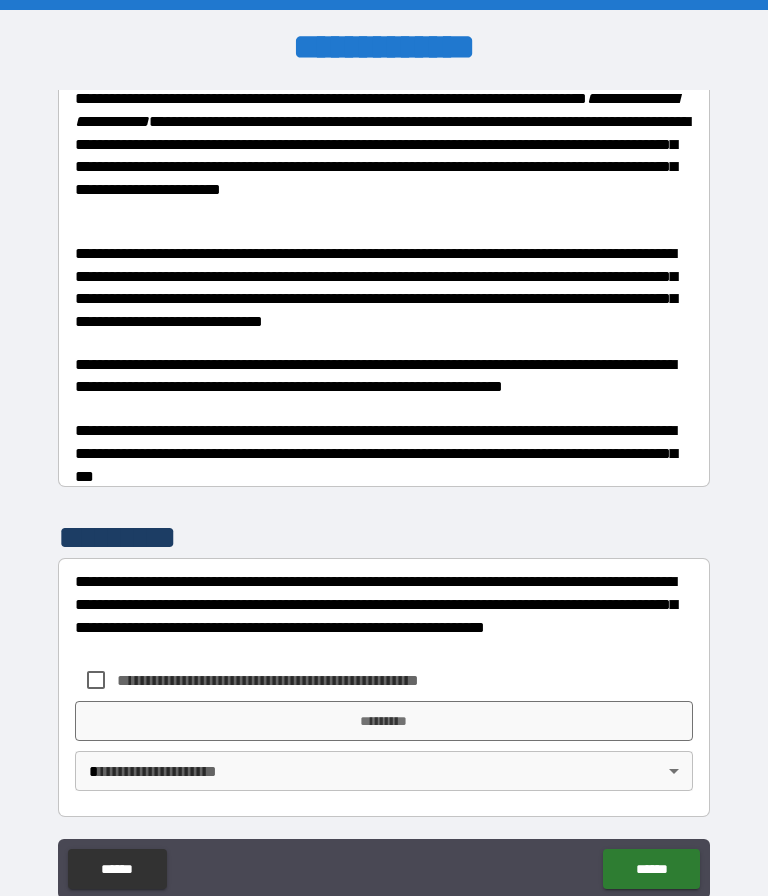 scroll, scrollTop: 527, scrollLeft: 0, axis: vertical 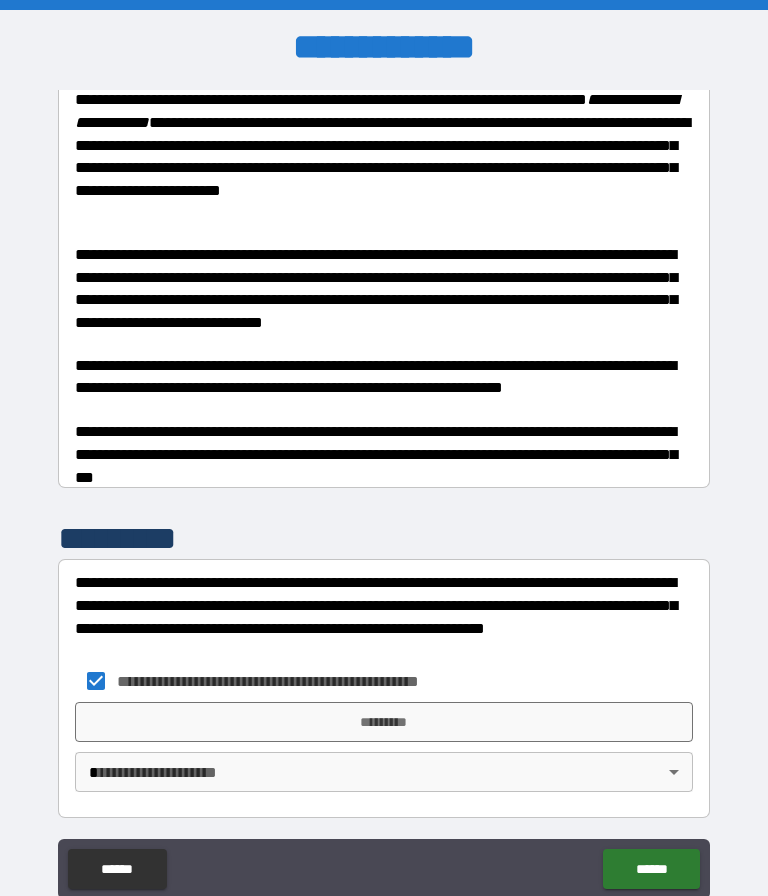 click on "*********" at bounding box center (384, 722) 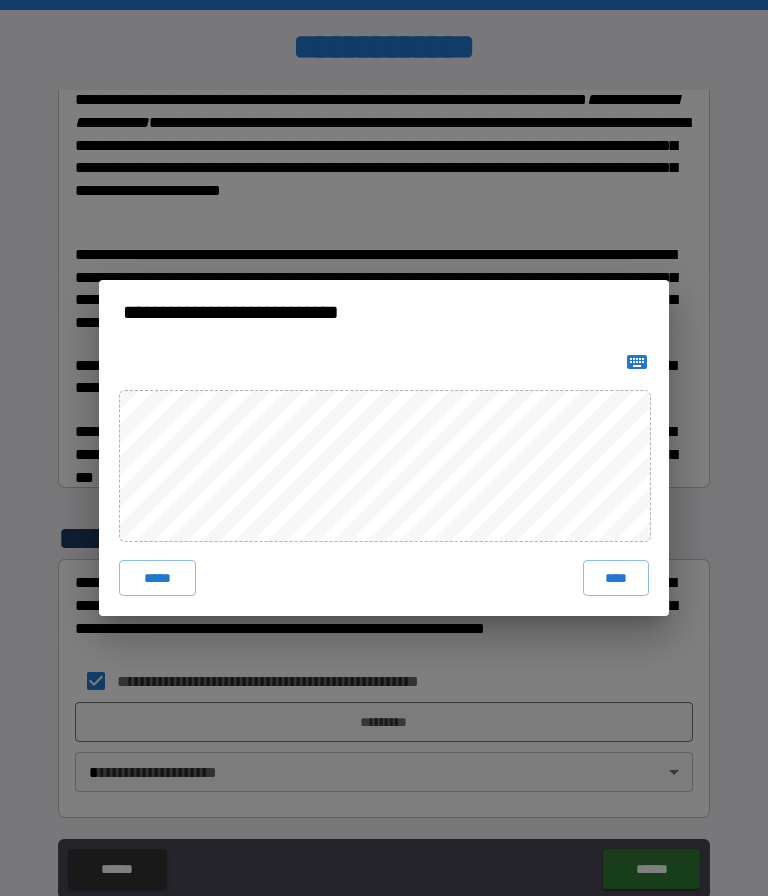 click on "****" at bounding box center (616, 578) 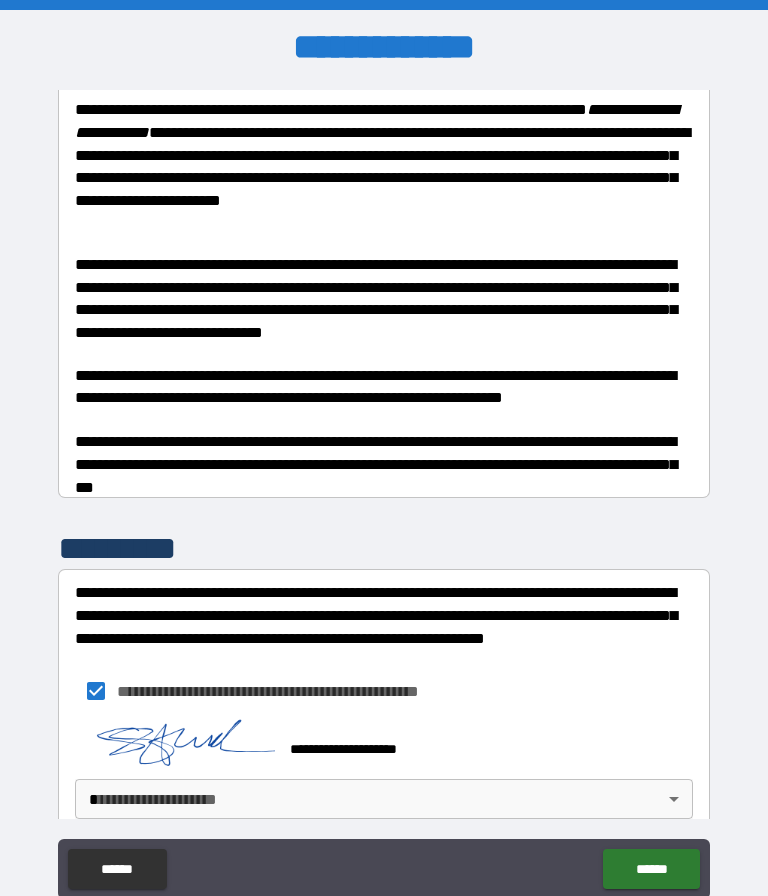 click on "******" at bounding box center [651, 869] 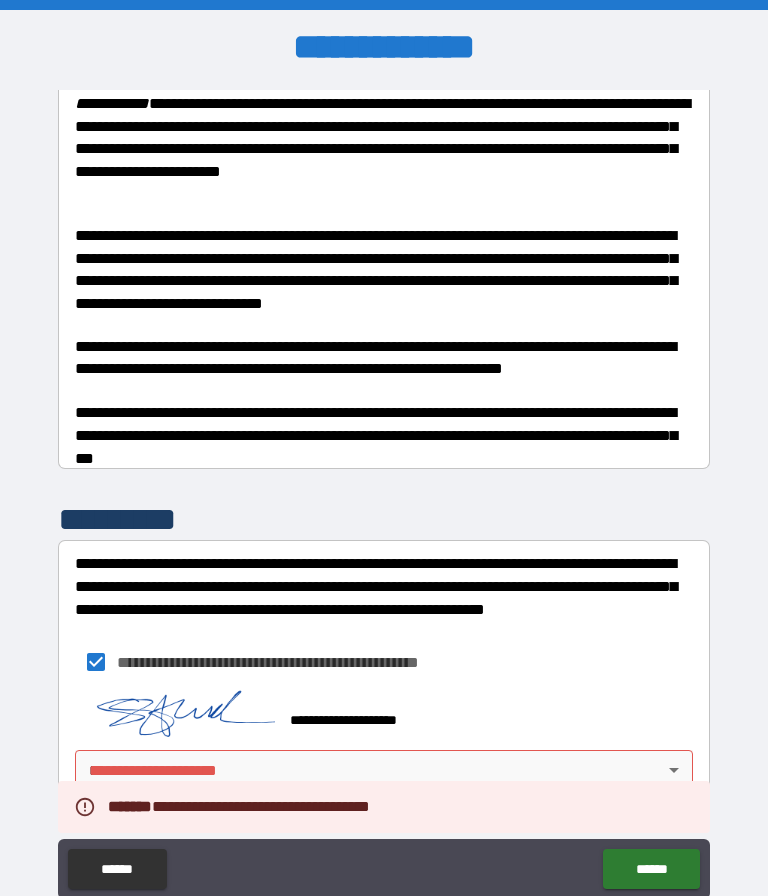 scroll, scrollTop: 544, scrollLeft: 0, axis: vertical 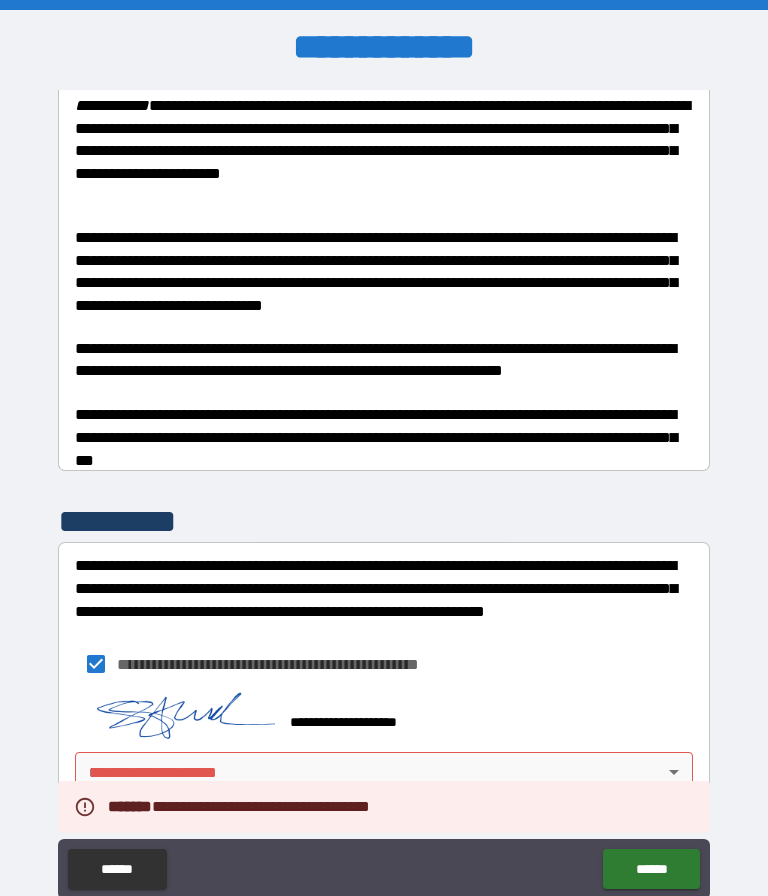 click on "**********" at bounding box center (384, 490) 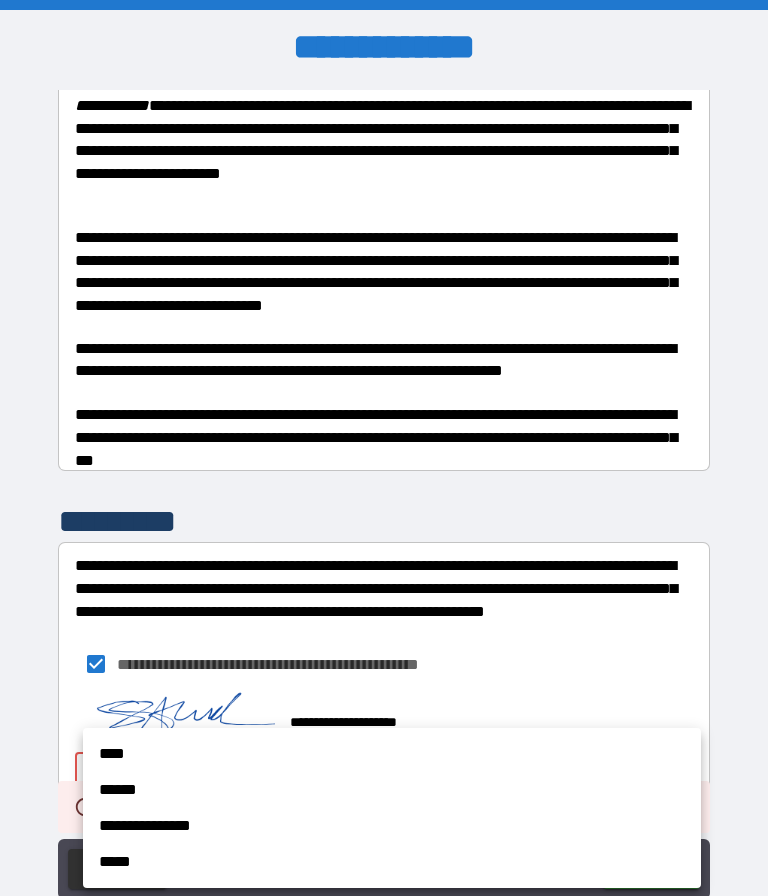click on "****" at bounding box center [392, 754] 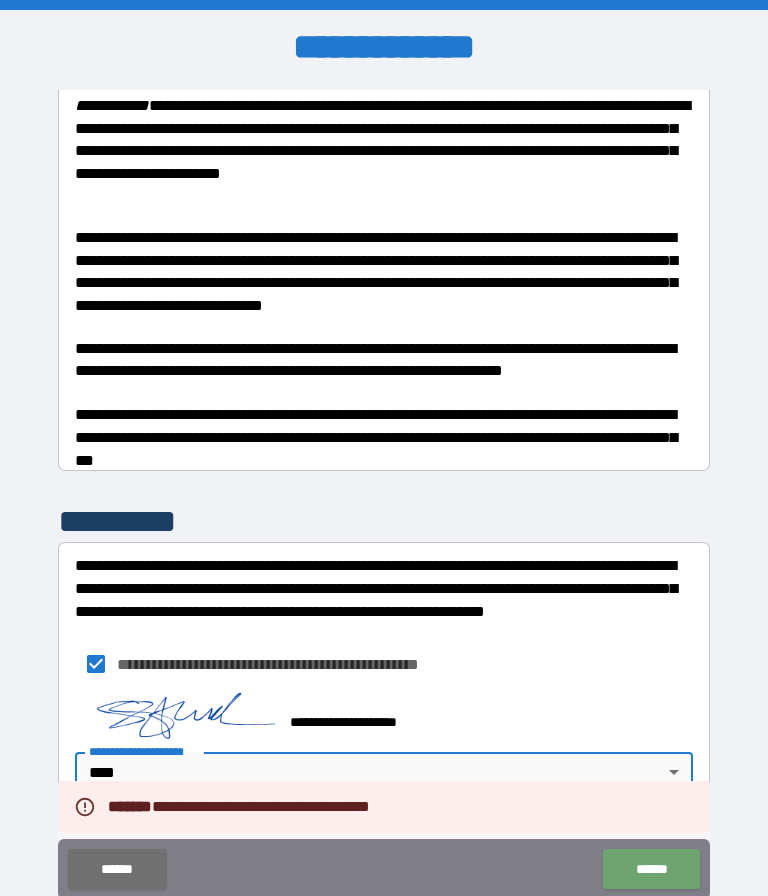 click on "******" at bounding box center (651, 869) 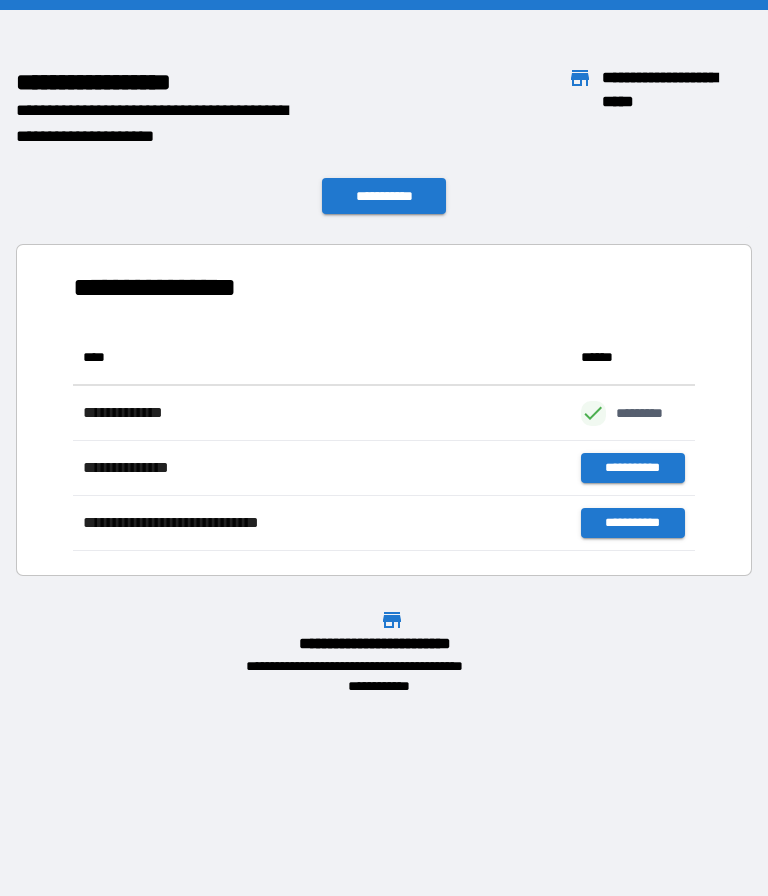 scroll, scrollTop: 221, scrollLeft: 622, axis: both 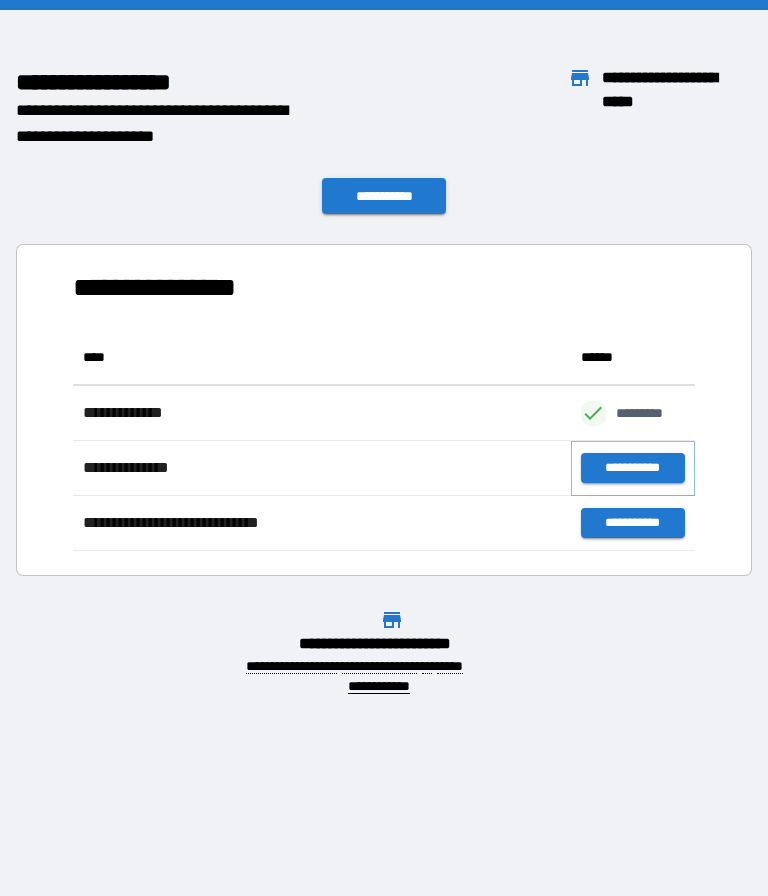 click on "**********" at bounding box center [633, 468] 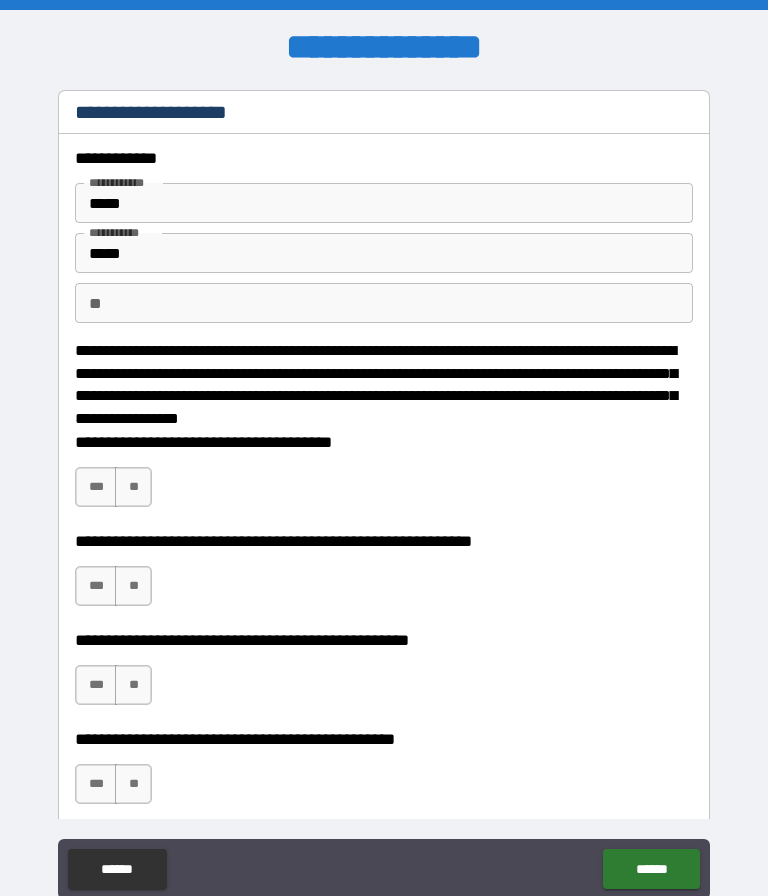 click on "**" at bounding box center (133, 487) 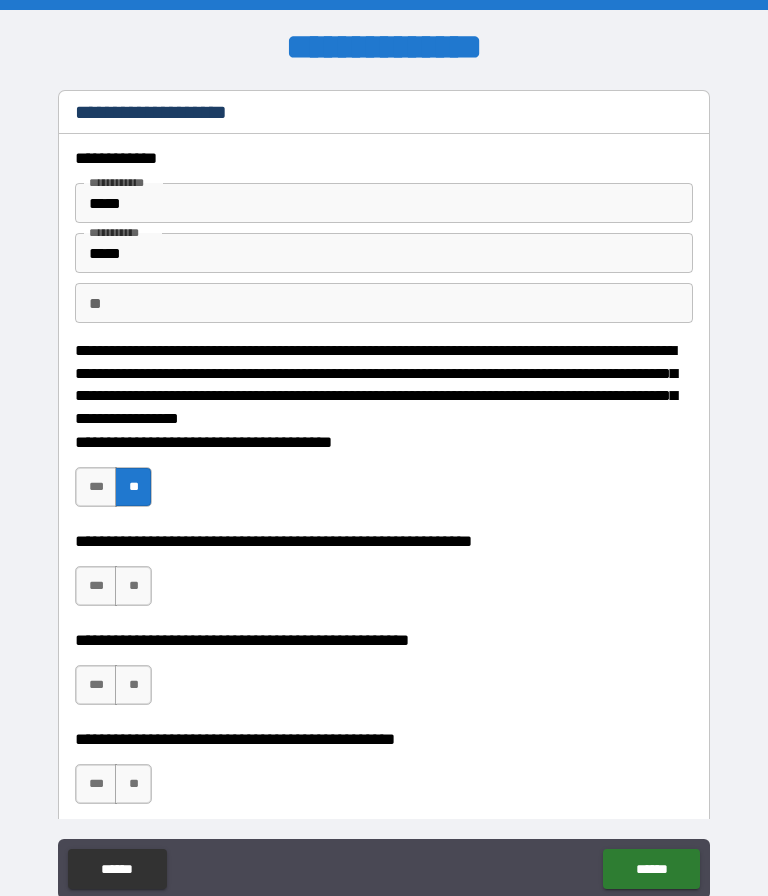 click on "***" at bounding box center [96, 586] 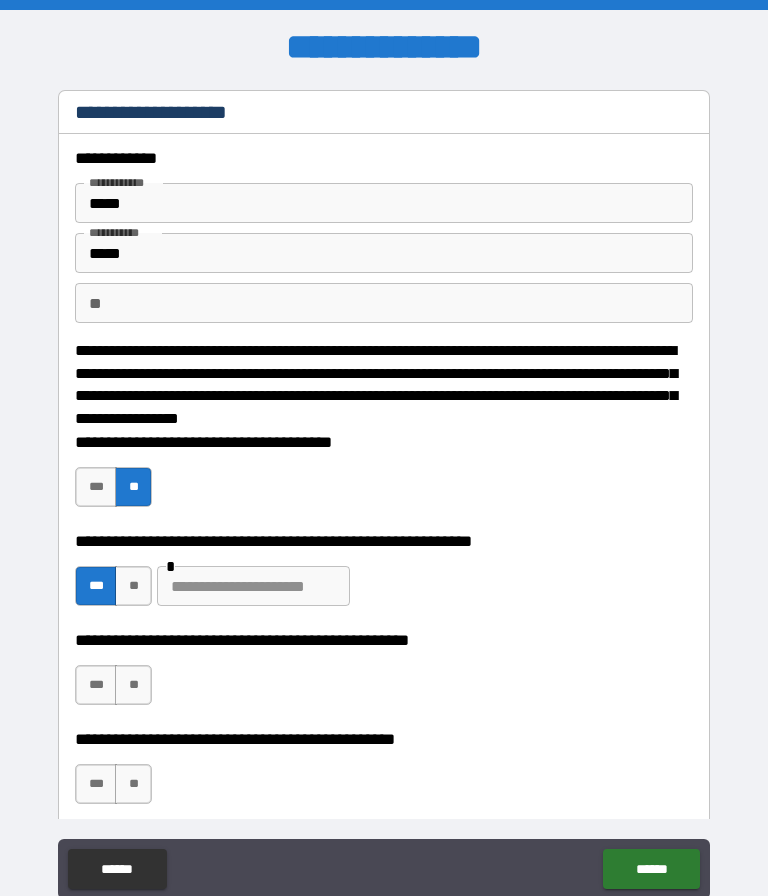 click at bounding box center [253, 586] 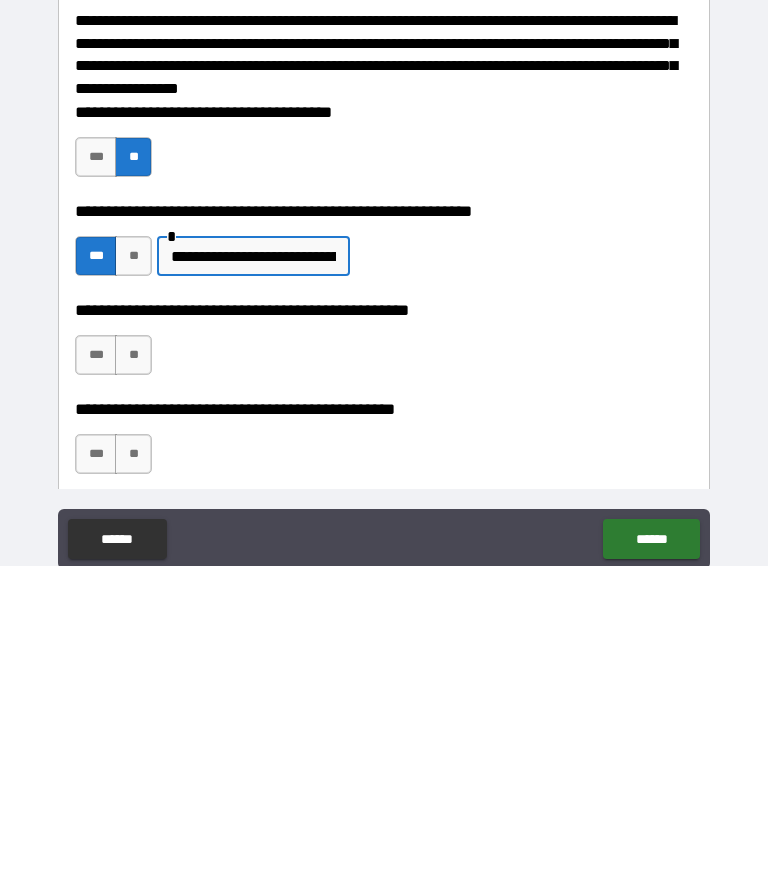type on "**********" 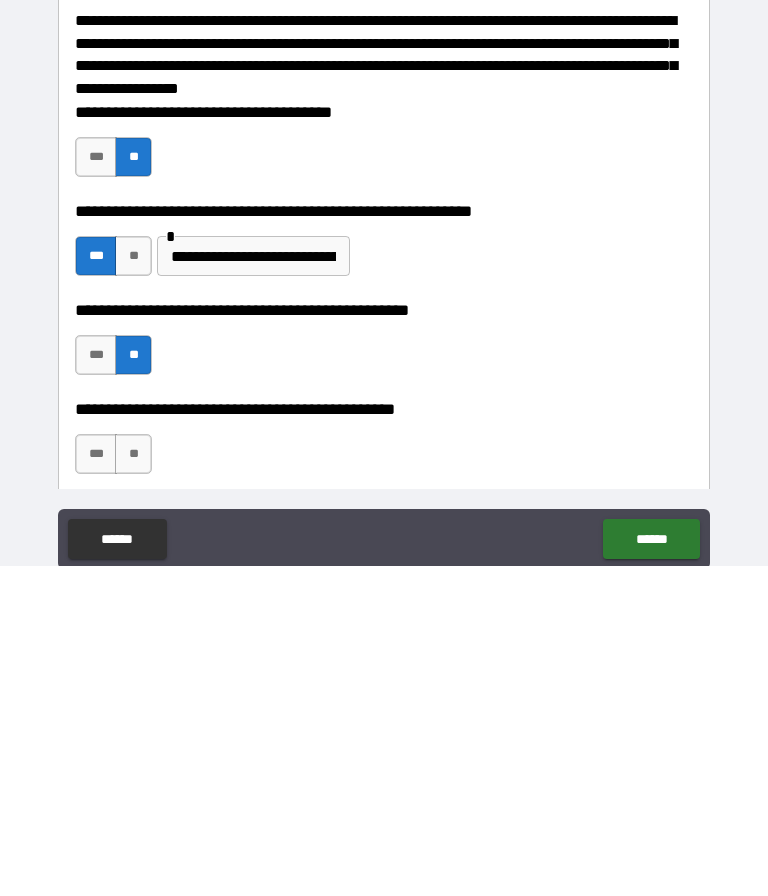 scroll, scrollTop: 84, scrollLeft: 0, axis: vertical 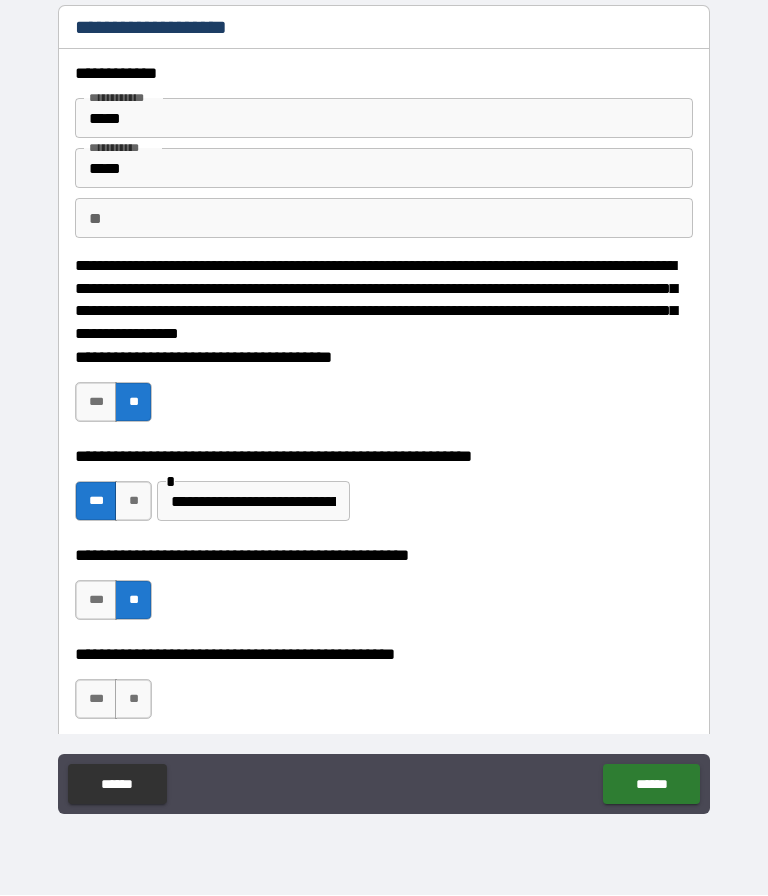 click on "***" at bounding box center [96, 700] 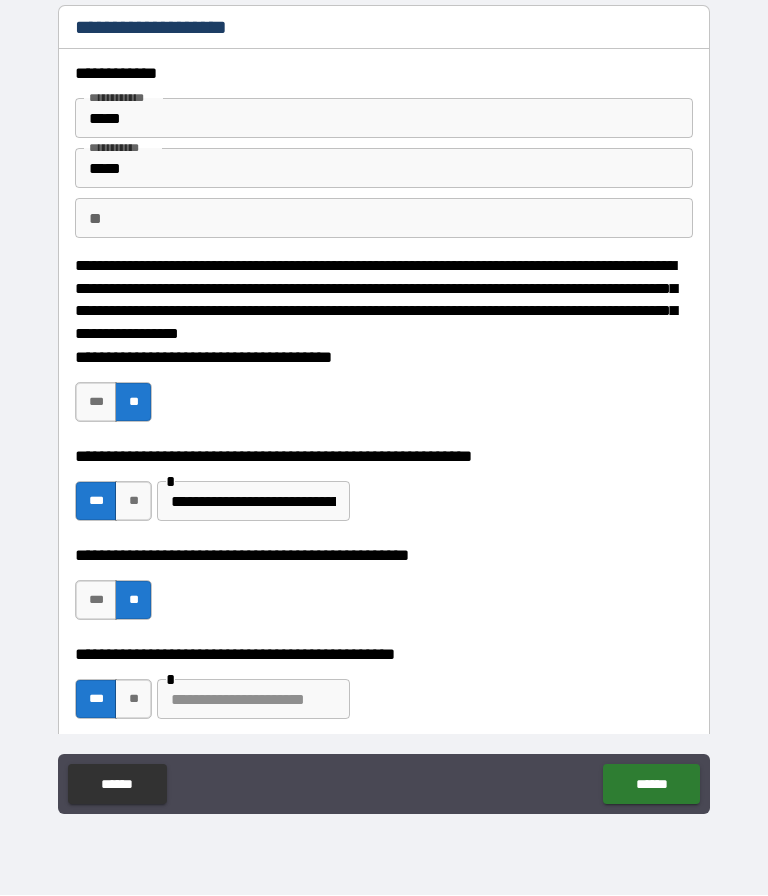 click at bounding box center (253, 700) 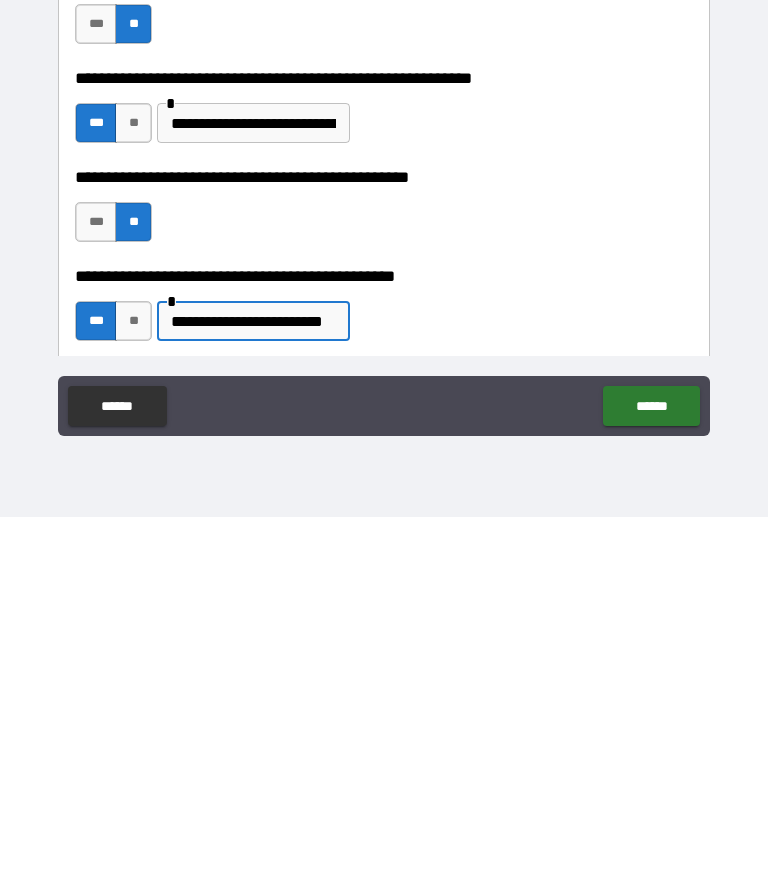 type on "**********" 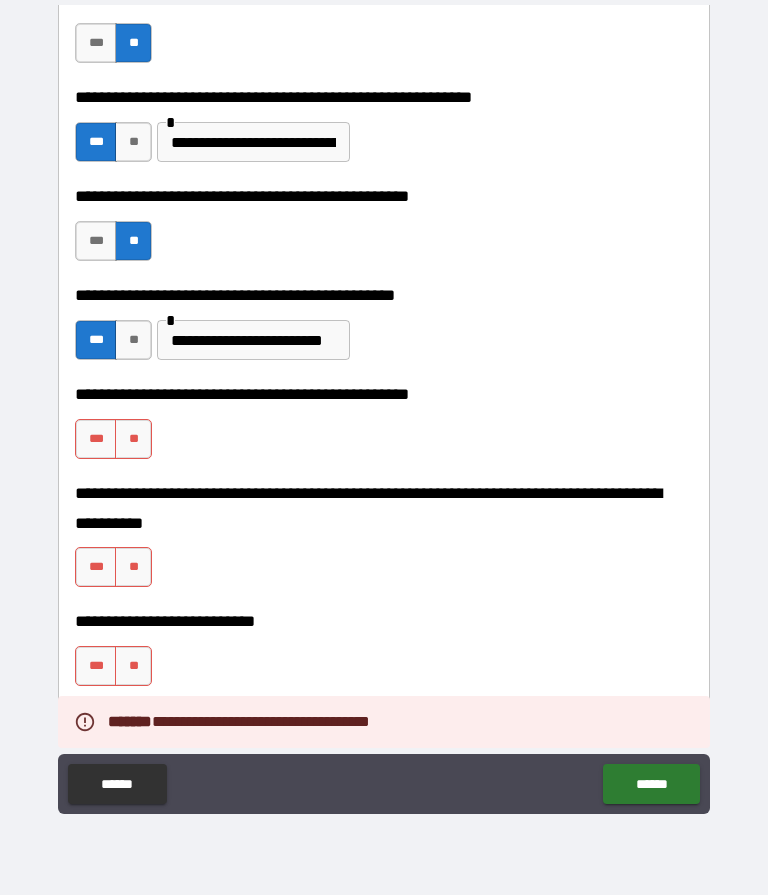 scroll, scrollTop: 397, scrollLeft: 0, axis: vertical 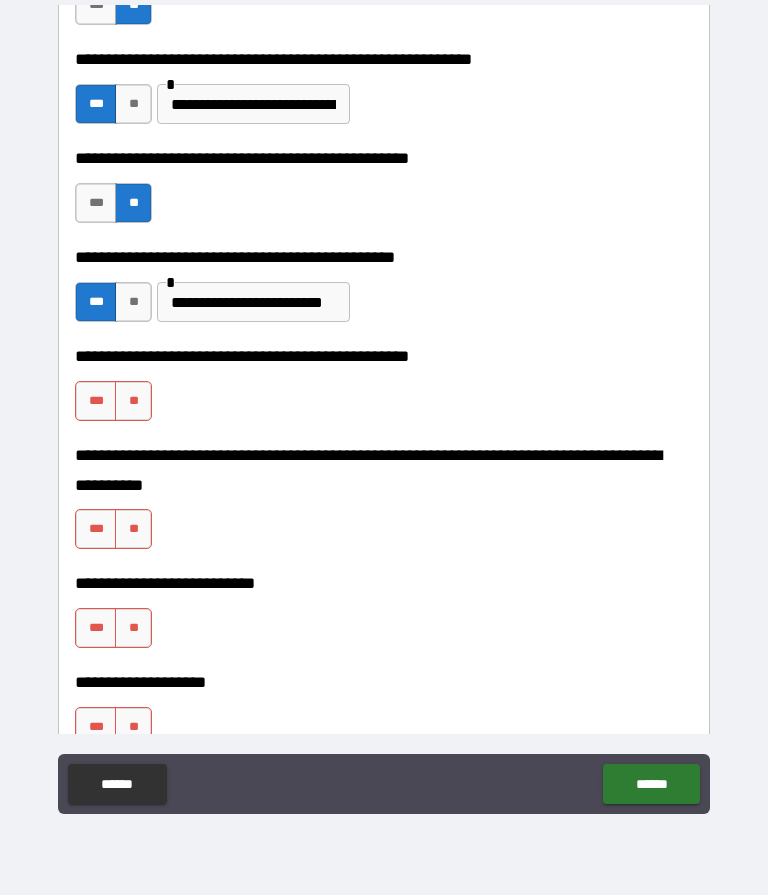 click on "**" at bounding box center (133, 402) 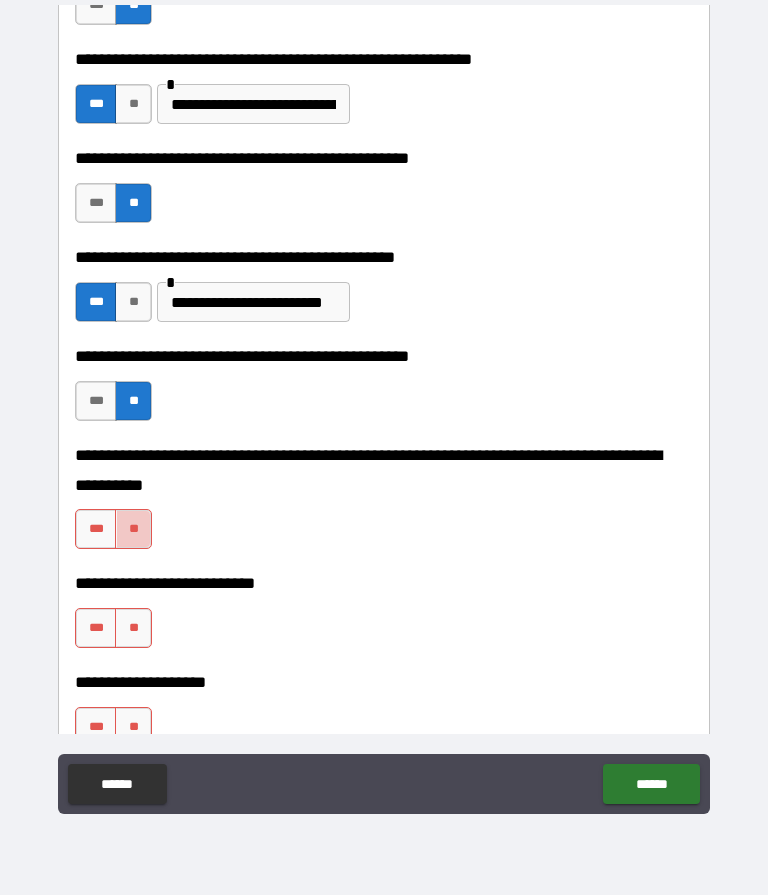 click on "**" at bounding box center [133, 530] 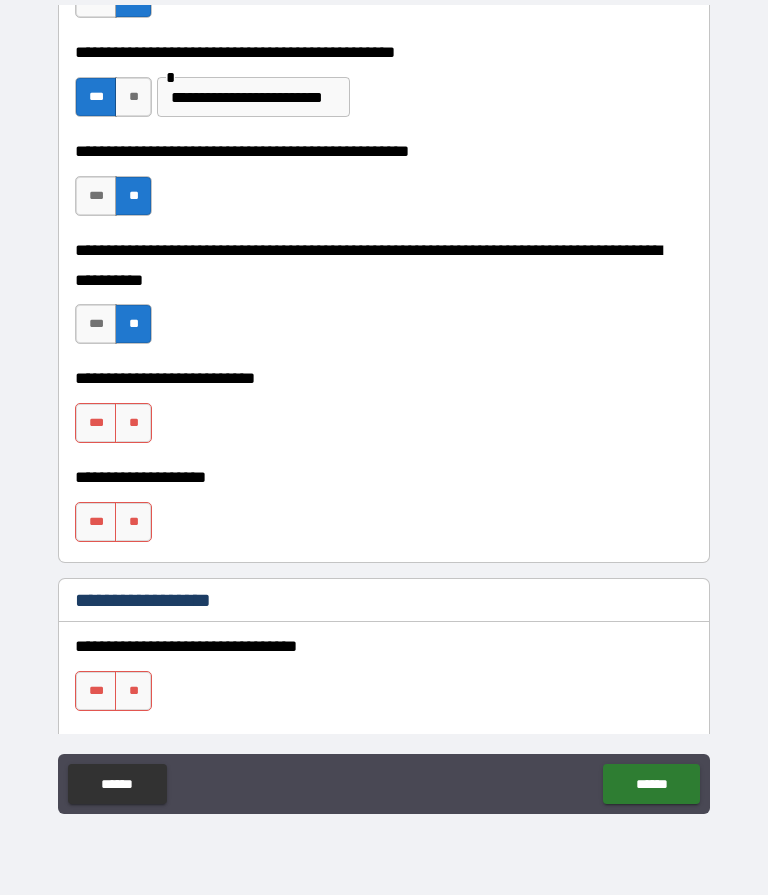 scroll, scrollTop: 605, scrollLeft: 0, axis: vertical 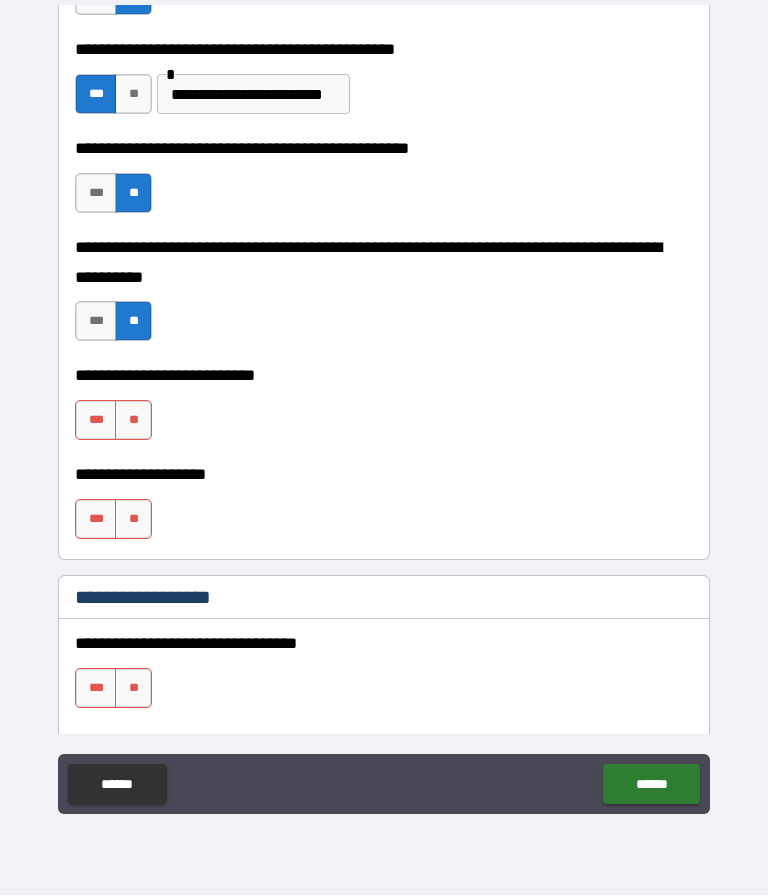 click on "**" at bounding box center (133, 421) 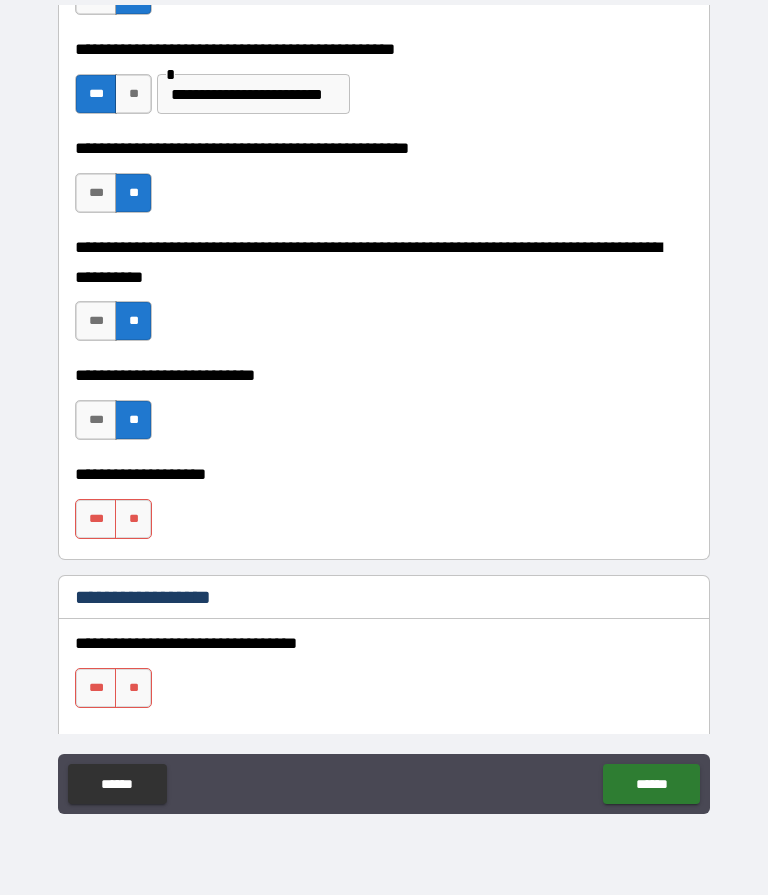 click on "**" at bounding box center (133, 520) 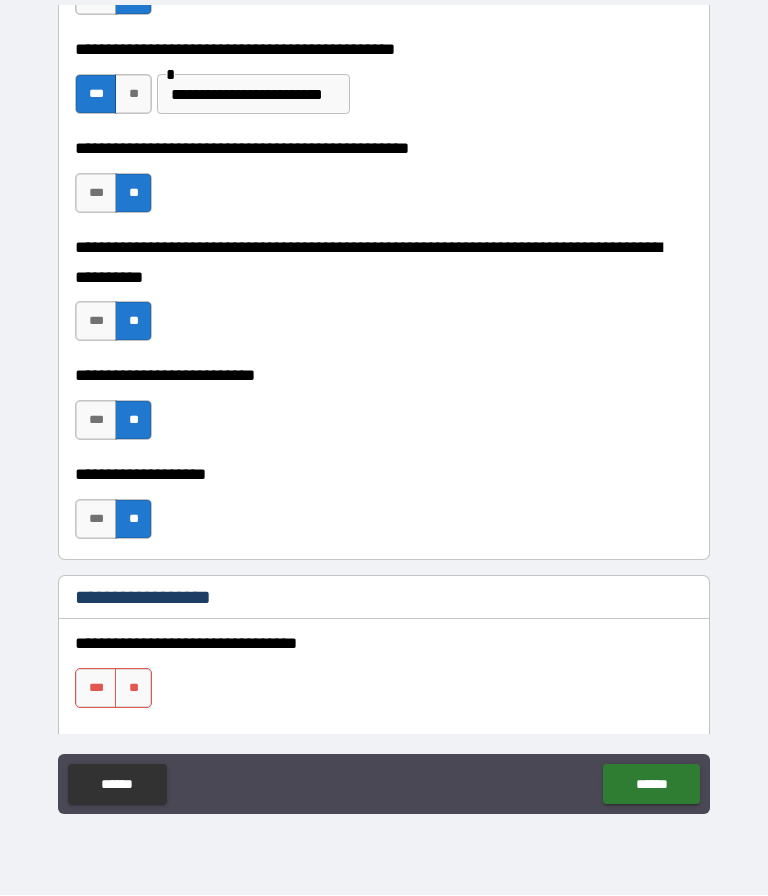 scroll, scrollTop: 727, scrollLeft: 0, axis: vertical 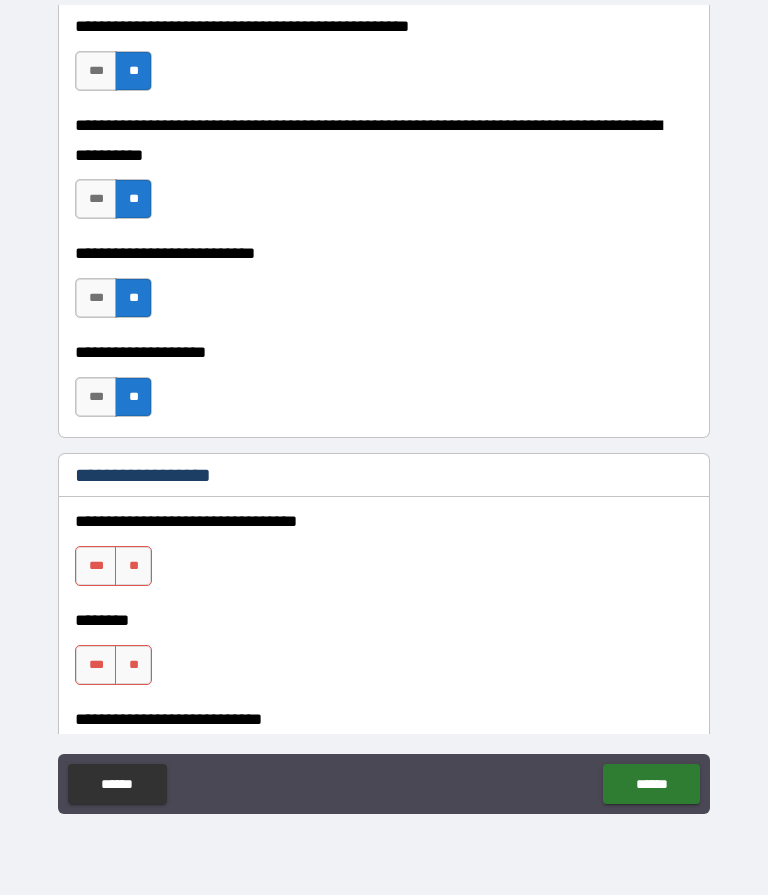 click on "**" at bounding box center [133, 567] 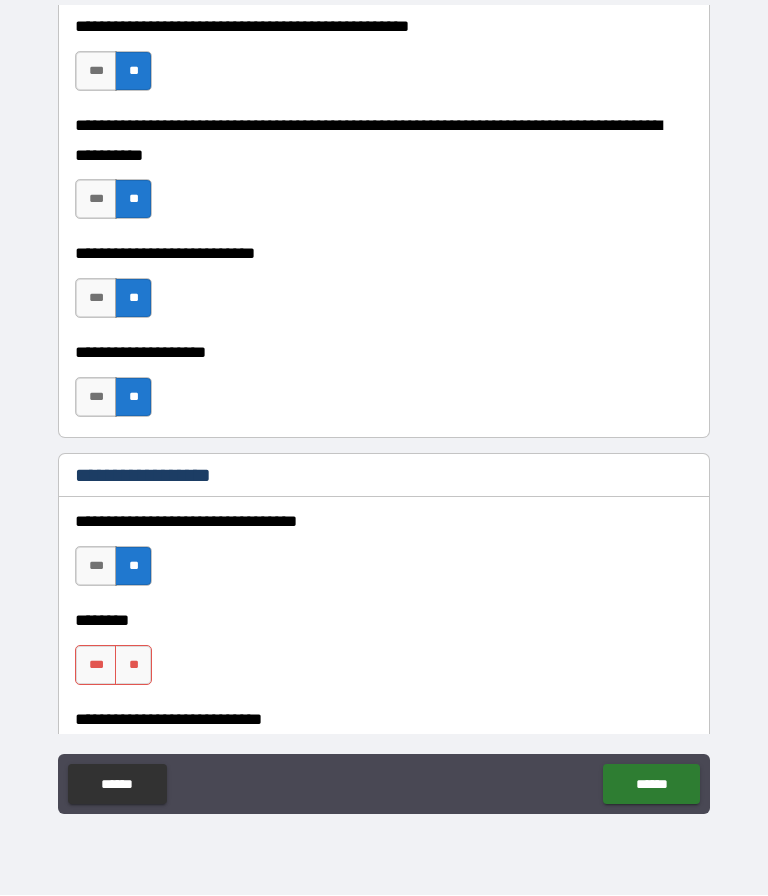 click on "**" at bounding box center [133, 666] 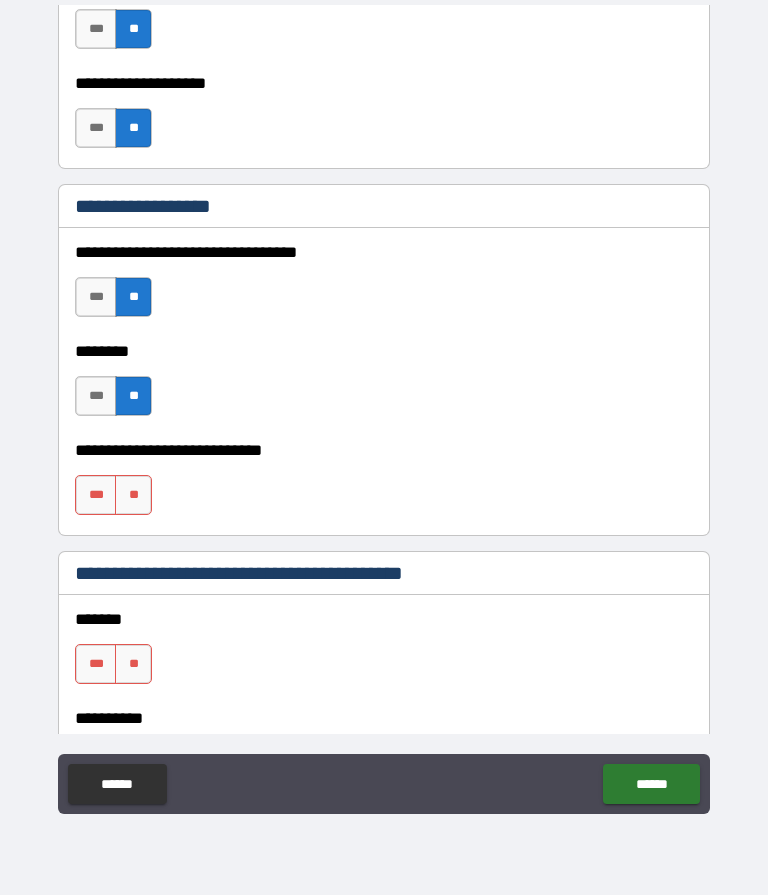 scroll, scrollTop: 1012, scrollLeft: 0, axis: vertical 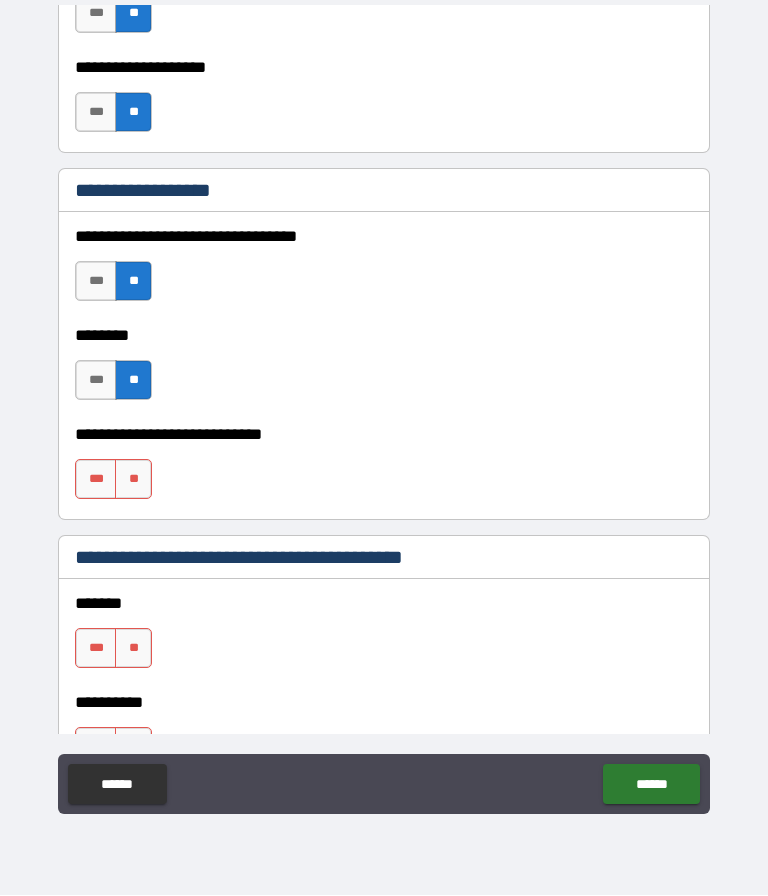 click on "**" at bounding box center (133, 480) 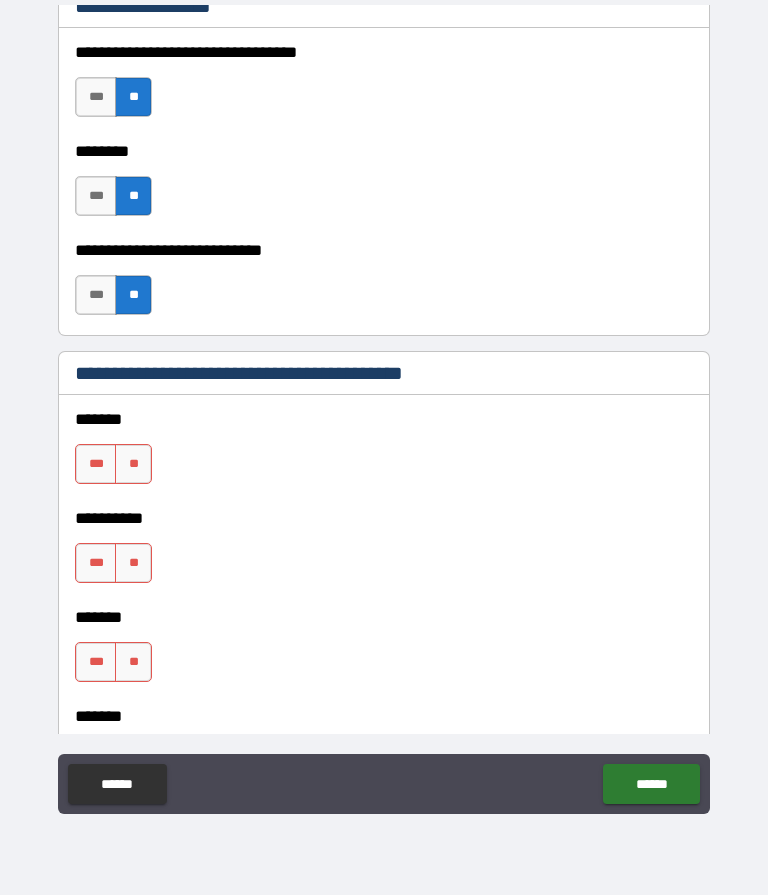 scroll, scrollTop: 1196, scrollLeft: 0, axis: vertical 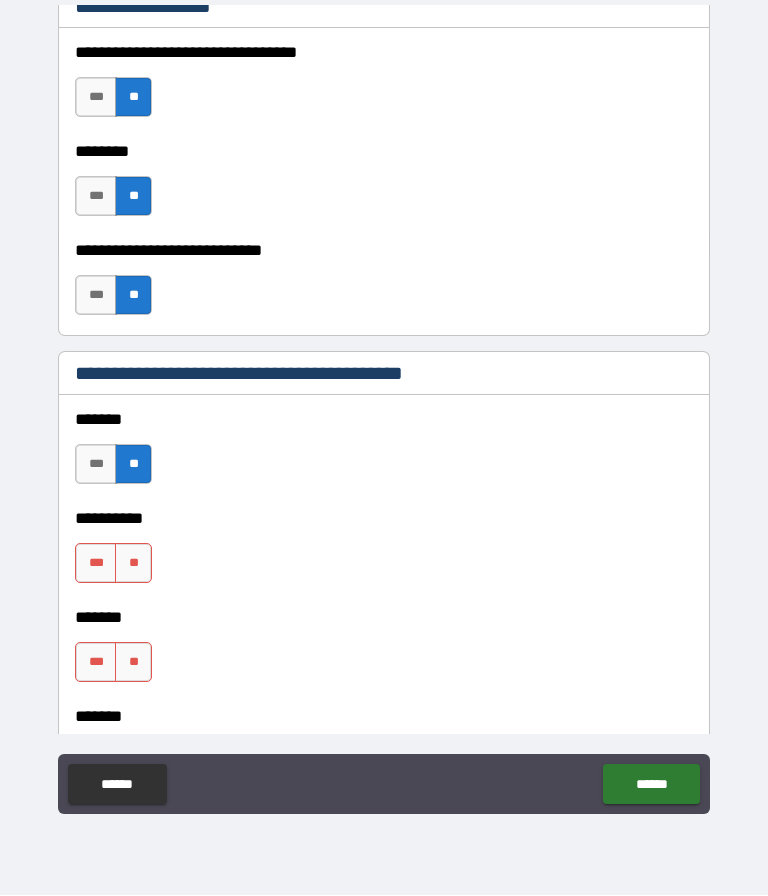 click on "**" at bounding box center [133, 564] 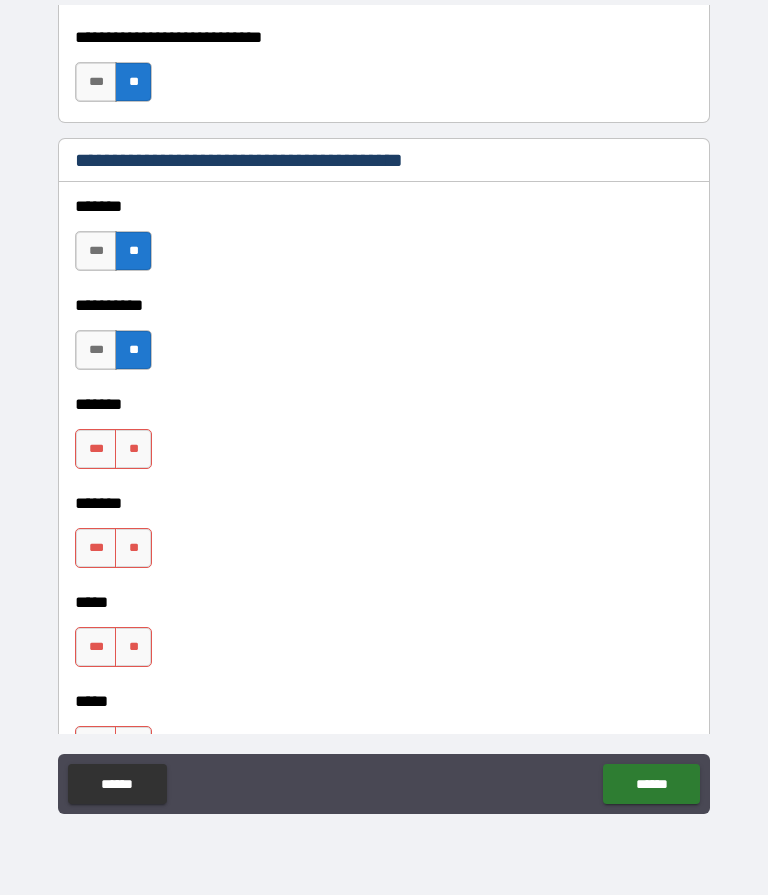 scroll, scrollTop: 1409, scrollLeft: 0, axis: vertical 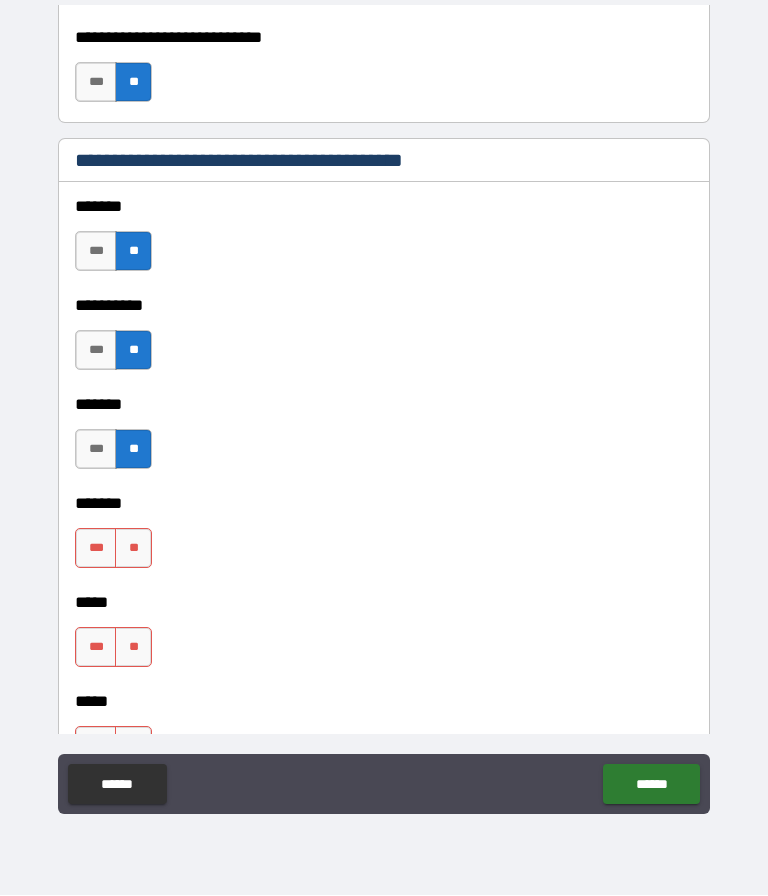 click on "**" at bounding box center [133, 549] 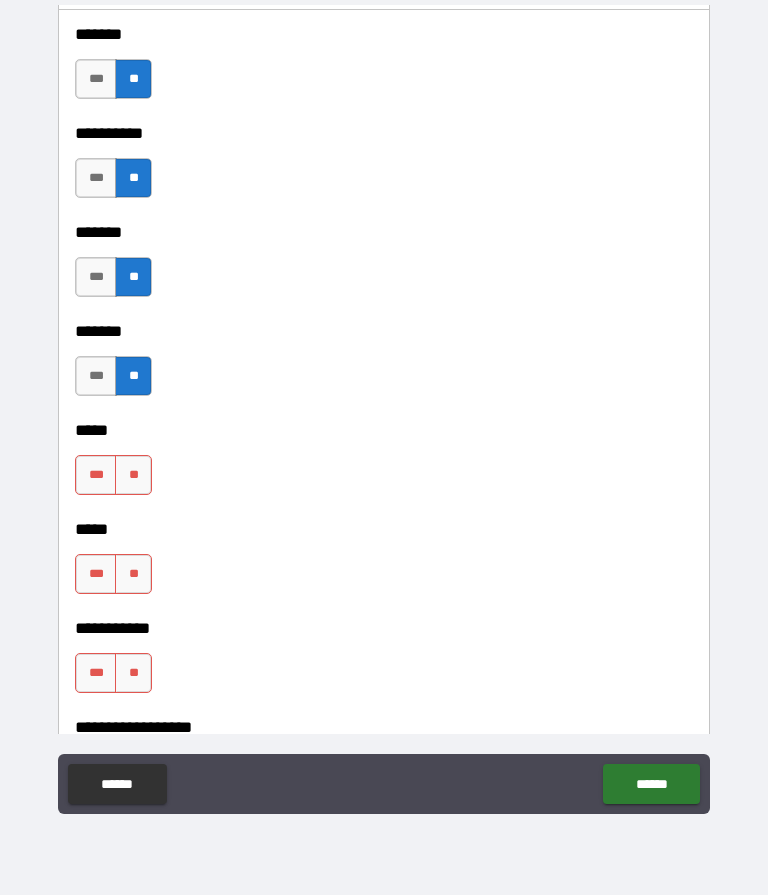 scroll, scrollTop: 1624, scrollLeft: 0, axis: vertical 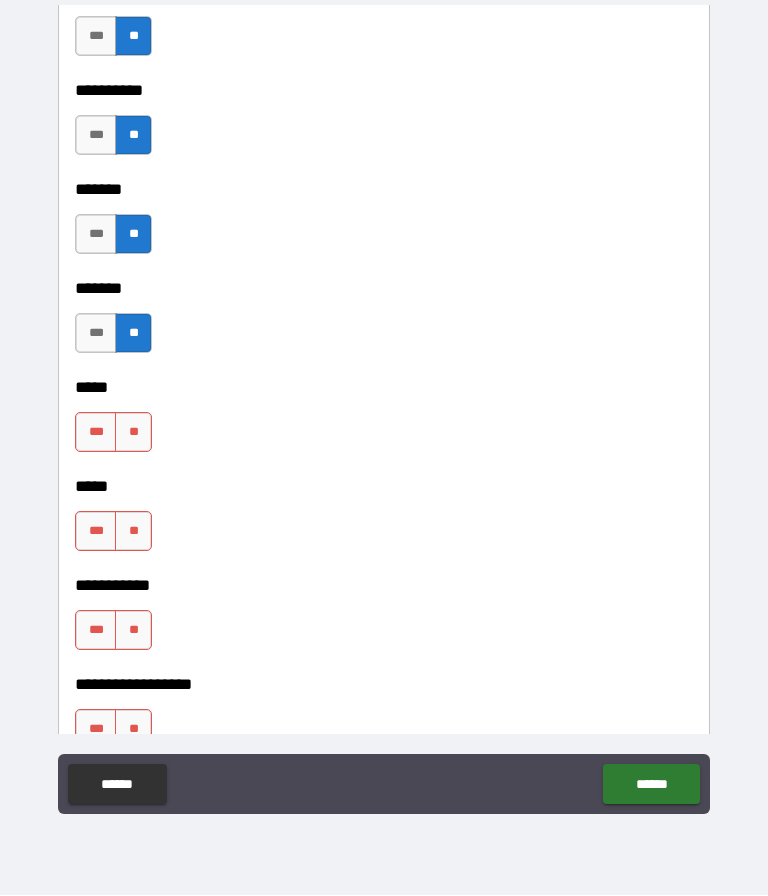 click on "**" at bounding box center (133, 433) 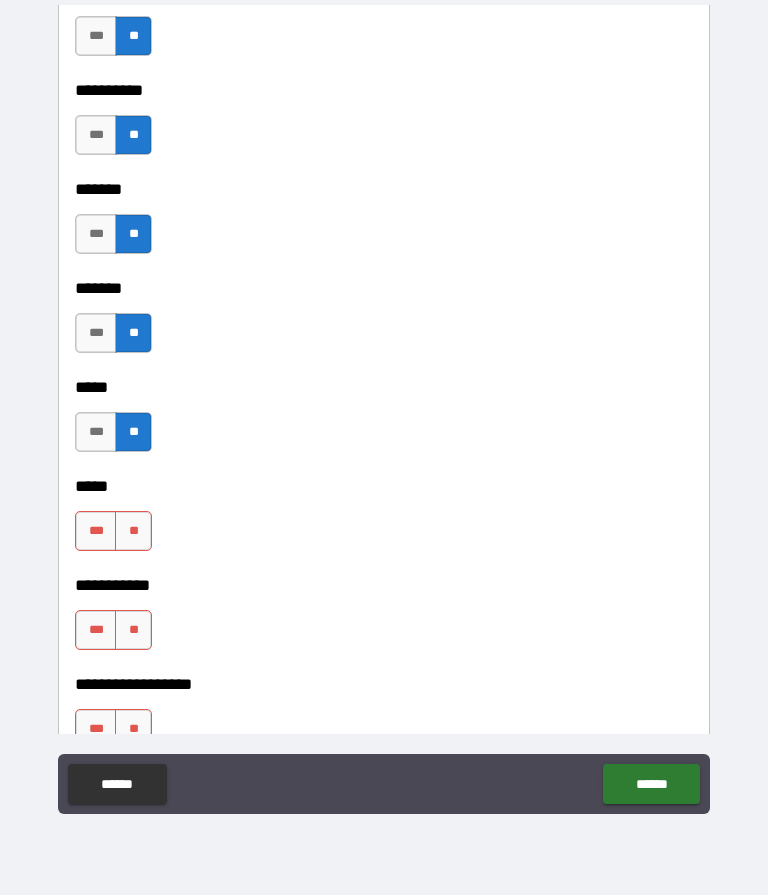 click on "**" at bounding box center (133, 532) 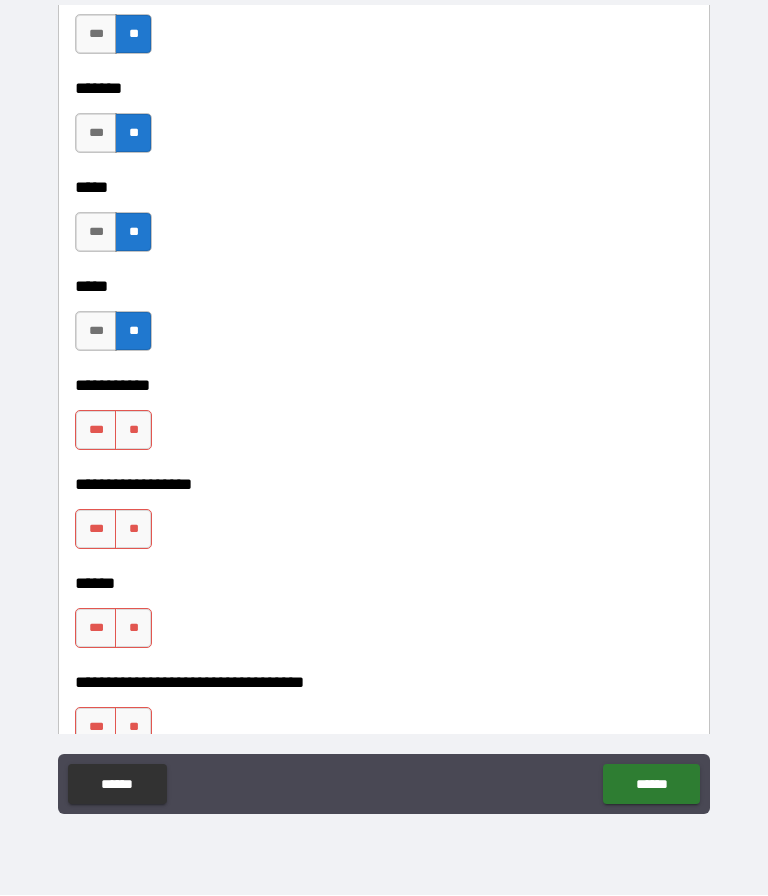 scroll, scrollTop: 1840, scrollLeft: 0, axis: vertical 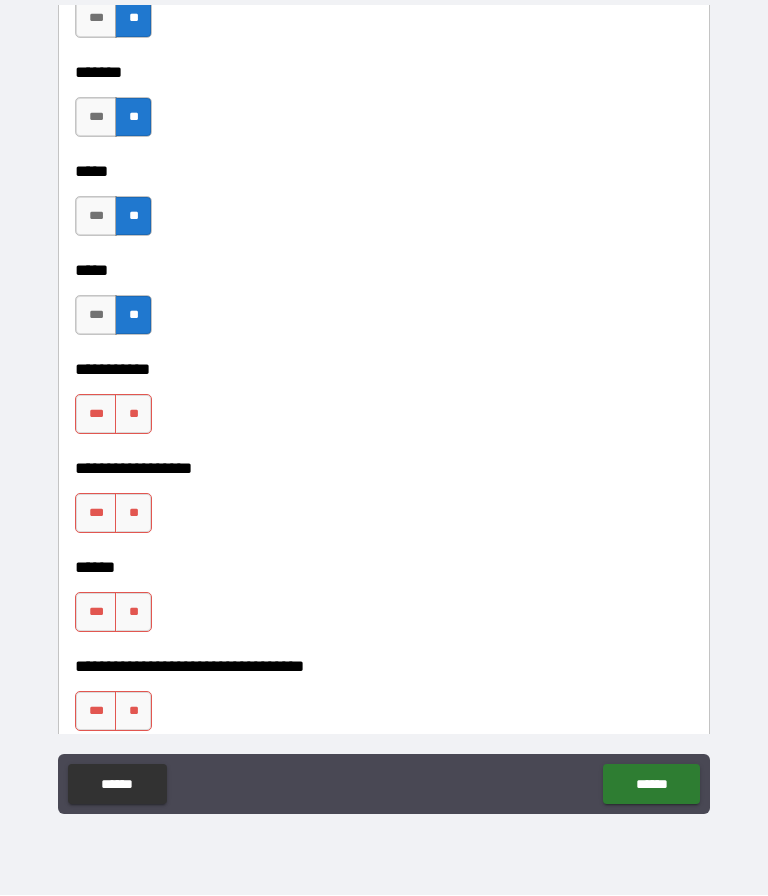 click on "**" at bounding box center (133, 415) 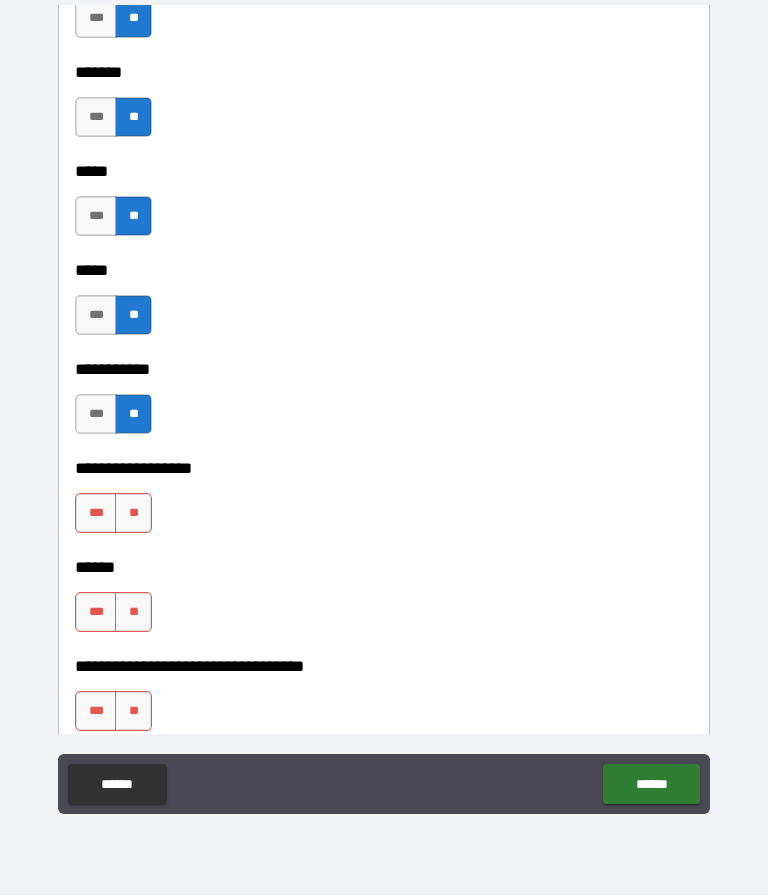 click on "**" at bounding box center [133, 514] 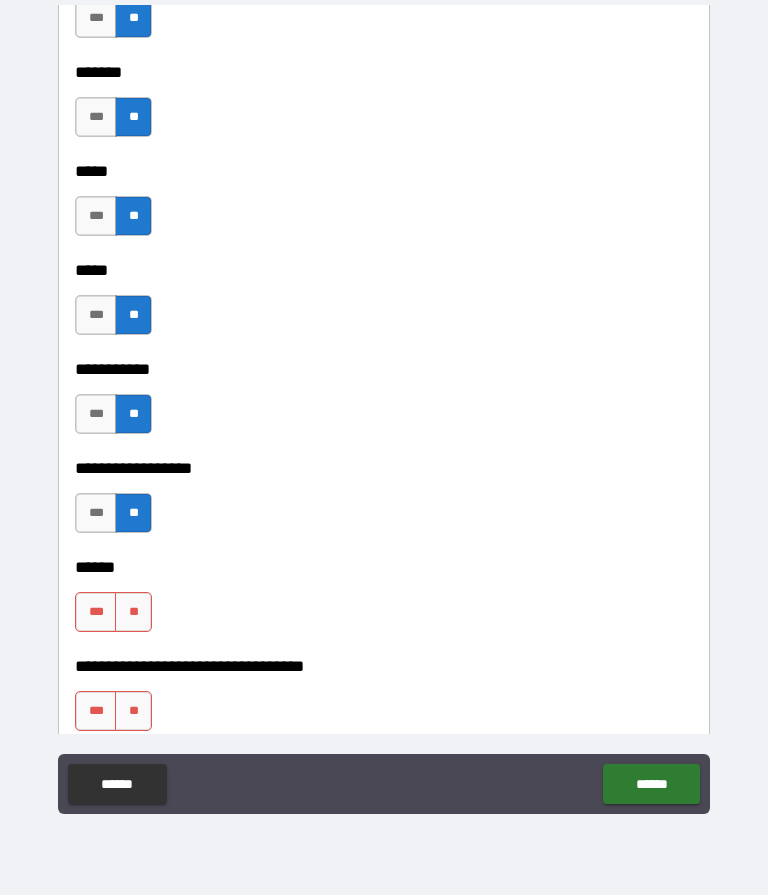 click on "**" at bounding box center [133, 613] 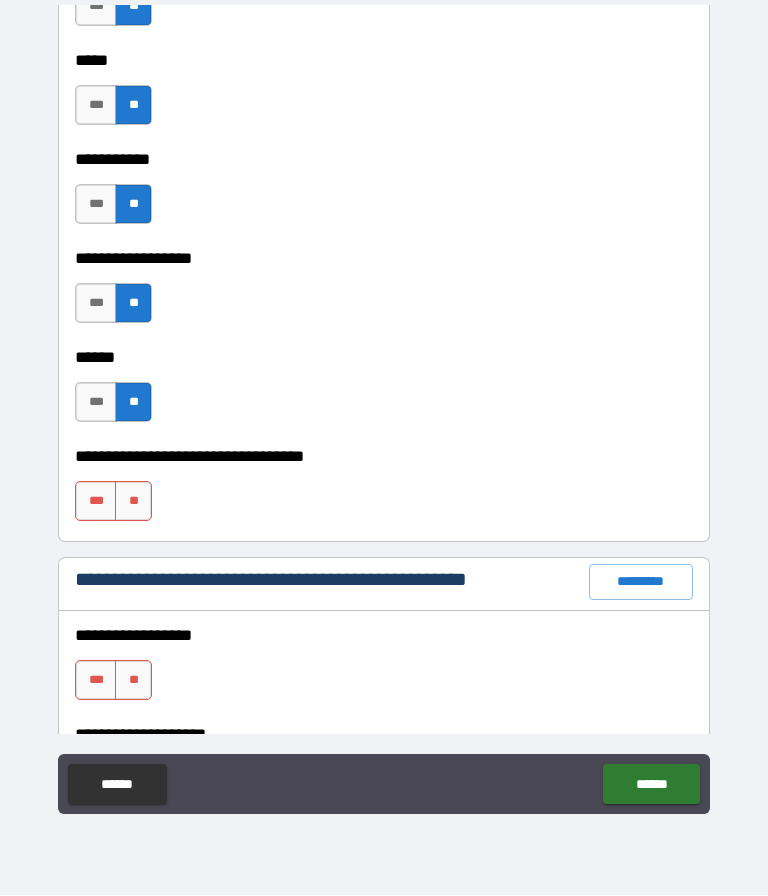scroll, scrollTop: 2050, scrollLeft: 0, axis: vertical 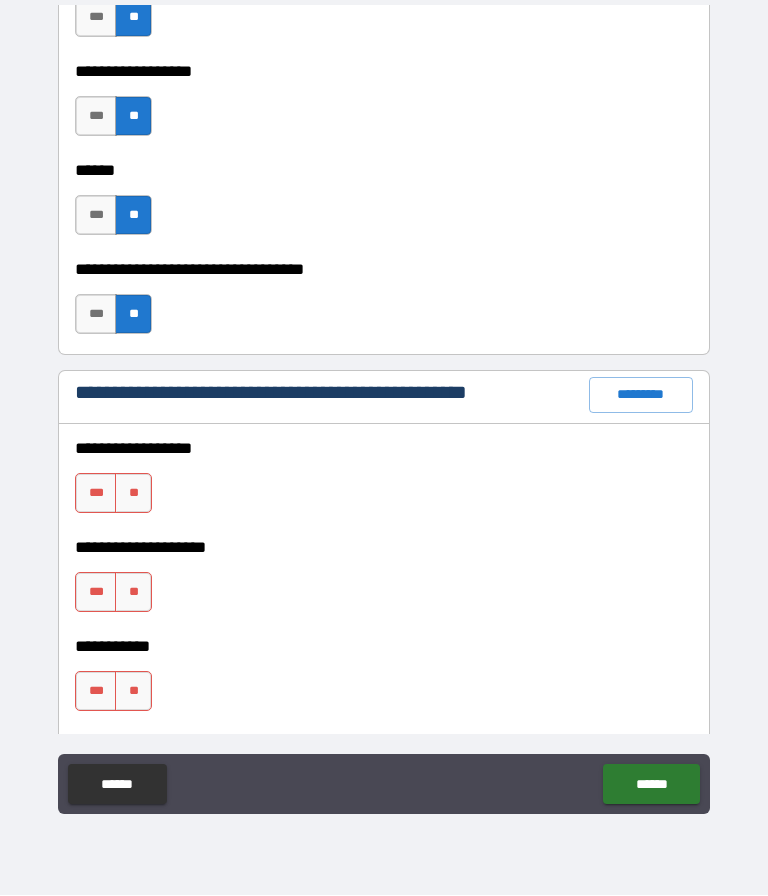click on "**" at bounding box center (133, 494) 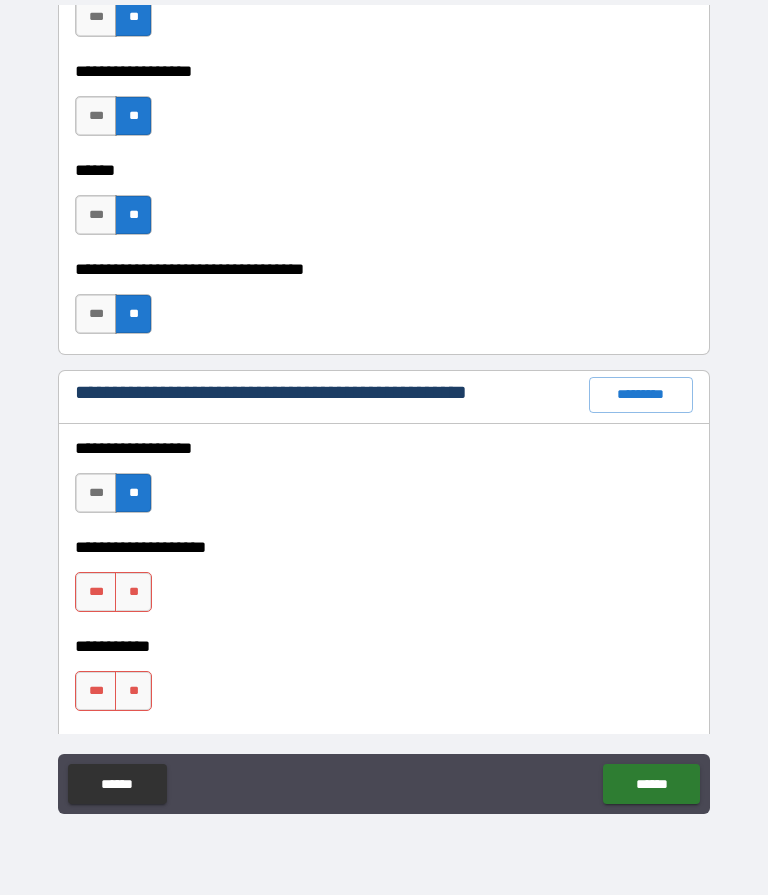 click on "**" at bounding box center (133, 593) 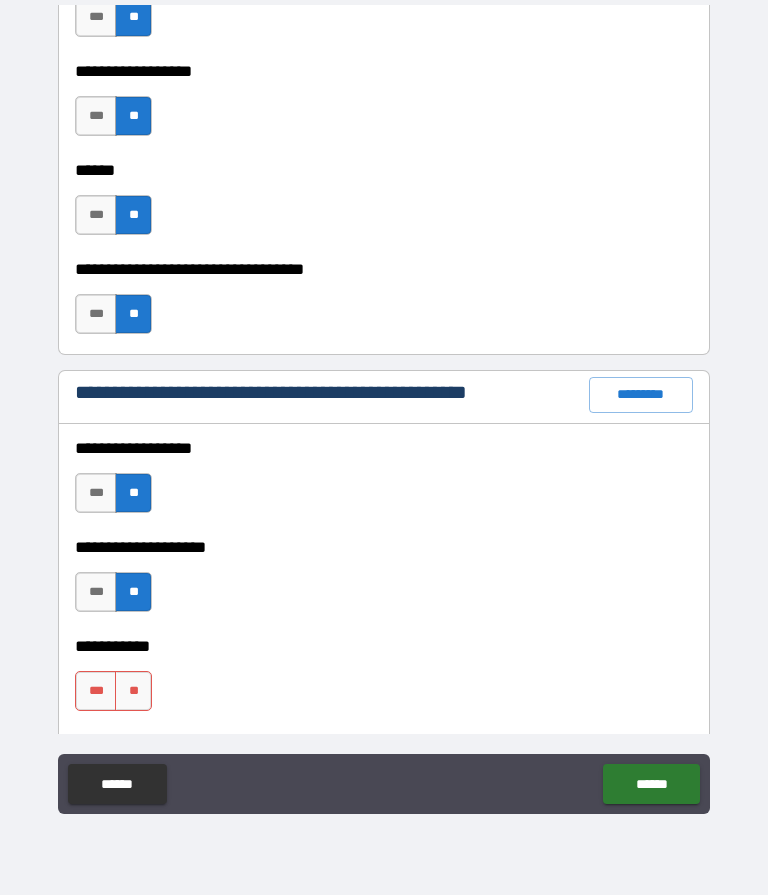 click on "**" at bounding box center [133, 692] 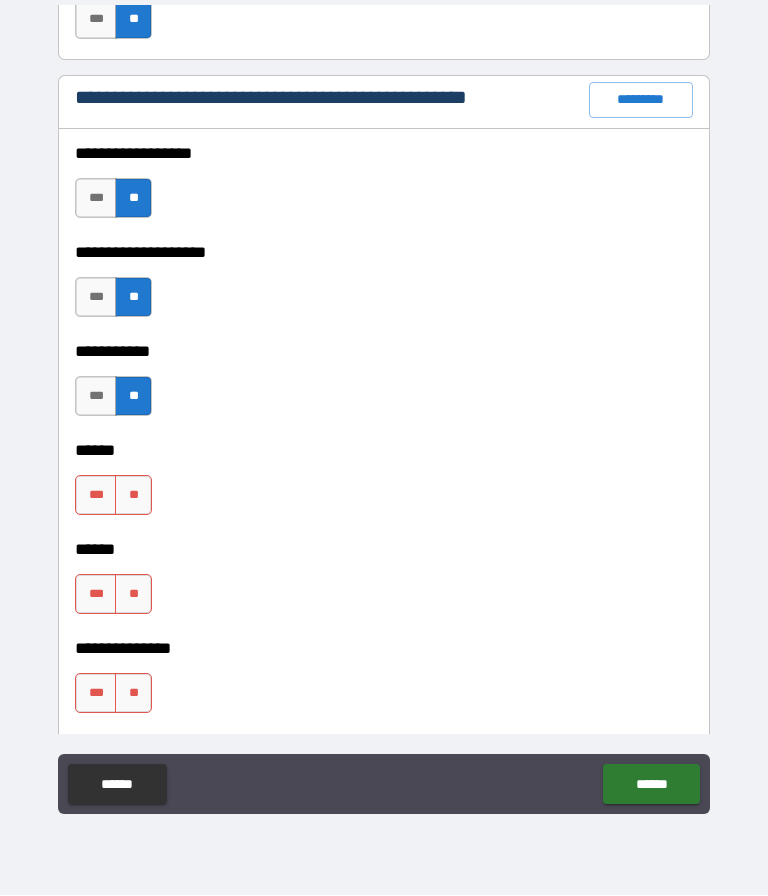 scroll, scrollTop: 2536, scrollLeft: 0, axis: vertical 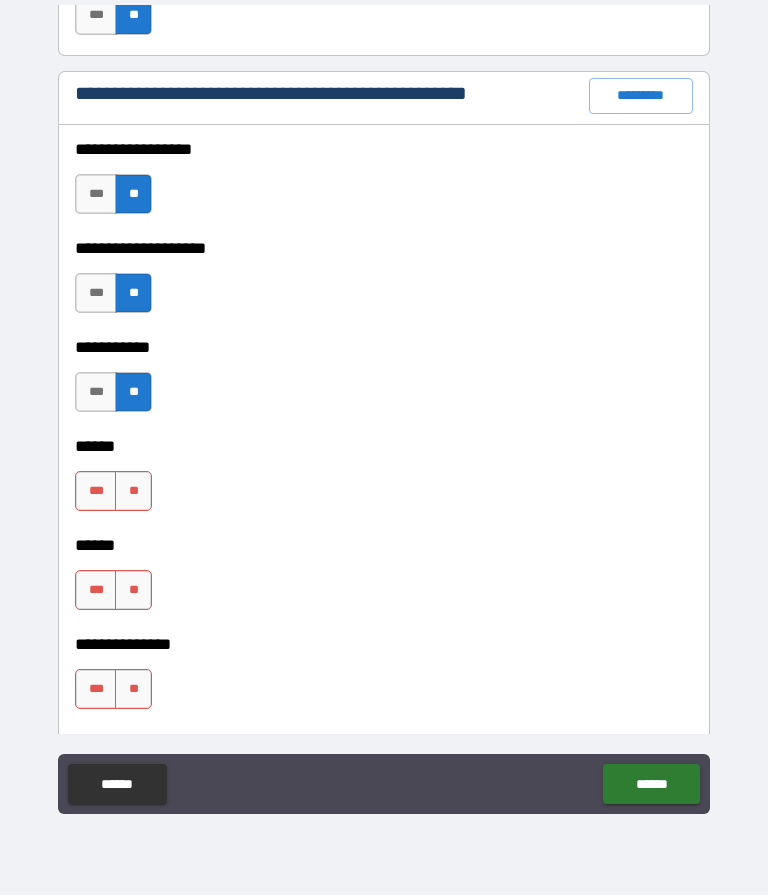 click on "**" at bounding box center (133, 492) 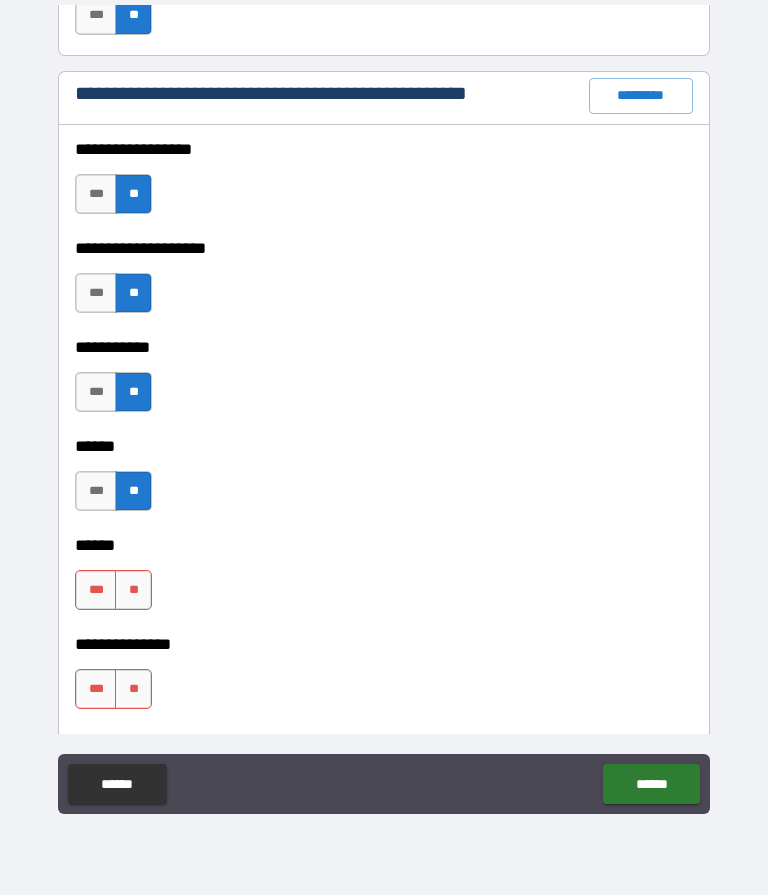 click on "**" at bounding box center (133, 591) 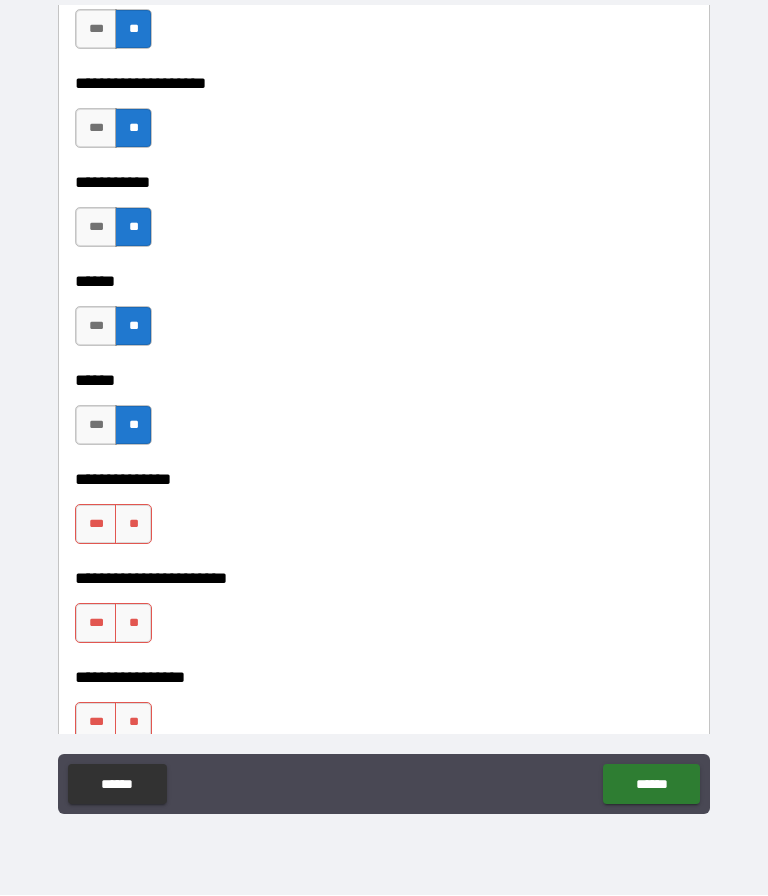 scroll, scrollTop: 2703, scrollLeft: 0, axis: vertical 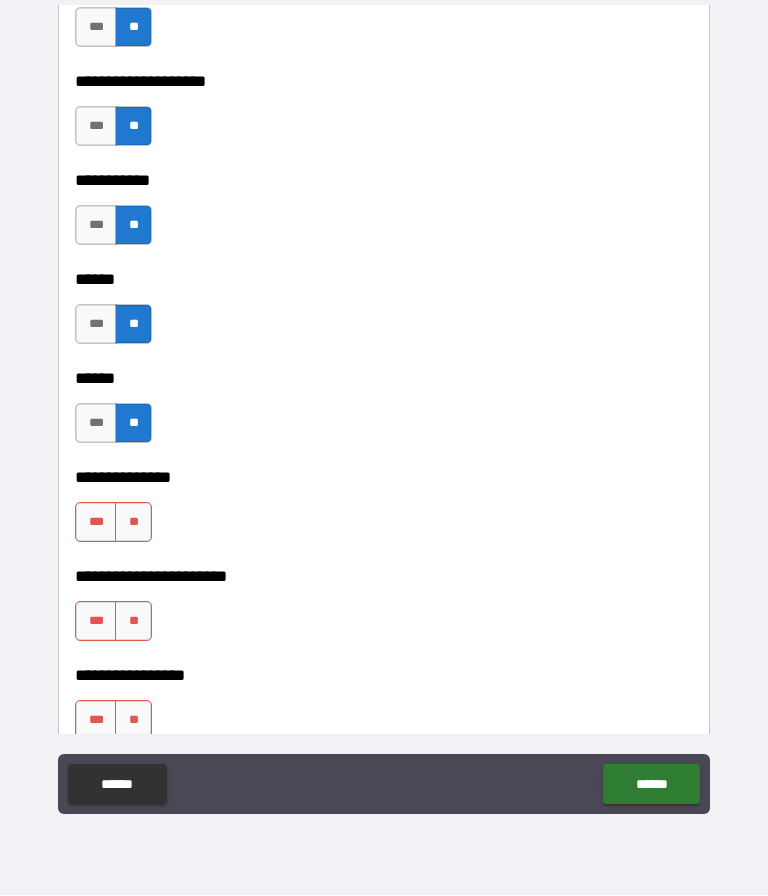 click on "**" at bounding box center [133, 523] 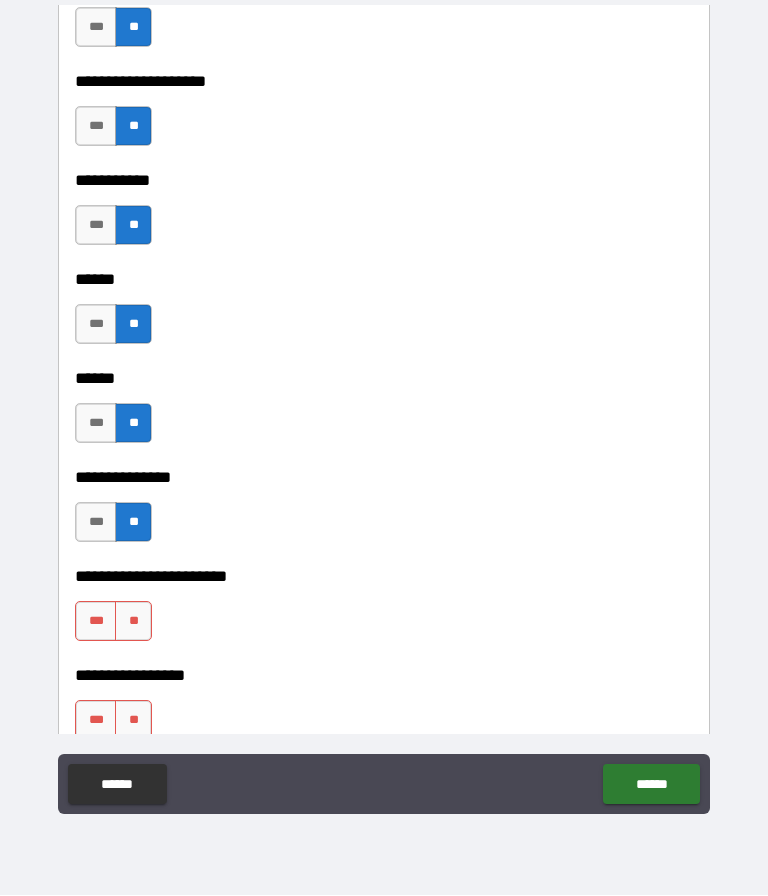 click on "**" at bounding box center (133, 622) 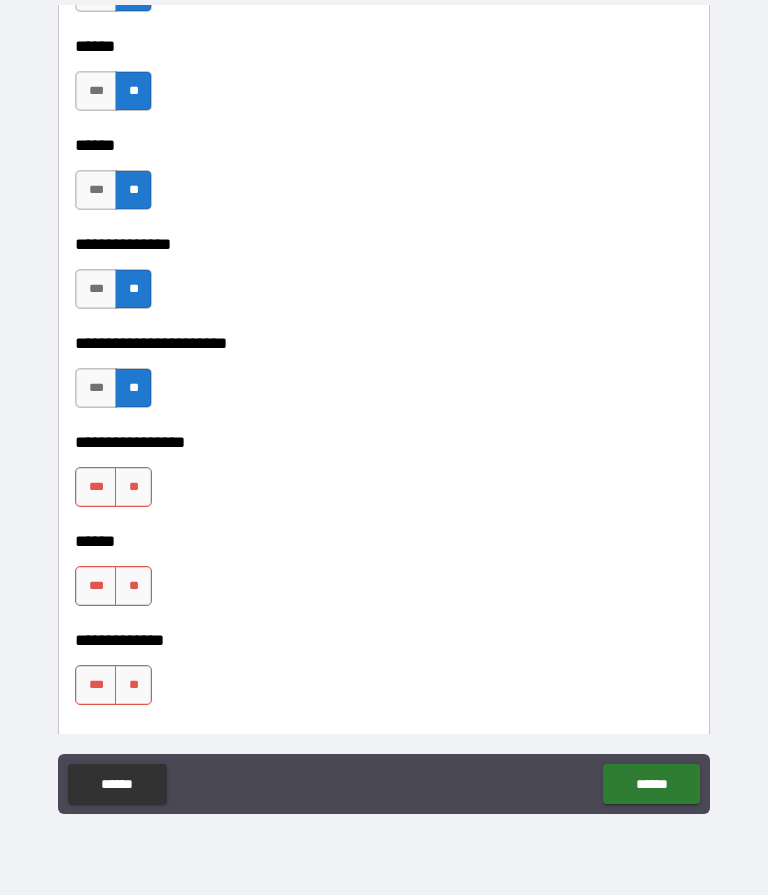 scroll, scrollTop: 2954, scrollLeft: 0, axis: vertical 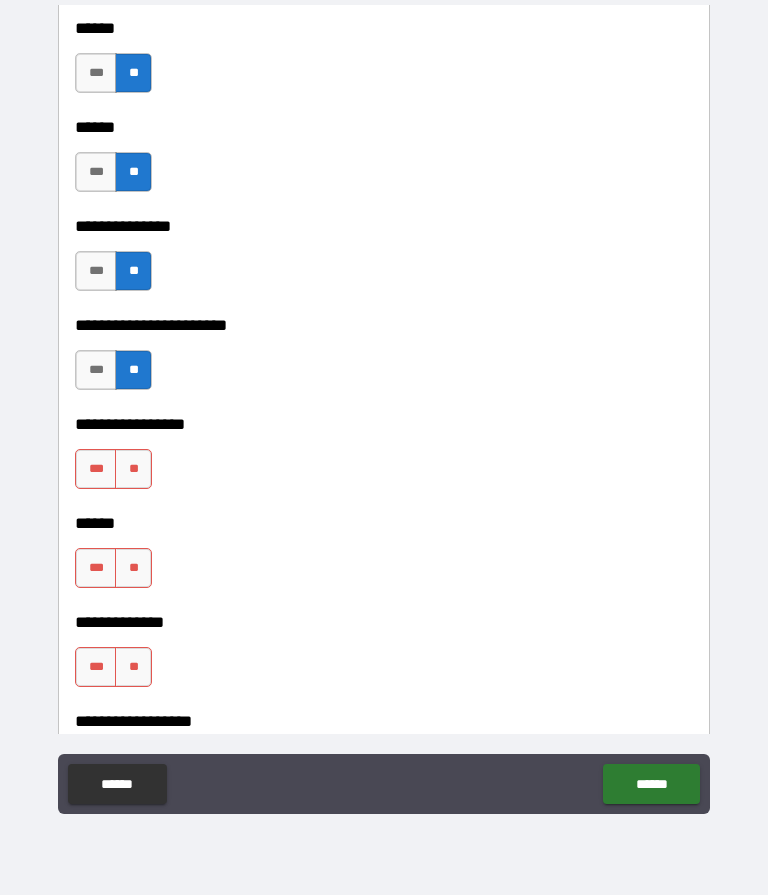 click on "**" at bounding box center [133, 470] 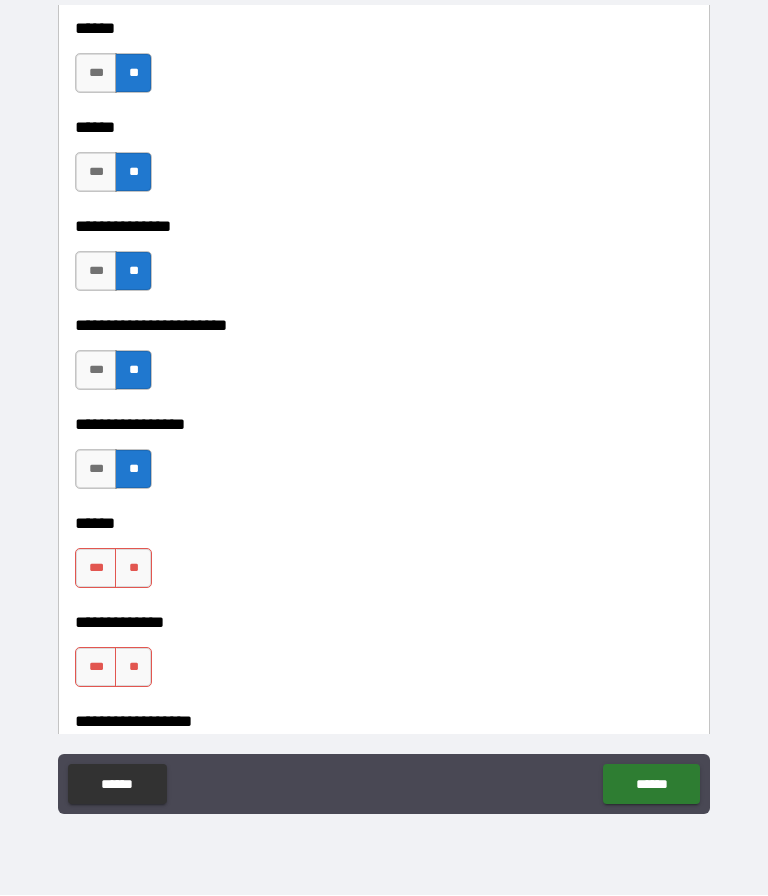 click on "**" at bounding box center [133, 569] 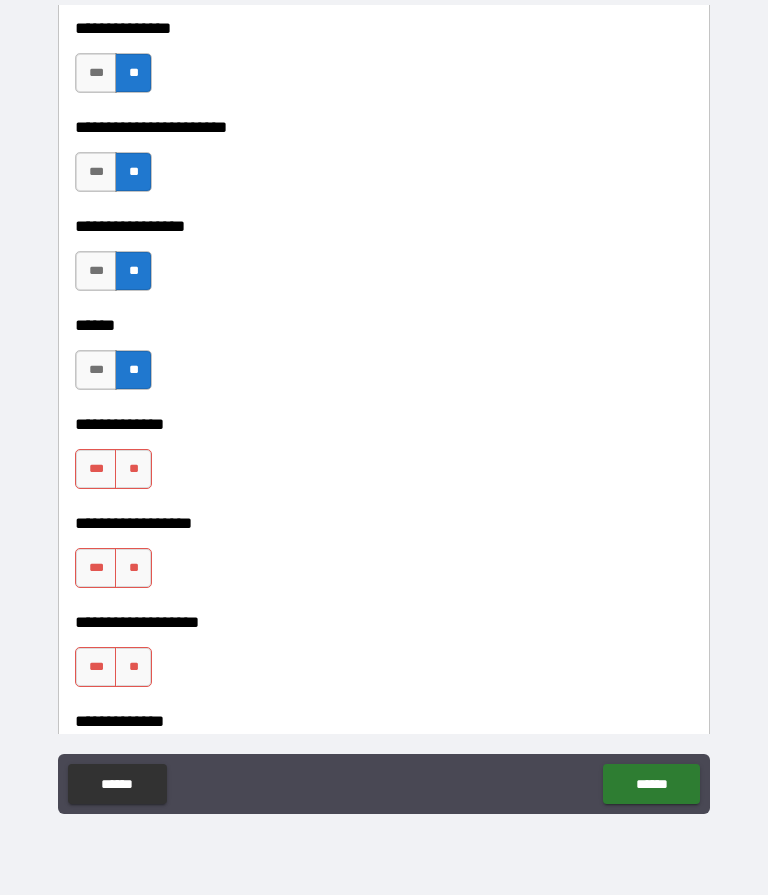 scroll, scrollTop: 3154, scrollLeft: 0, axis: vertical 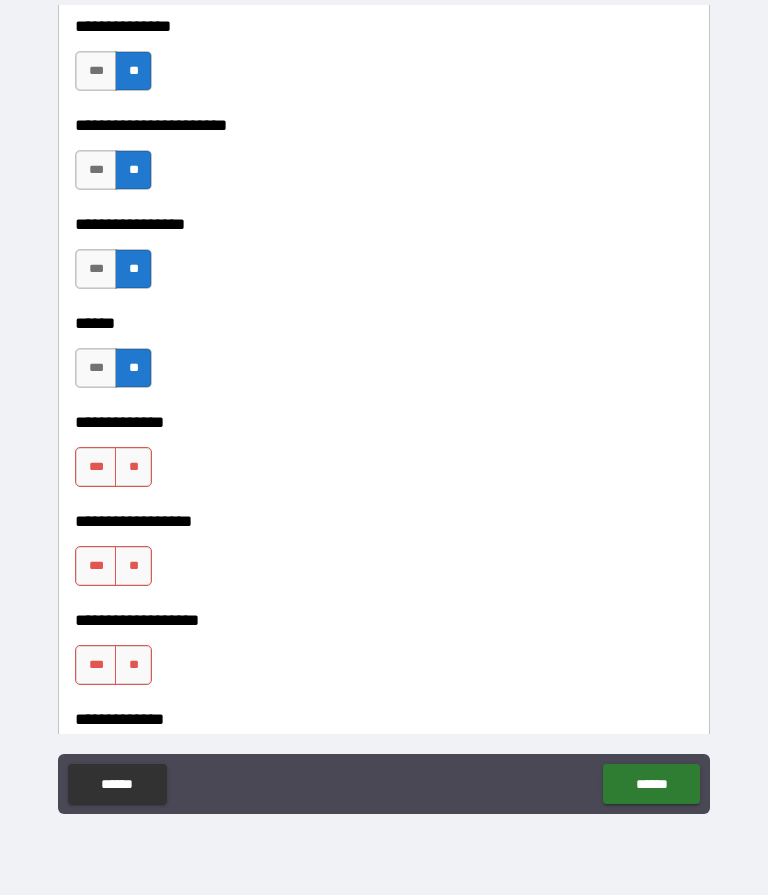 click on "**" at bounding box center (133, 468) 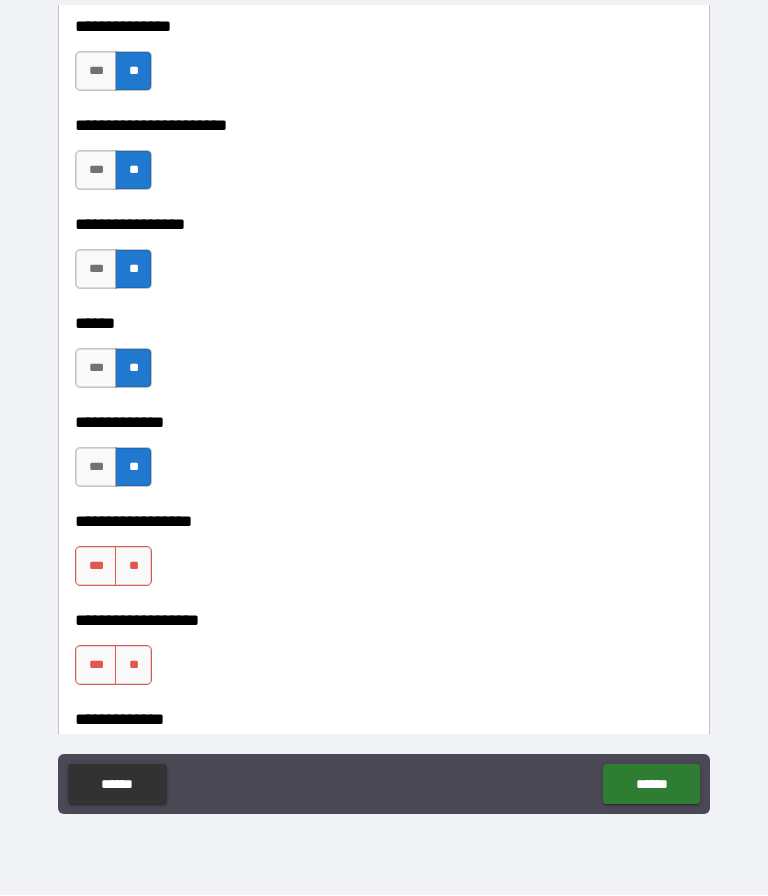 click on "**" at bounding box center (133, 567) 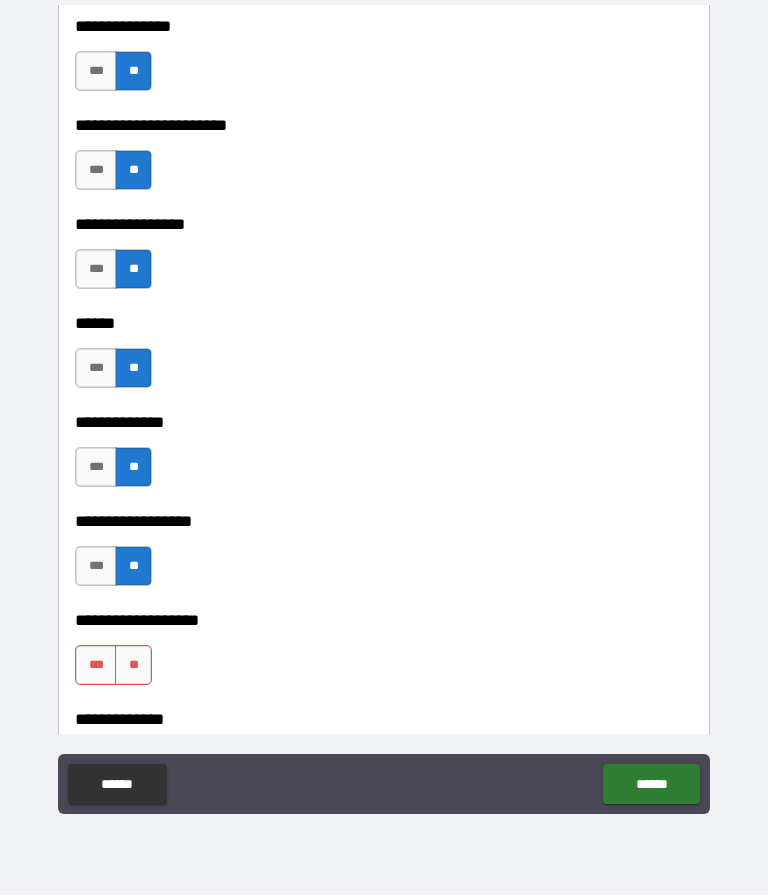 click on "**" at bounding box center (133, 666) 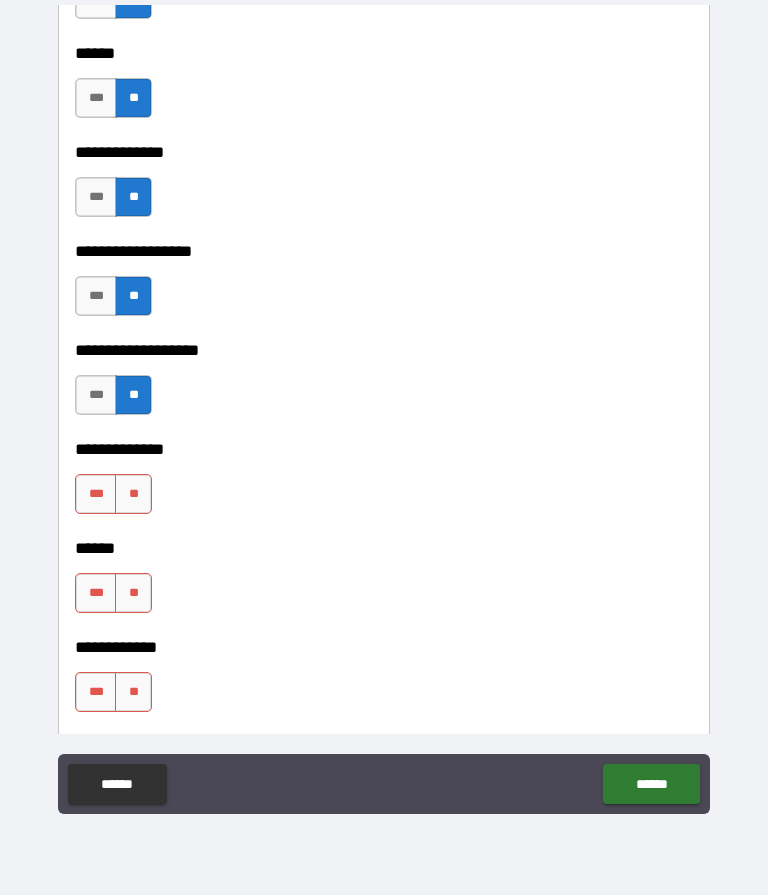 scroll, scrollTop: 3425, scrollLeft: 0, axis: vertical 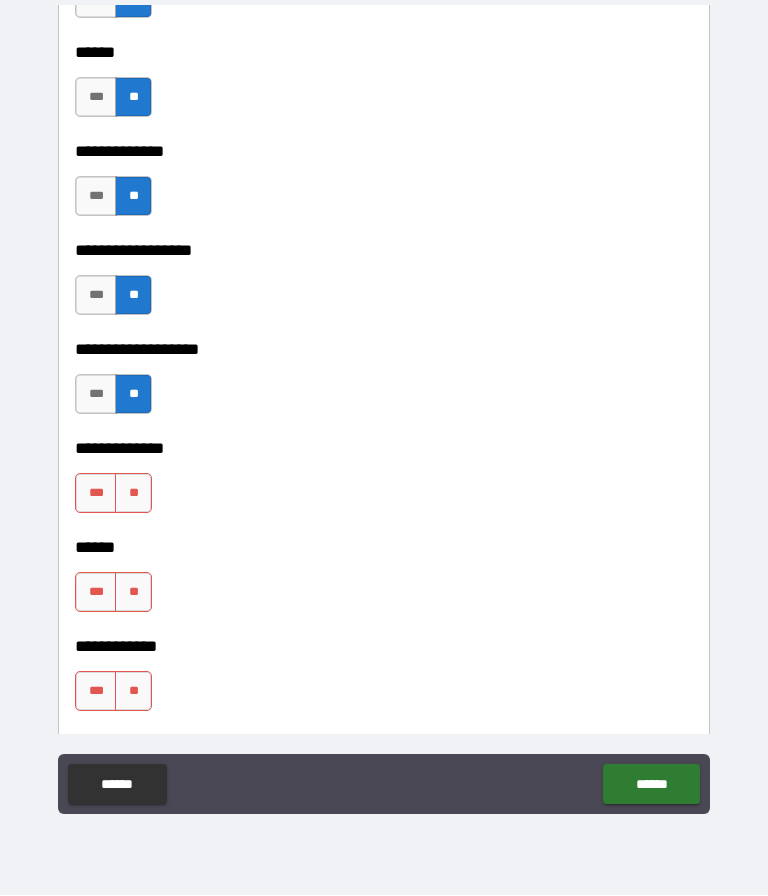 click on "**" at bounding box center (133, 494) 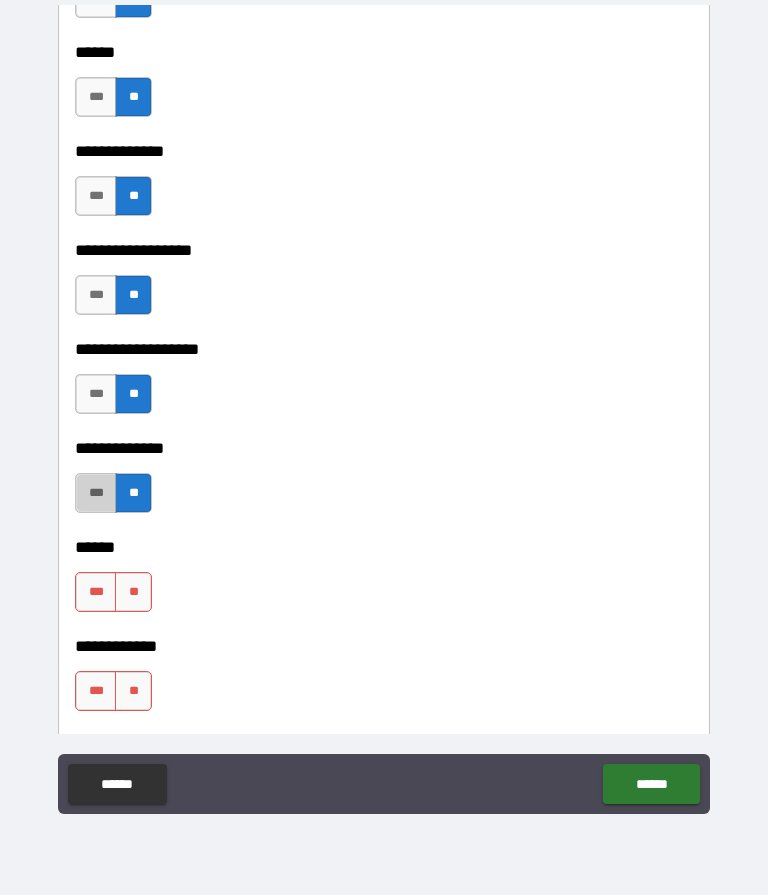 click on "***" at bounding box center (96, 494) 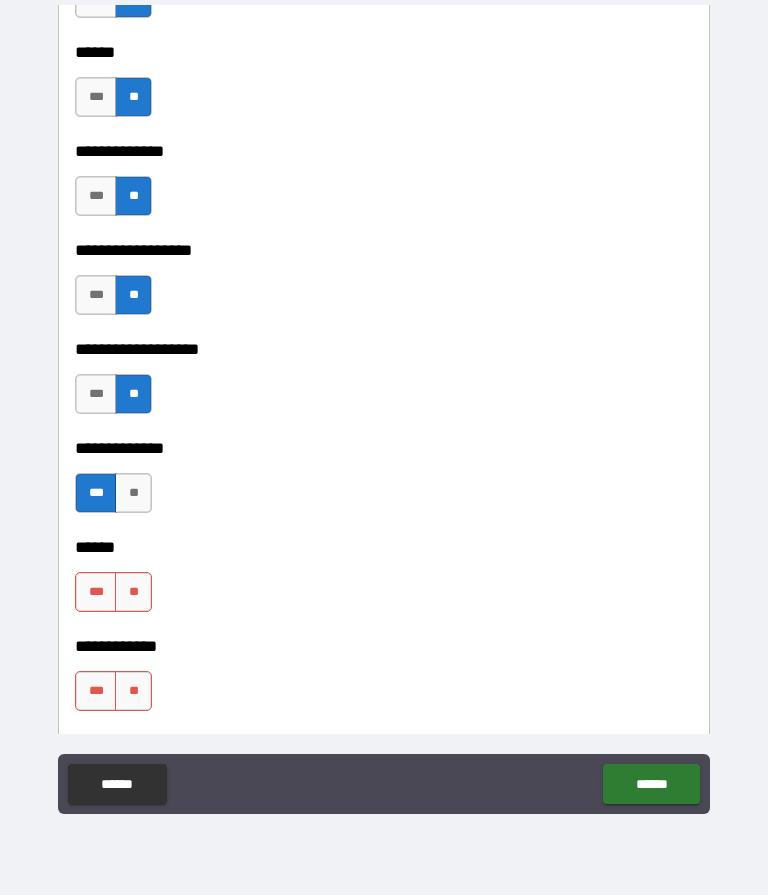 click on "**" at bounding box center (133, 593) 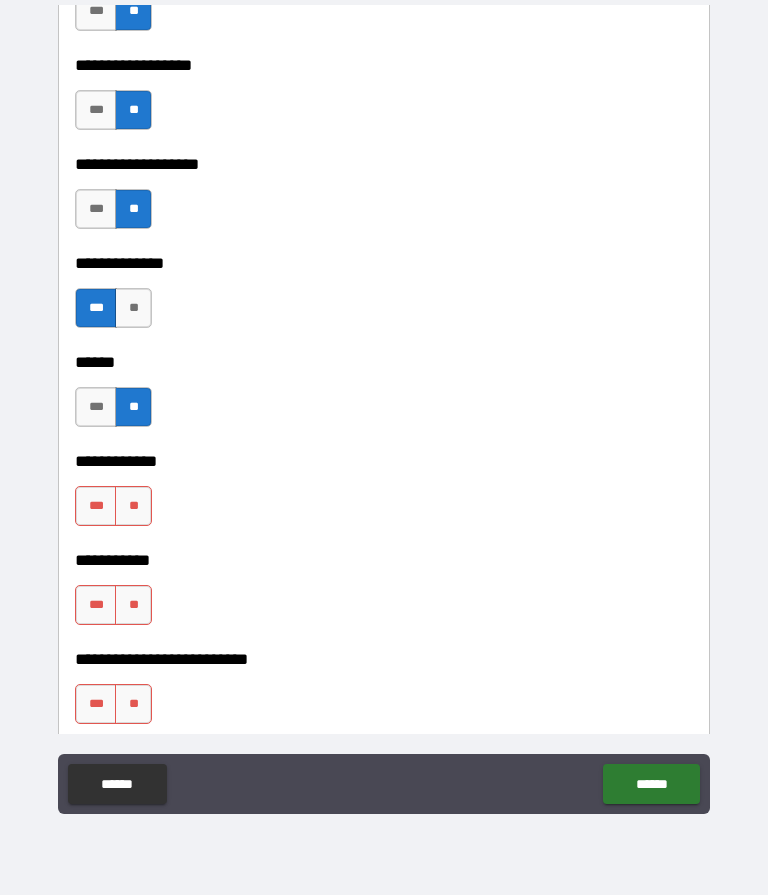 scroll, scrollTop: 3626, scrollLeft: 0, axis: vertical 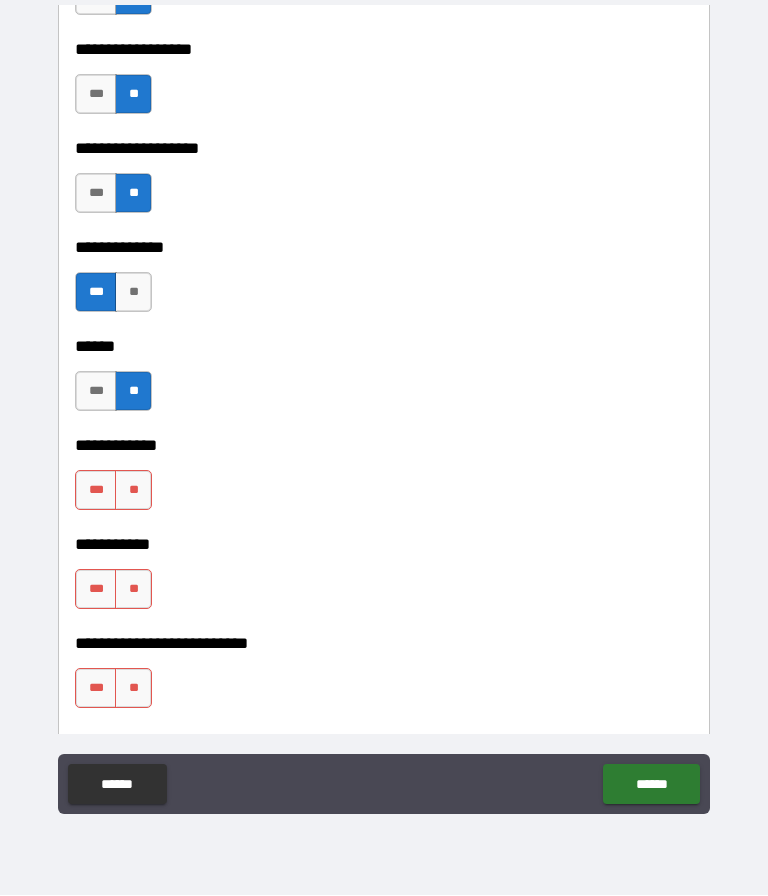 click on "**" at bounding box center (133, 491) 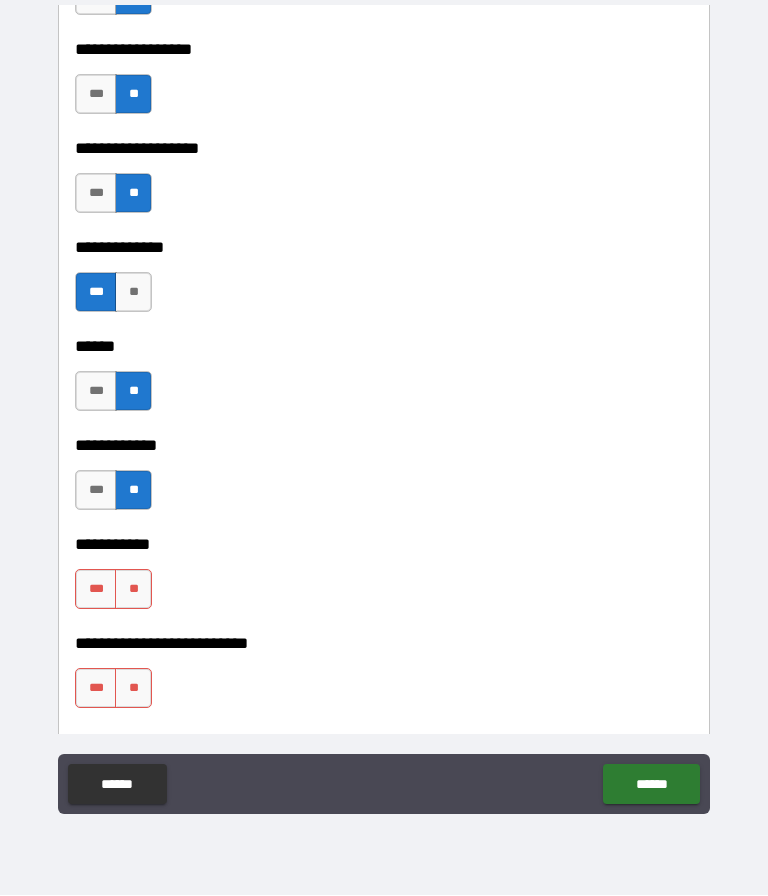 click on "**" at bounding box center (133, 590) 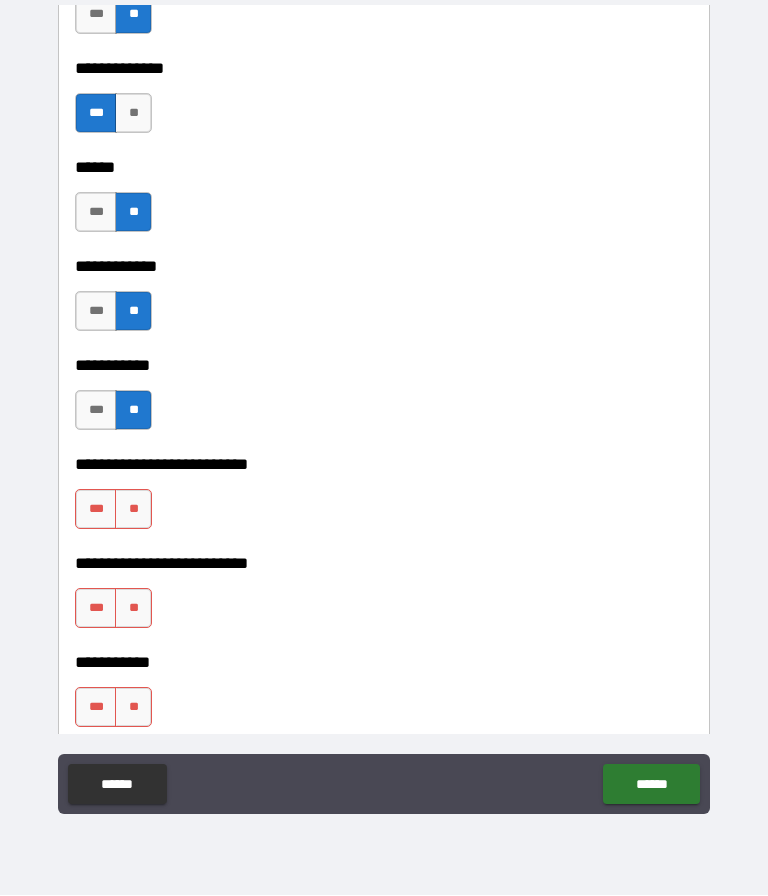 scroll, scrollTop: 3809, scrollLeft: 0, axis: vertical 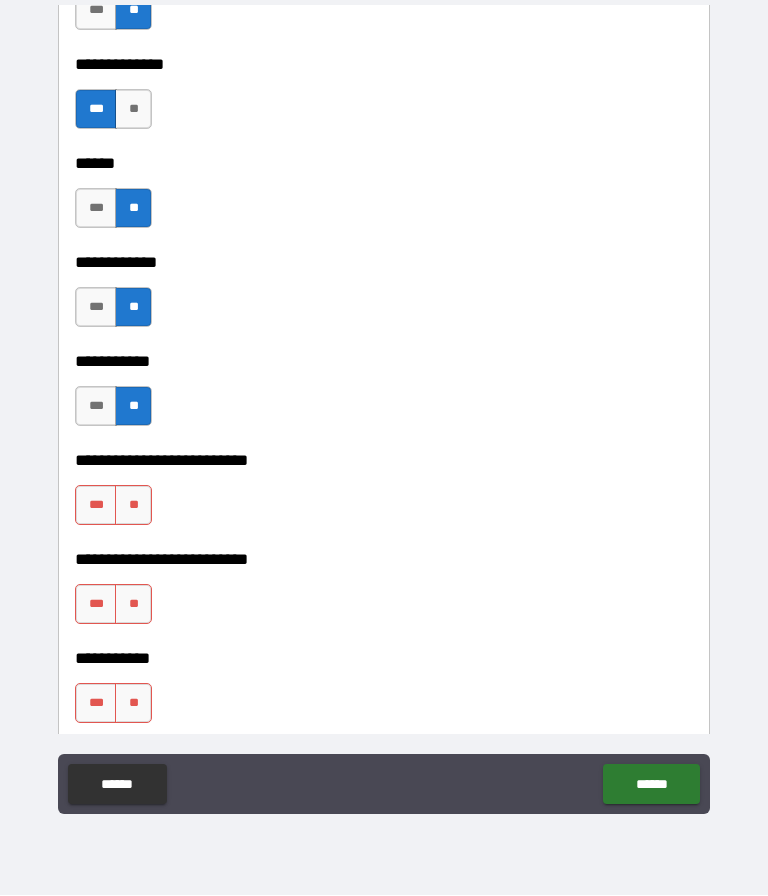 click on "***" at bounding box center [96, 506] 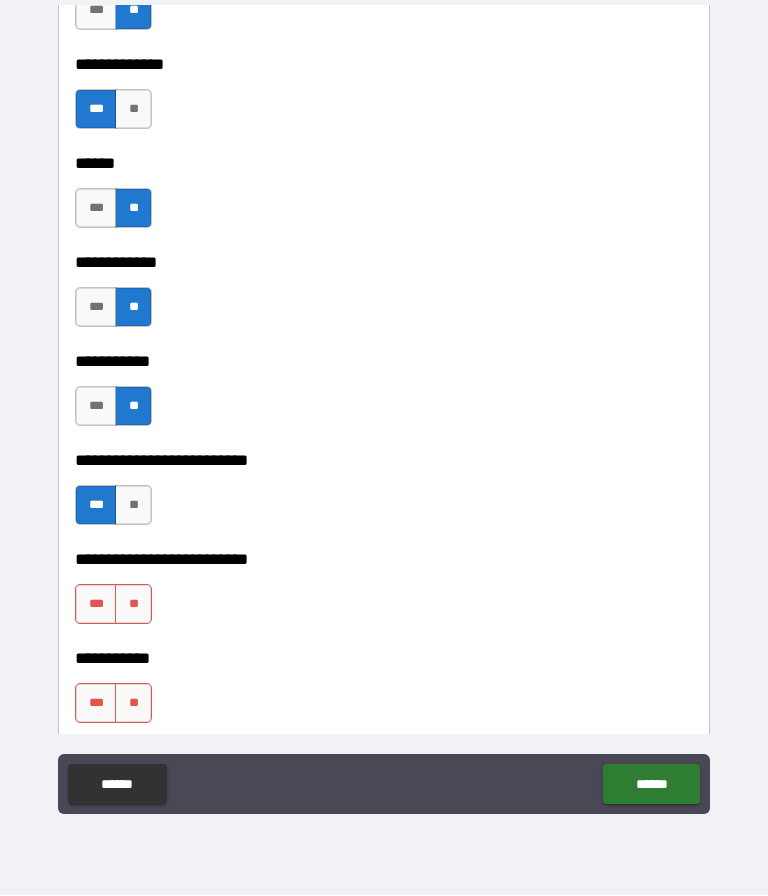 click on "**" at bounding box center (133, 605) 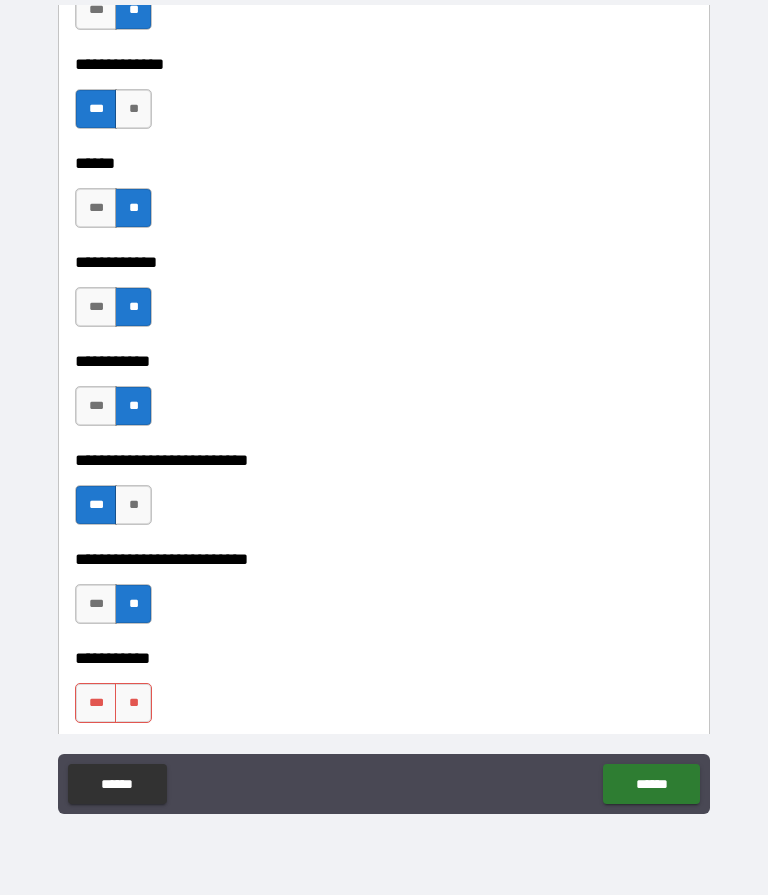 click on "**" at bounding box center (133, 704) 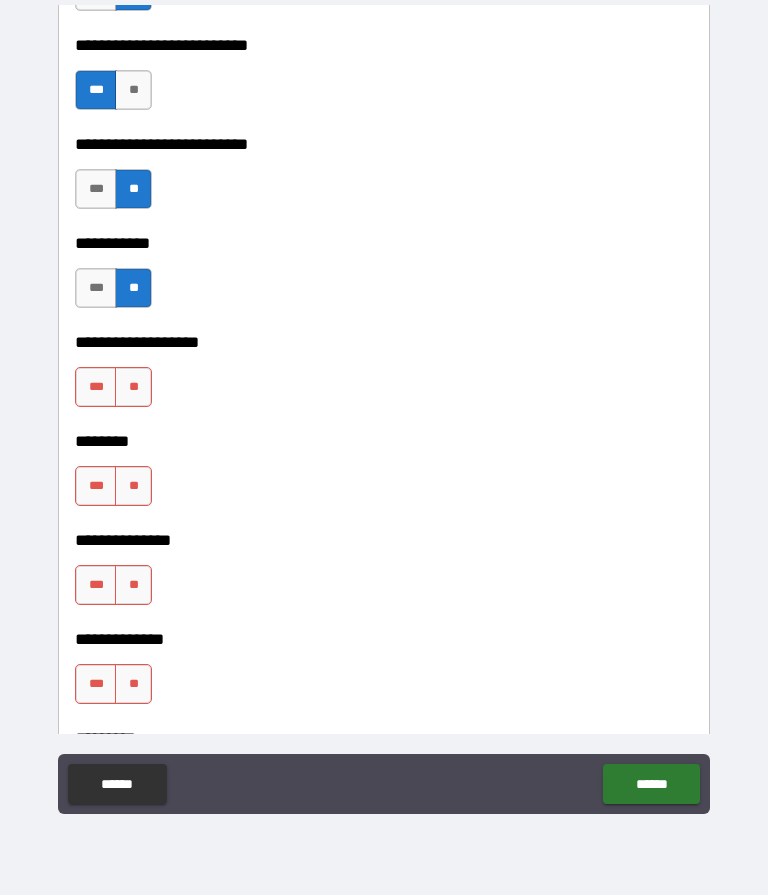 scroll, scrollTop: 4225, scrollLeft: 0, axis: vertical 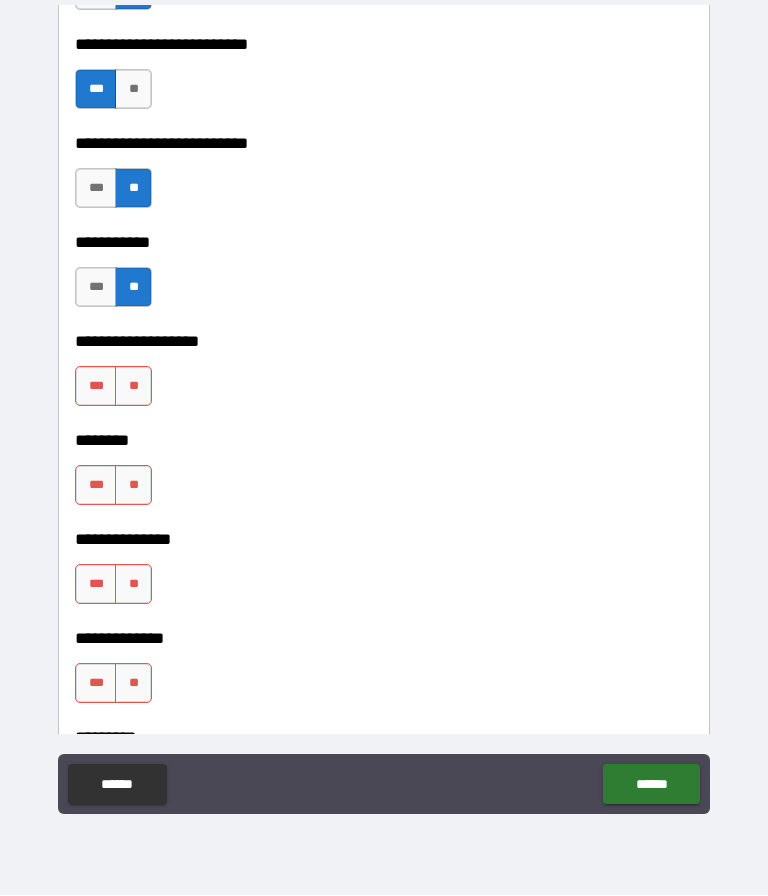 click on "**" at bounding box center (133, 387) 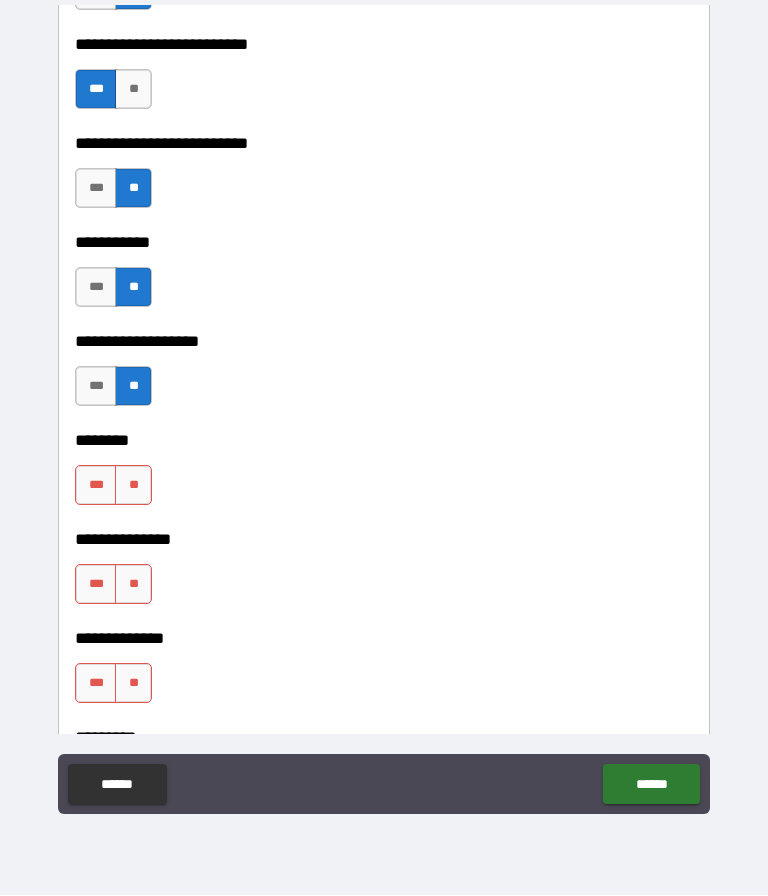 click on "**" at bounding box center [133, 486] 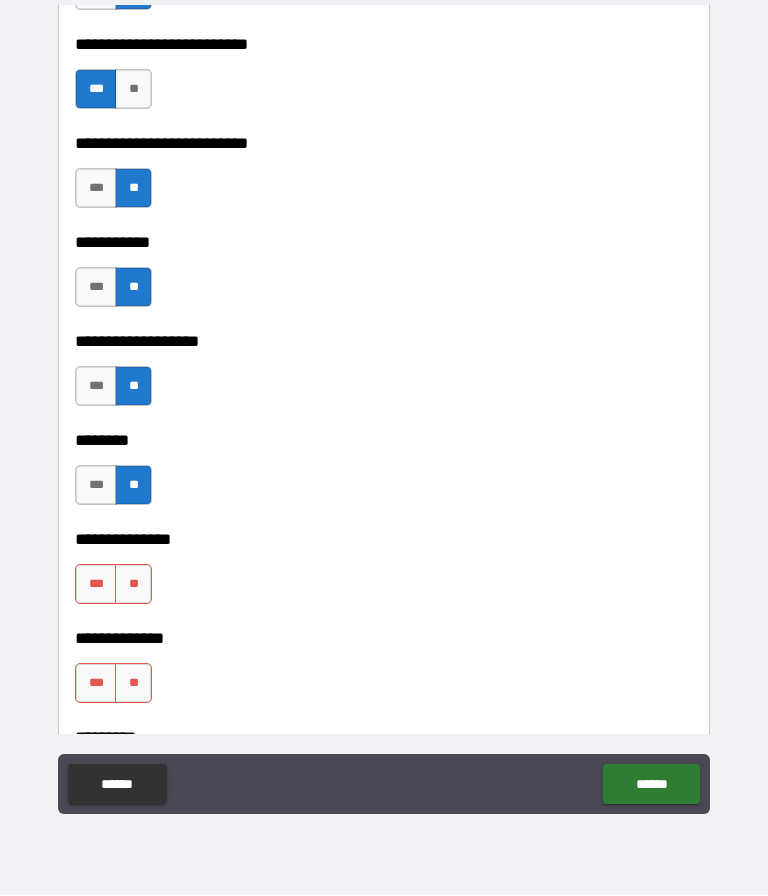click on "**" at bounding box center (133, 585) 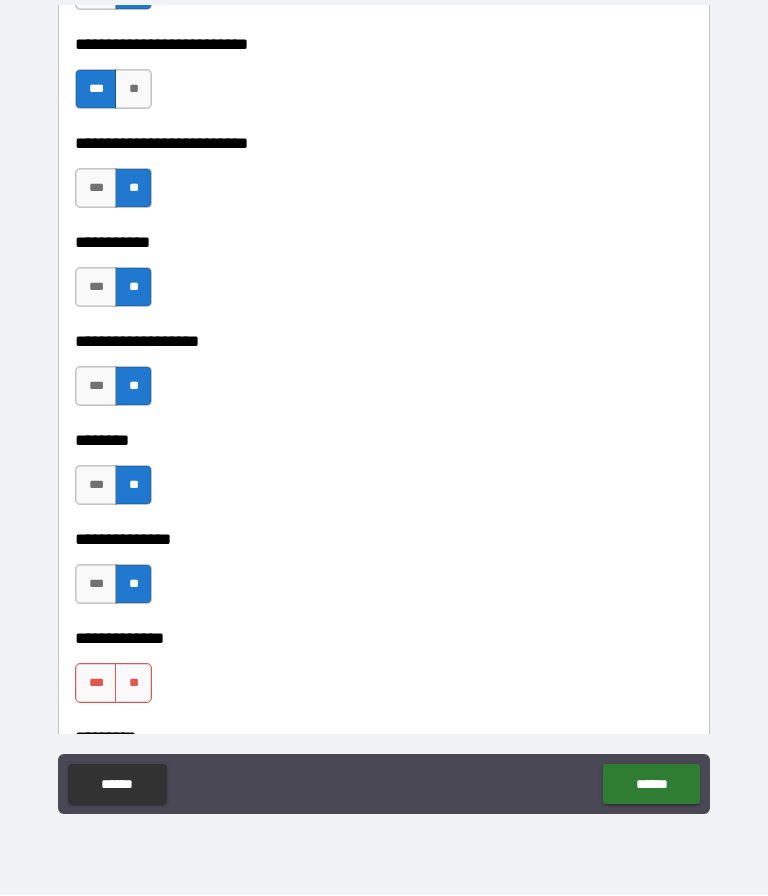 click on "**" at bounding box center (133, 684) 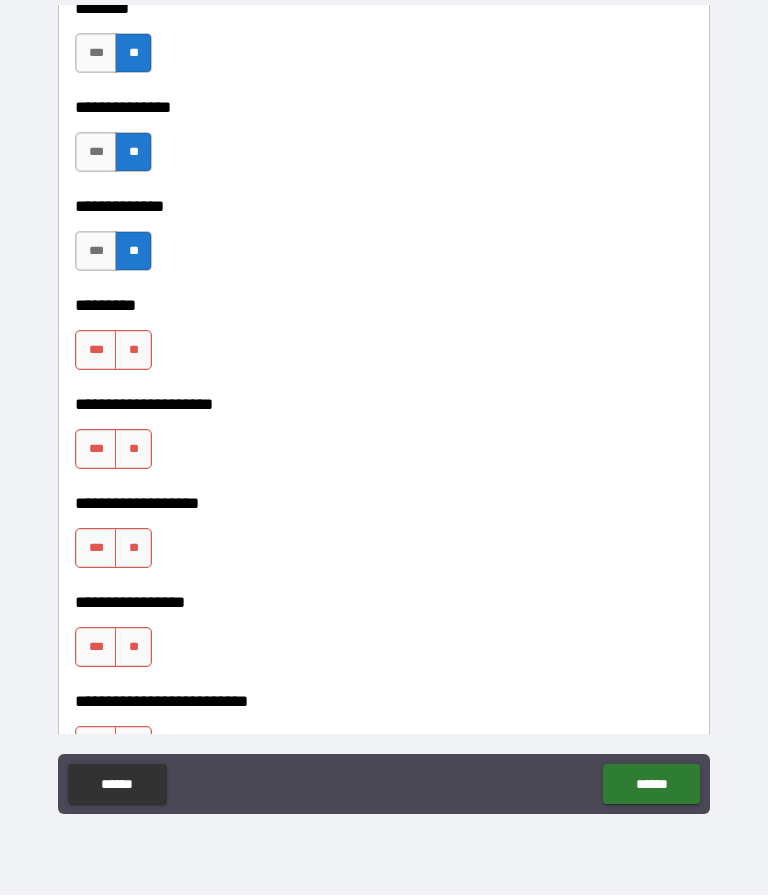 scroll, scrollTop: 4661, scrollLeft: 0, axis: vertical 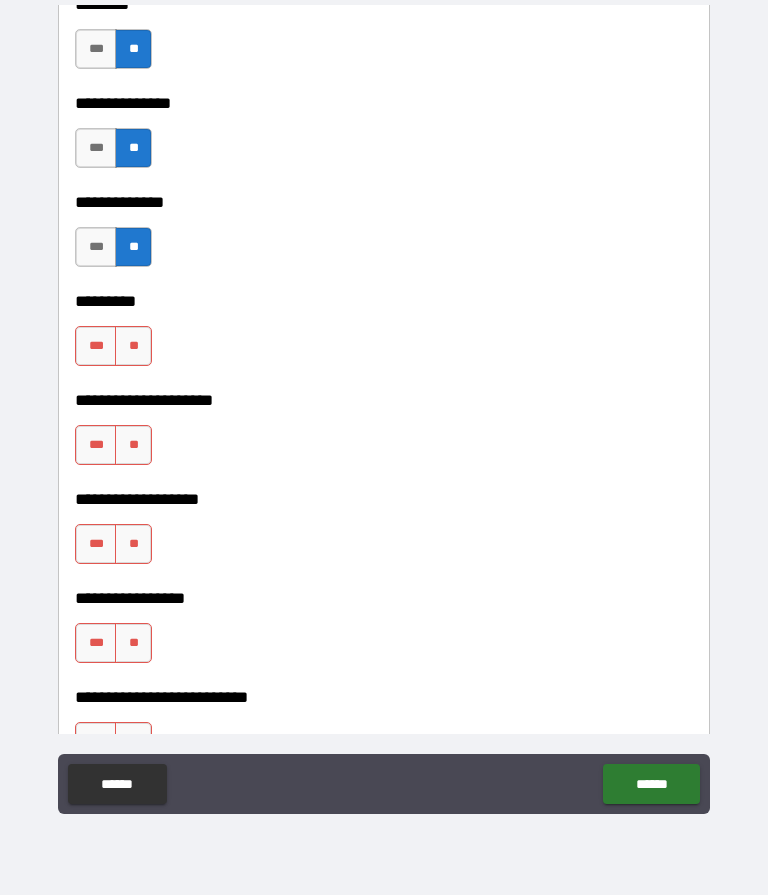 click on "**" at bounding box center [133, 347] 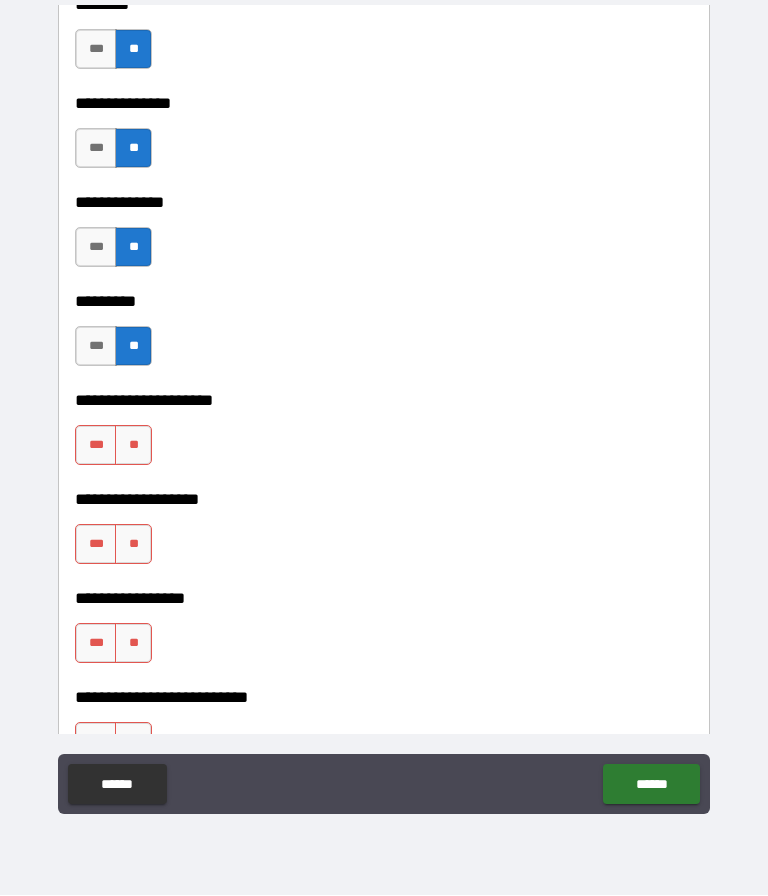 click on "**" at bounding box center (133, 446) 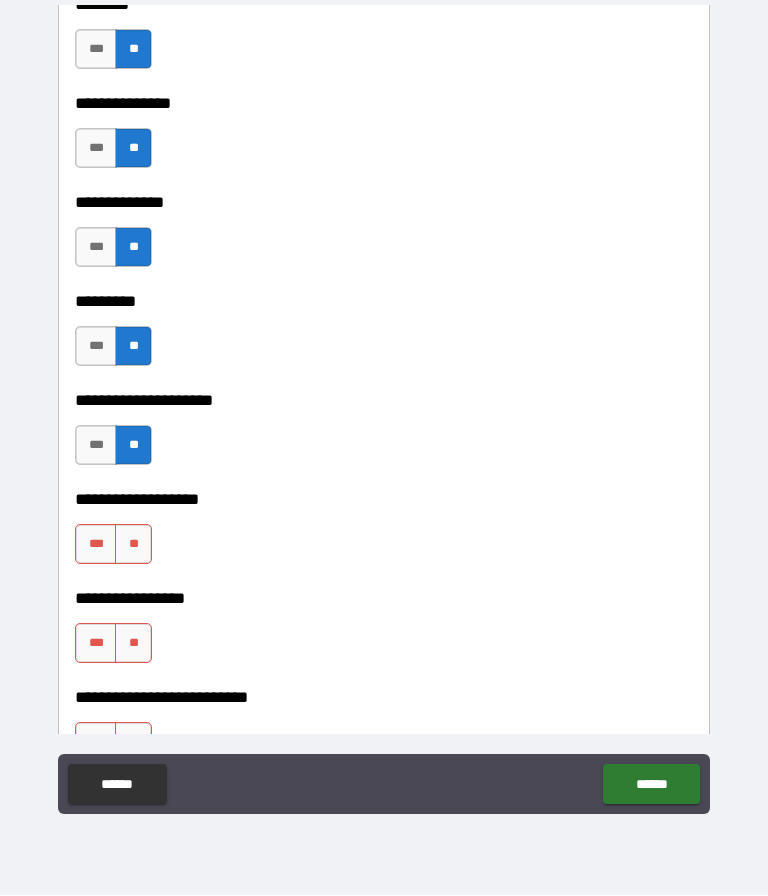 click on "**" at bounding box center (133, 545) 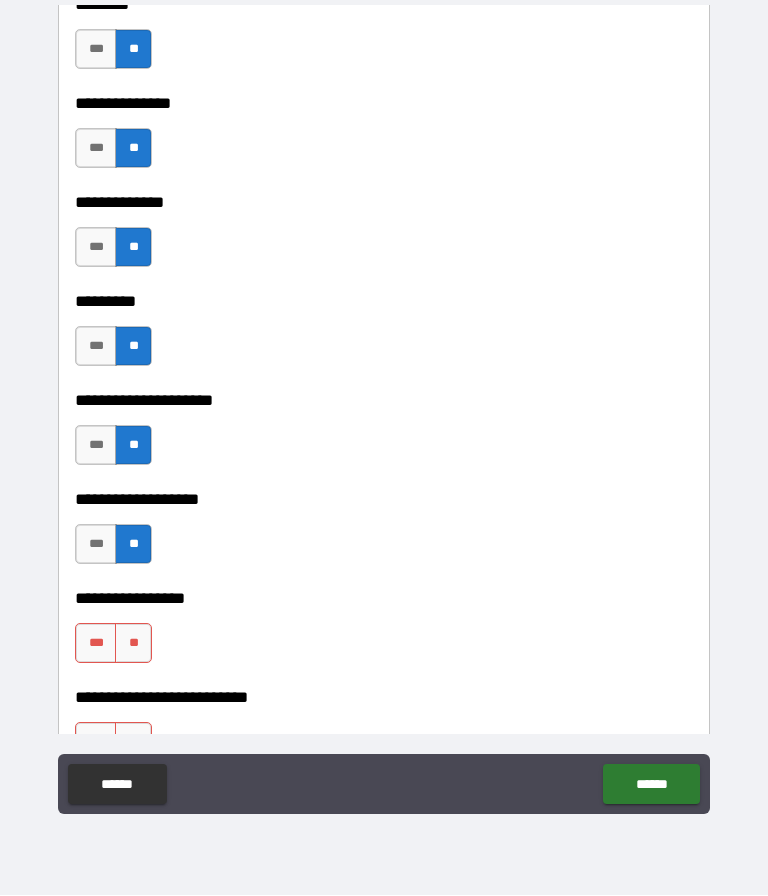click on "**" at bounding box center (133, 644) 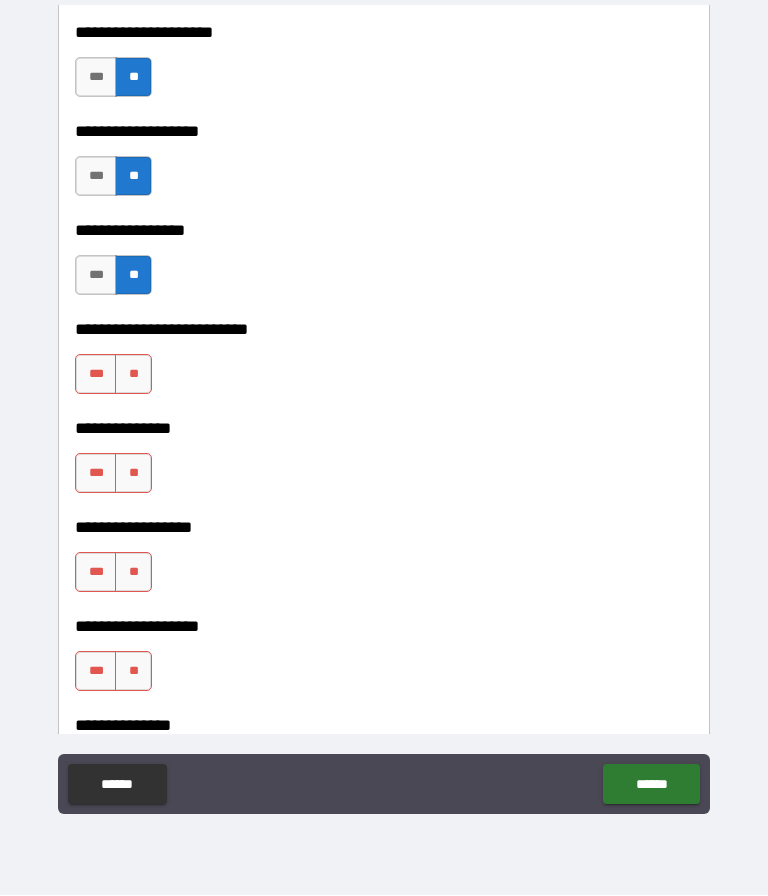 scroll, scrollTop: 5032, scrollLeft: 0, axis: vertical 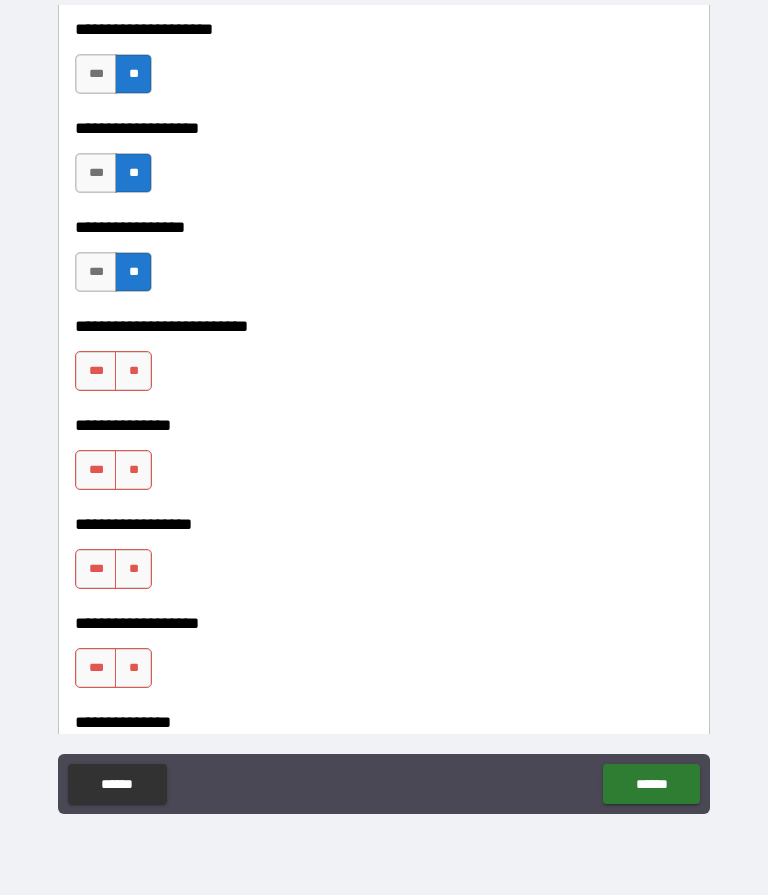 click on "**" at bounding box center [133, 372] 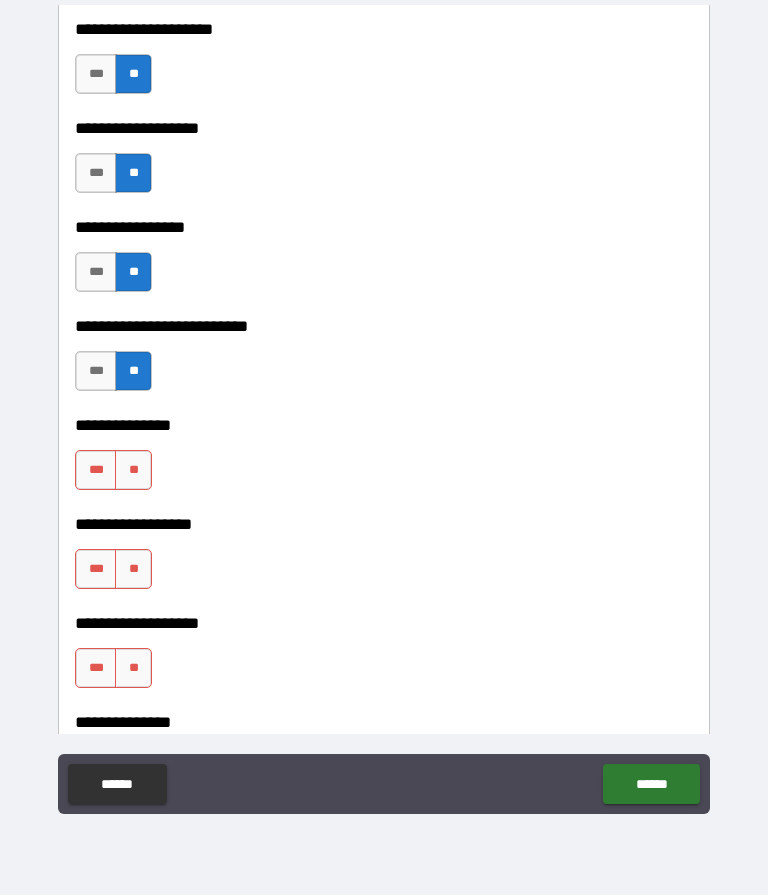click on "**" at bounding box center [133, 471] 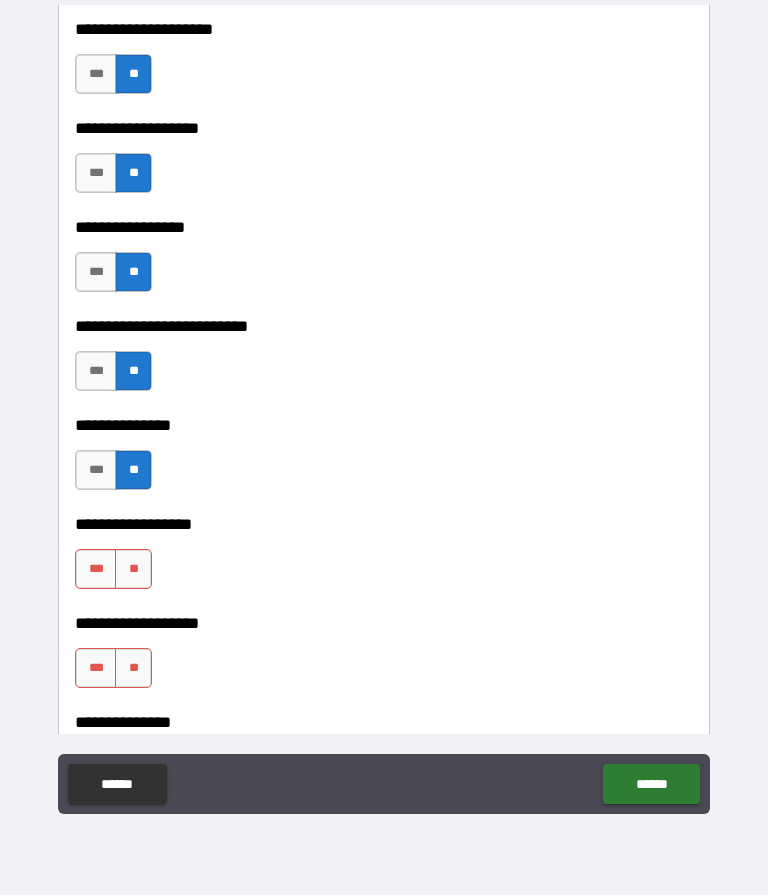 click on "**" at bounding box center (133, 570) 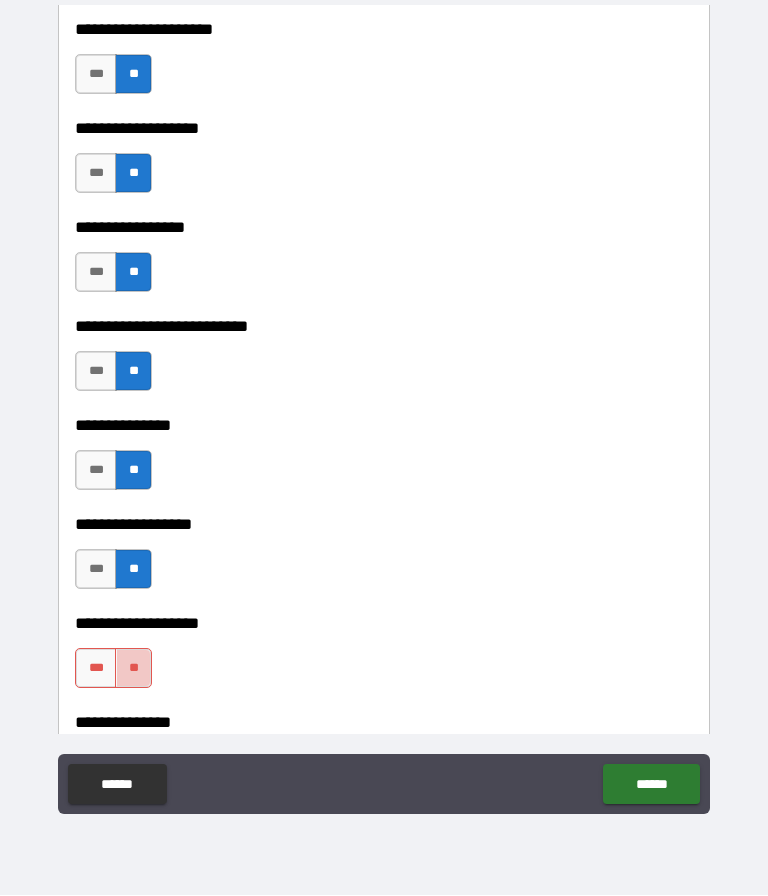 click on "**" at bounding box center [133, 669] 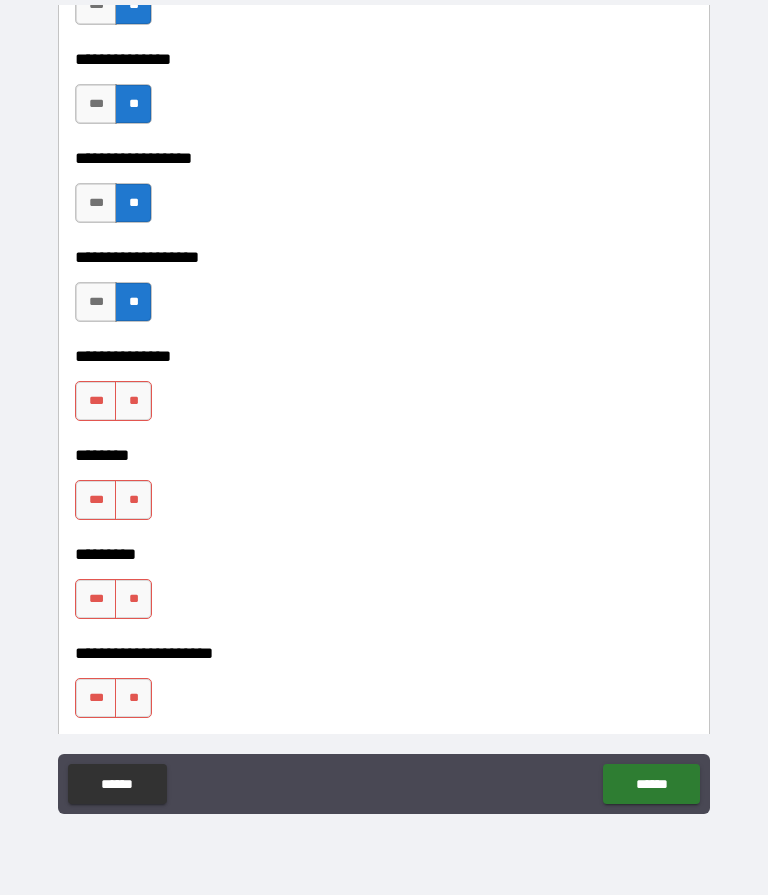 scroll, scrollTop: 5407, scrollLeft: 0, axis: vertical 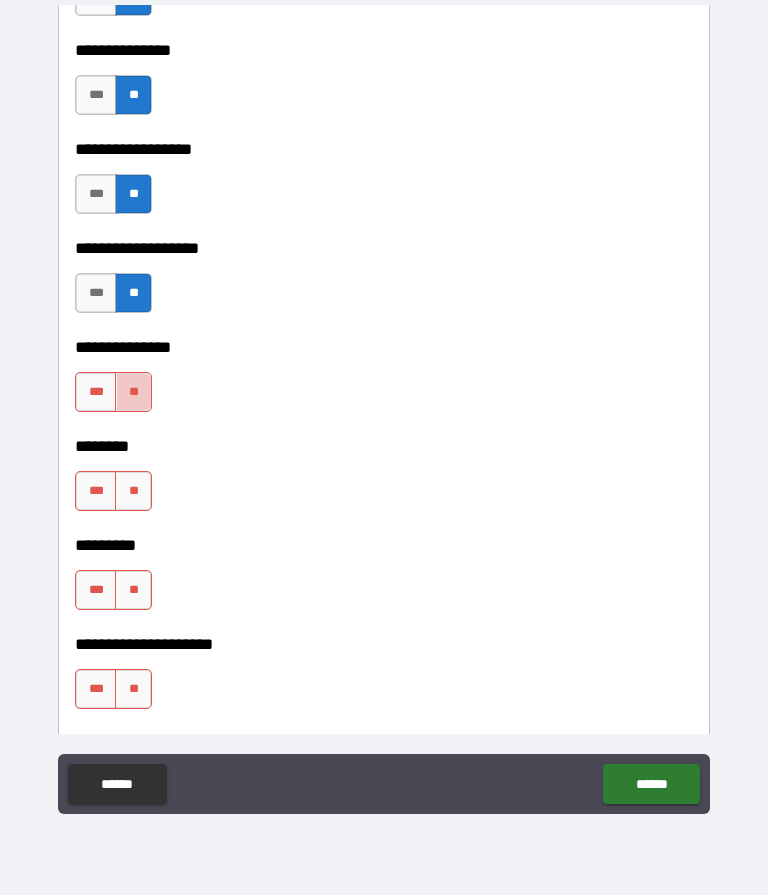 click on "**" at bounding box center (133, 393) 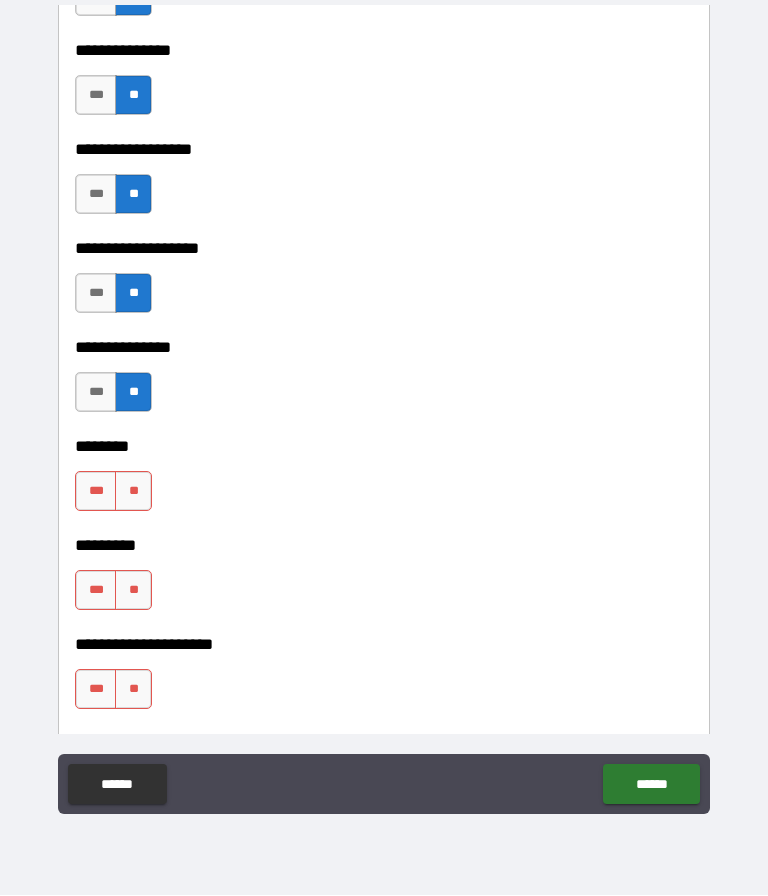 click on "**" at bounding box center [133, 492] 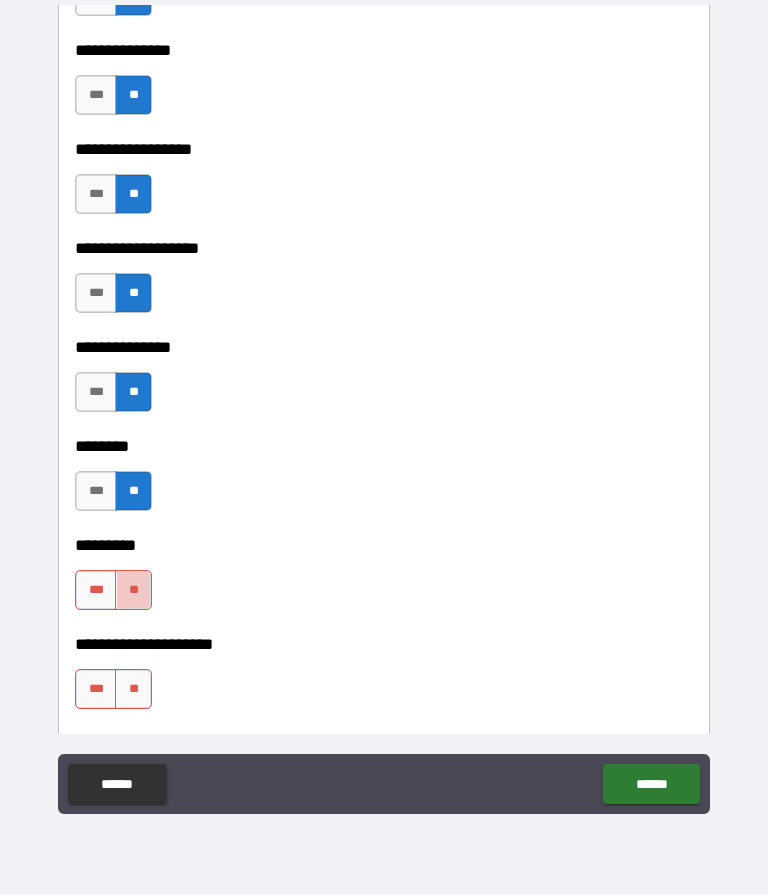click on "**" at bounding box center [133, 591] 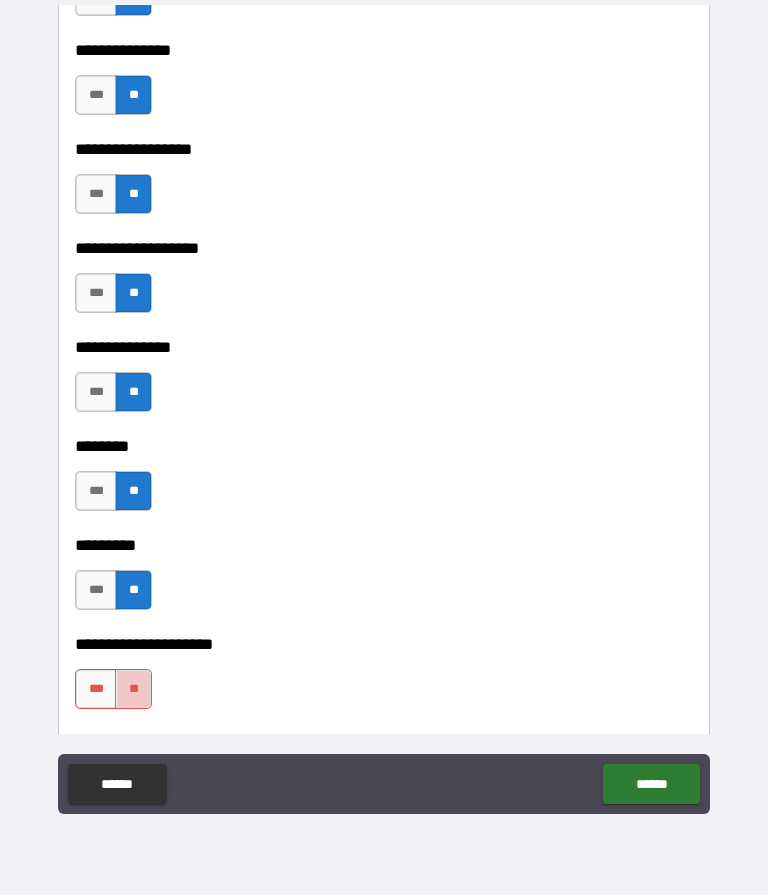 click on "**" at bounding box center (133, 690) 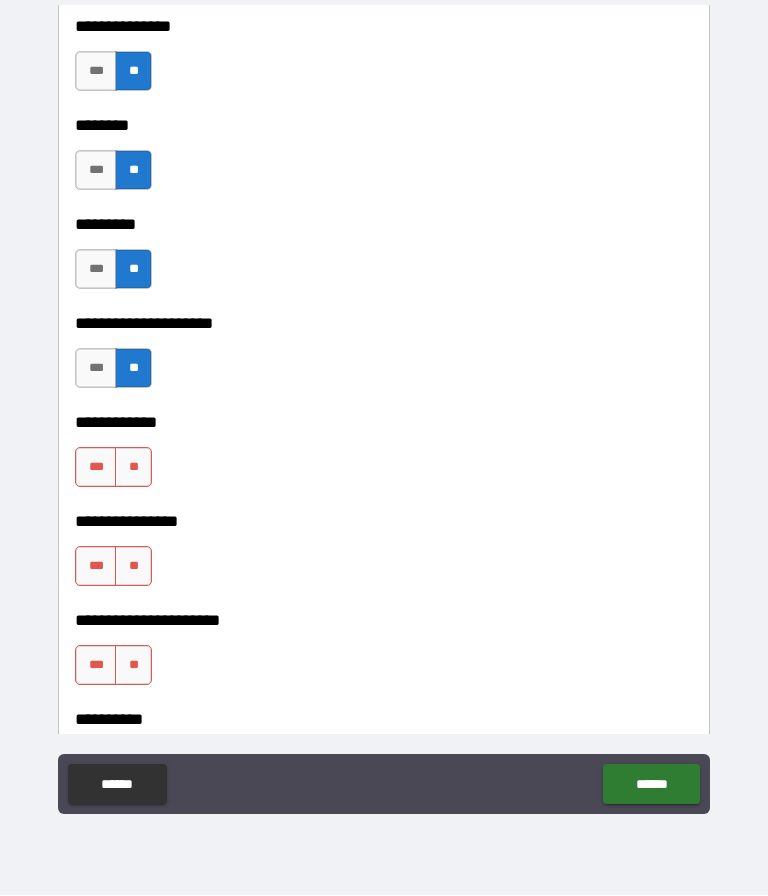 scroll, scrollTop: 5733, scrollLeft: 0, axis: vertical 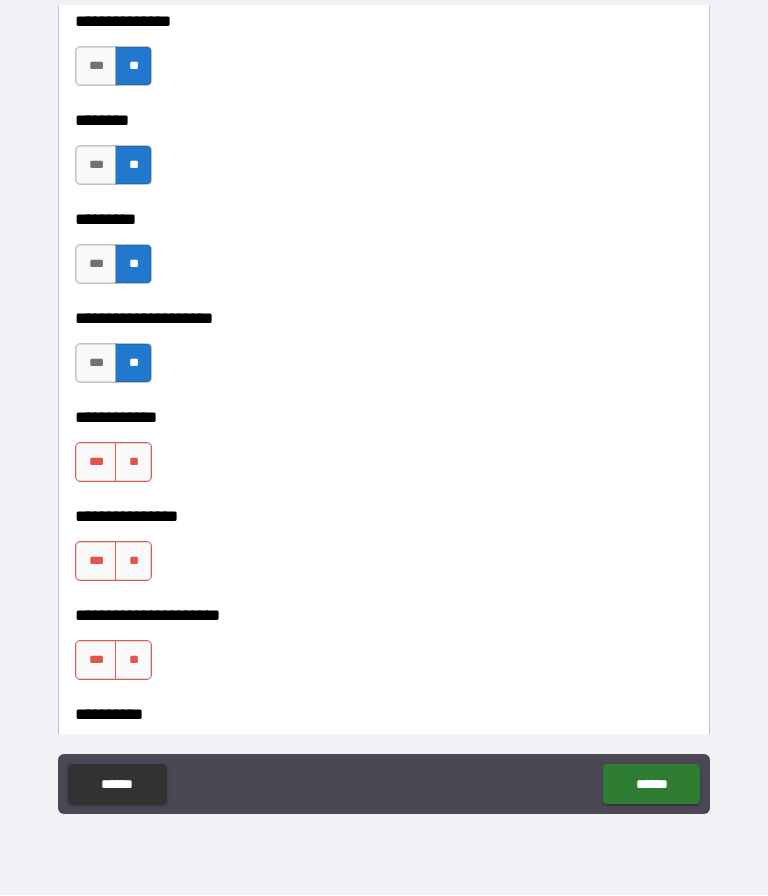 click on "**" at bounding box center (133, 463) 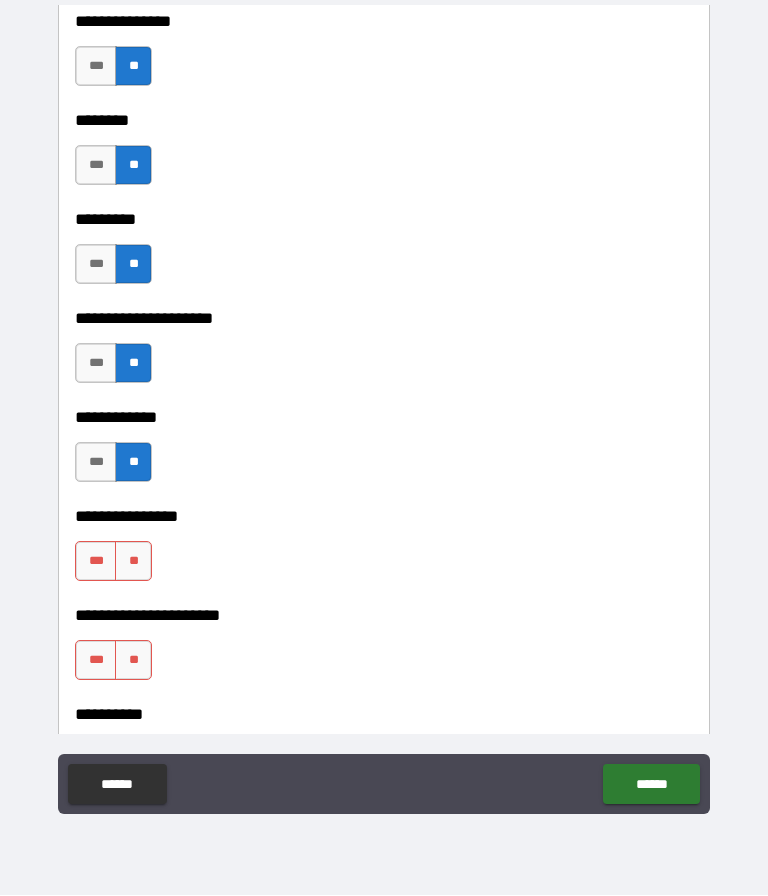 click on "**" at bounding box center [133, 562] 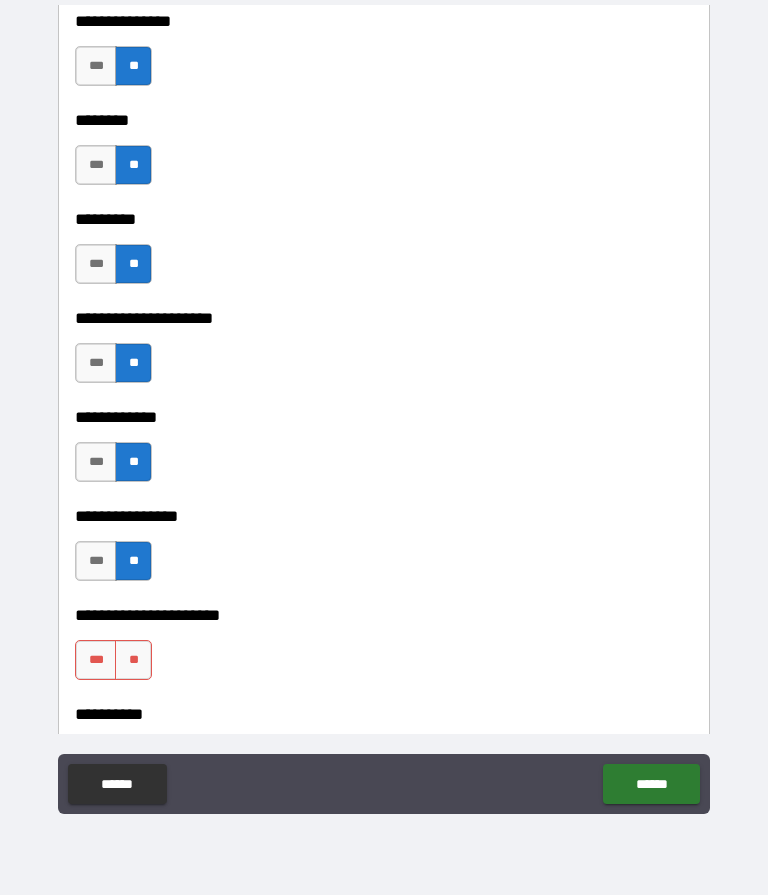 click on "**" at bounding box center (133, 661) 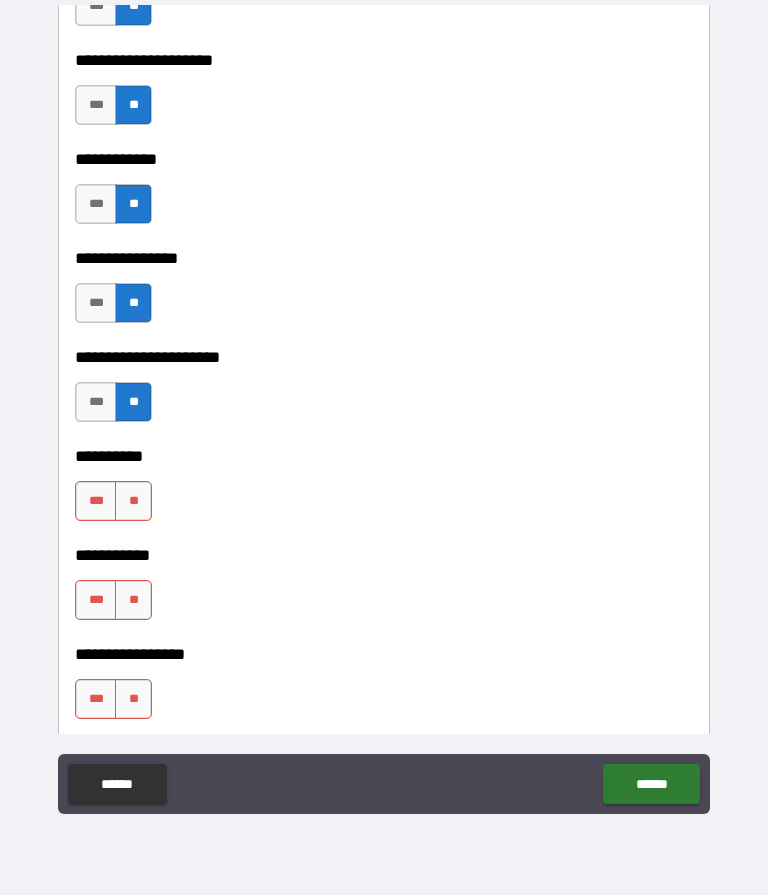 scroll, scrollTop: 5999, scrollLeft: 0, axis: vertical 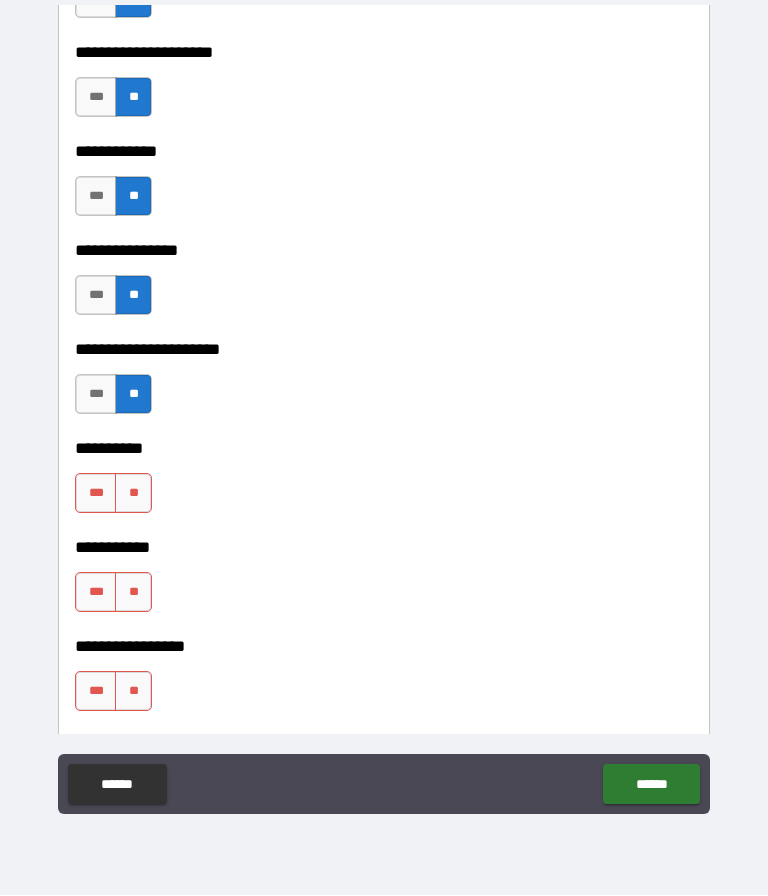 click on "**" at bounding box center (133, 494) 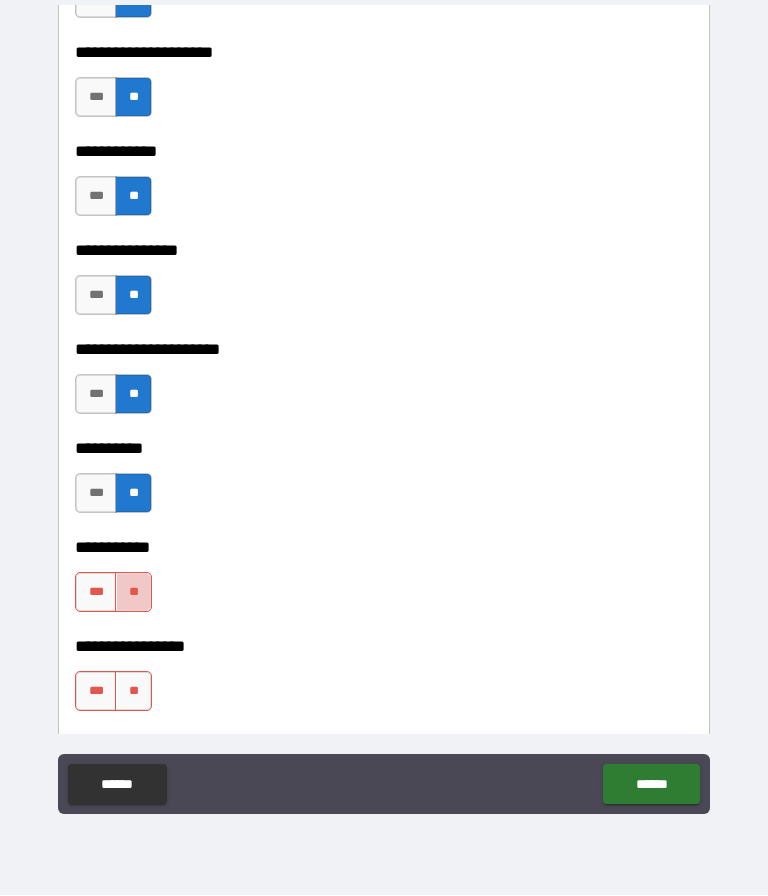 click on "**" at bounding box center [133, 593] 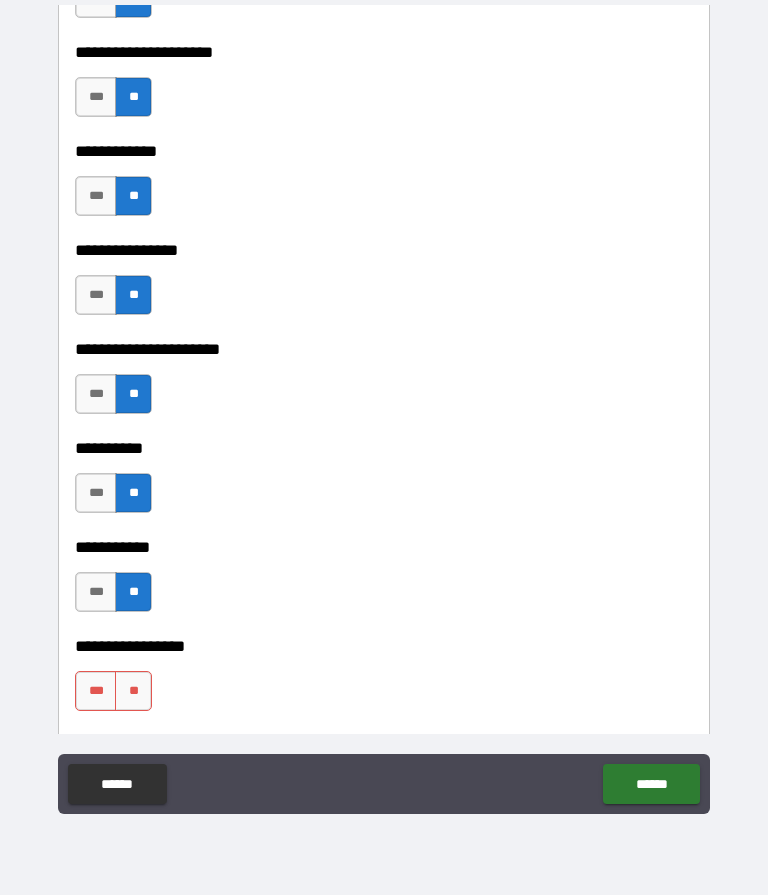 click on "**" at bounding box center (133, 692) 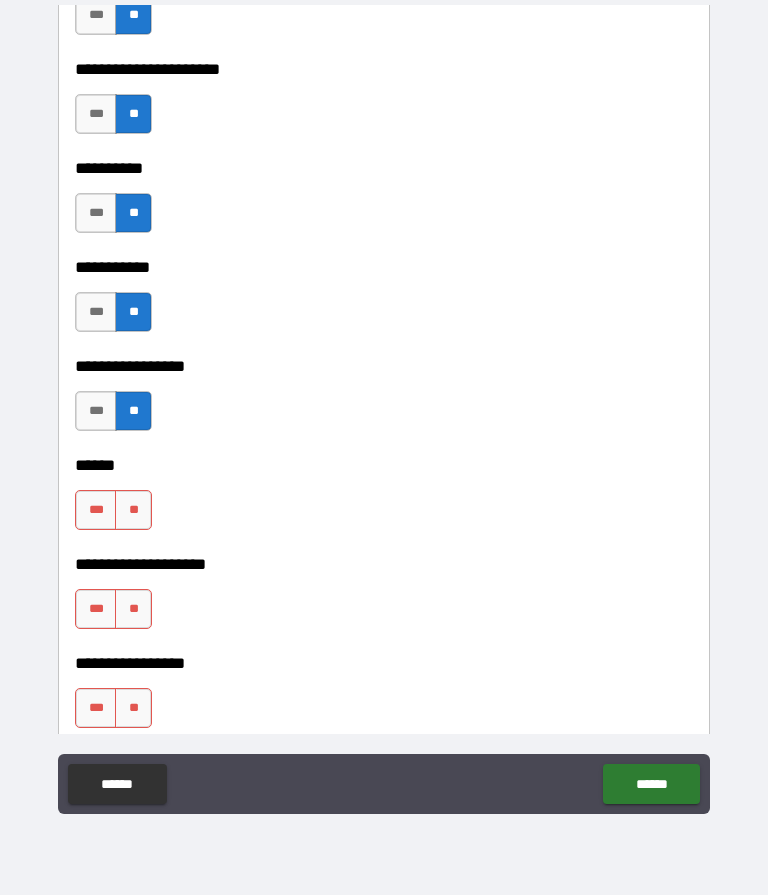 scroll, scrollTop: 6284, scrollLeft: 0, axis: vertical 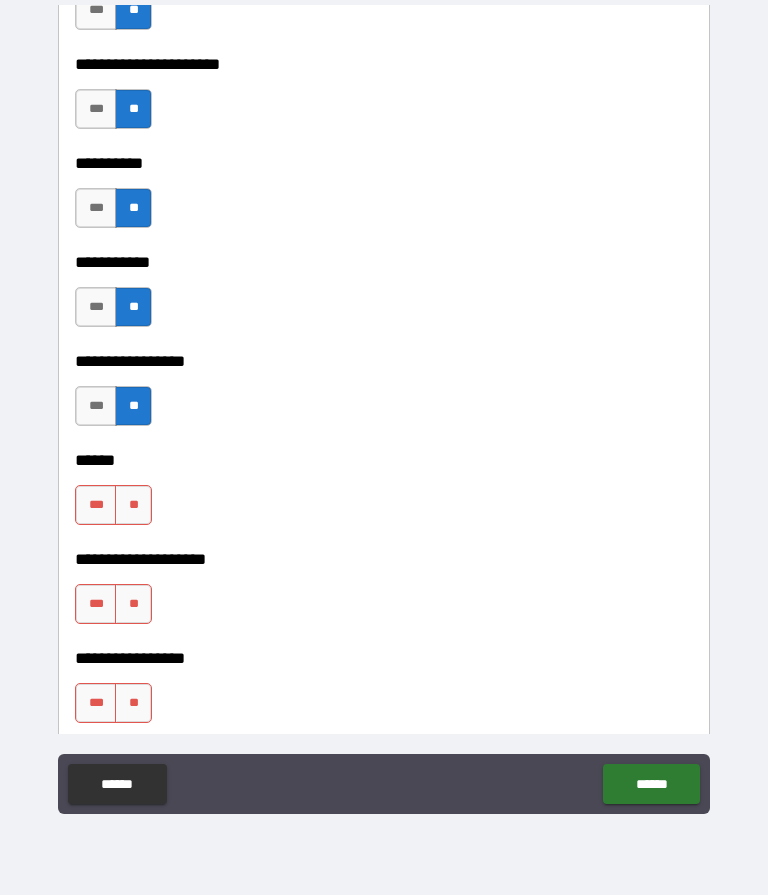 click on "***" at bounding box center [96, 506] 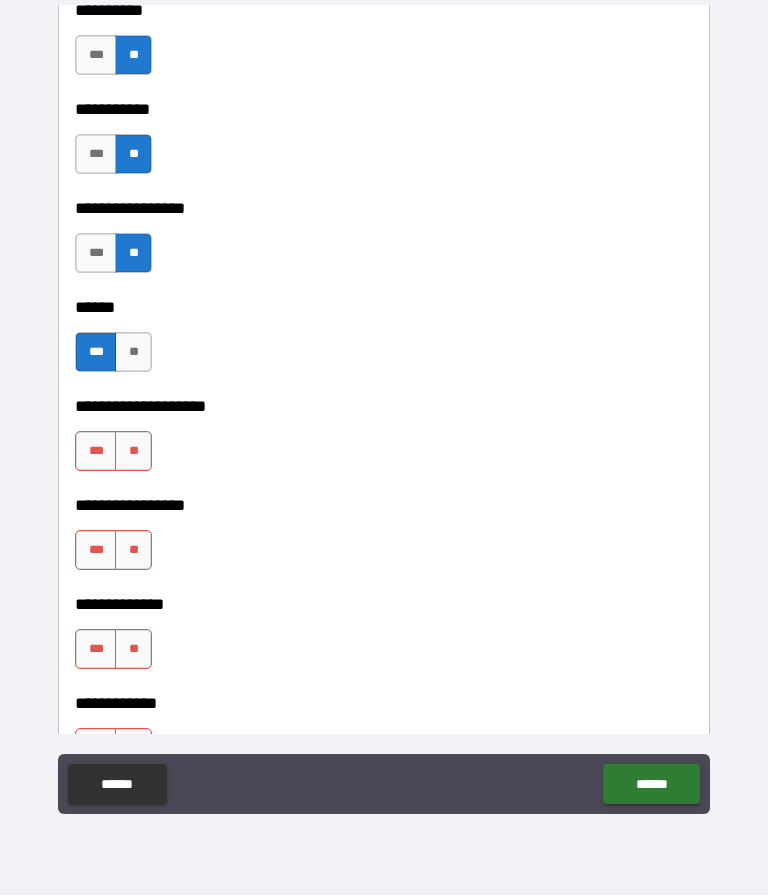 scroll, scrollTop: 6440, scrollLeft: 0, axis: vertical 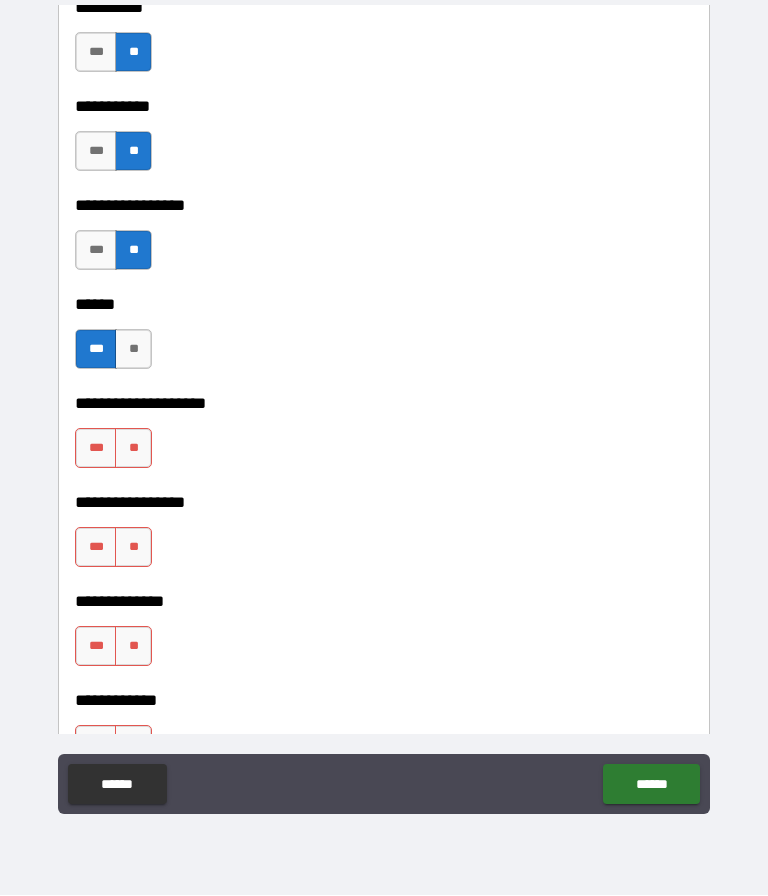 click on "**" at bounding box center [133, 449] 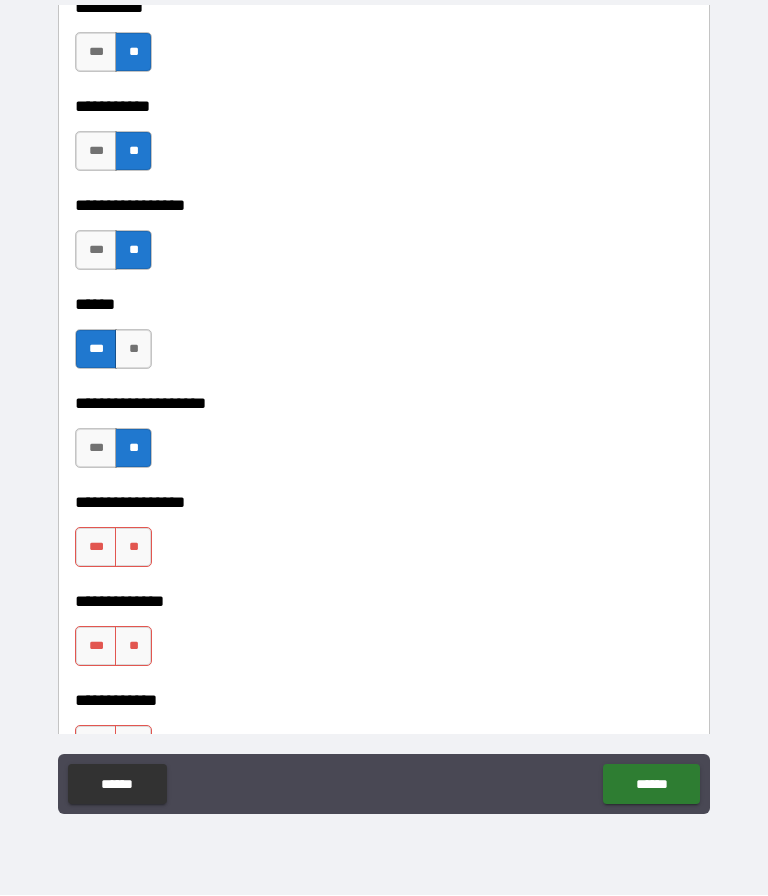 click on "**" at bounding box center [133, 548] 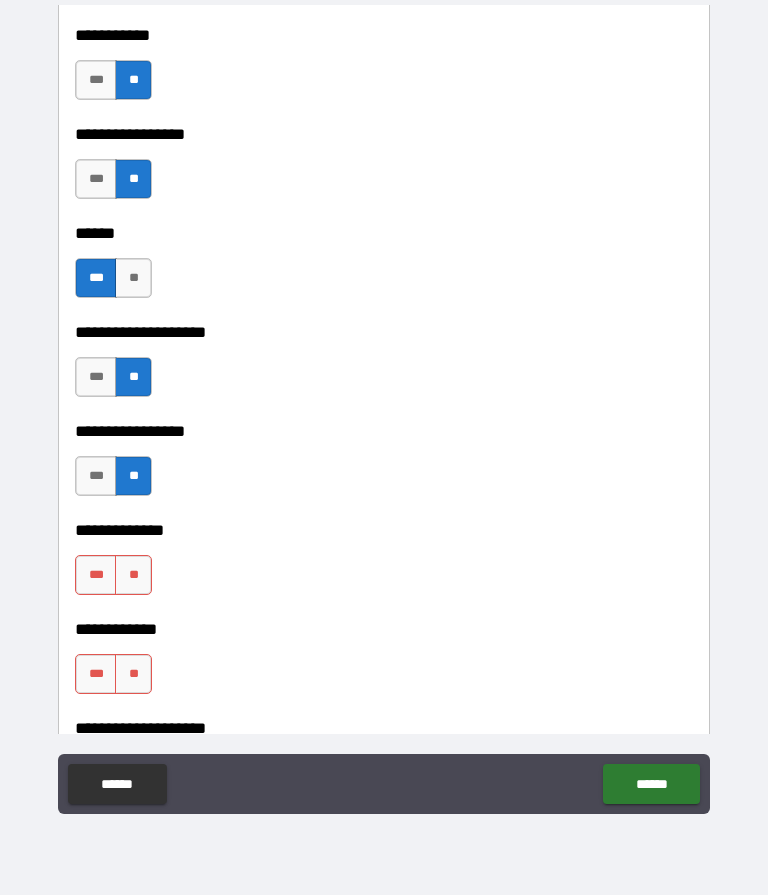 scroll, scrollTop: 6526, scrollLeft: 0, axis: vertical 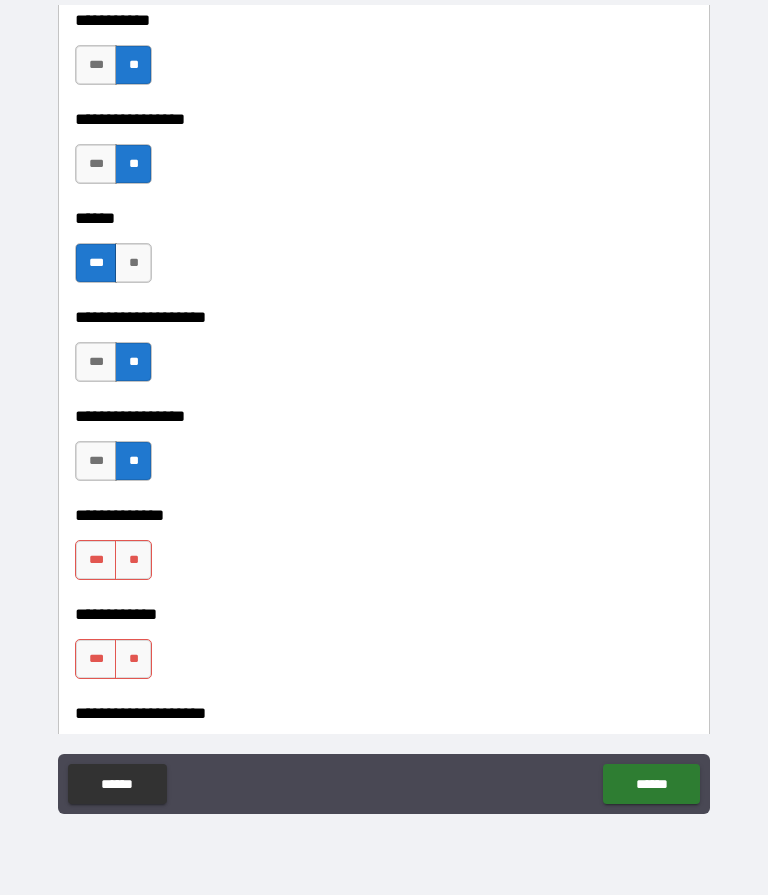 click on "**" at bounding box center (133, 561) 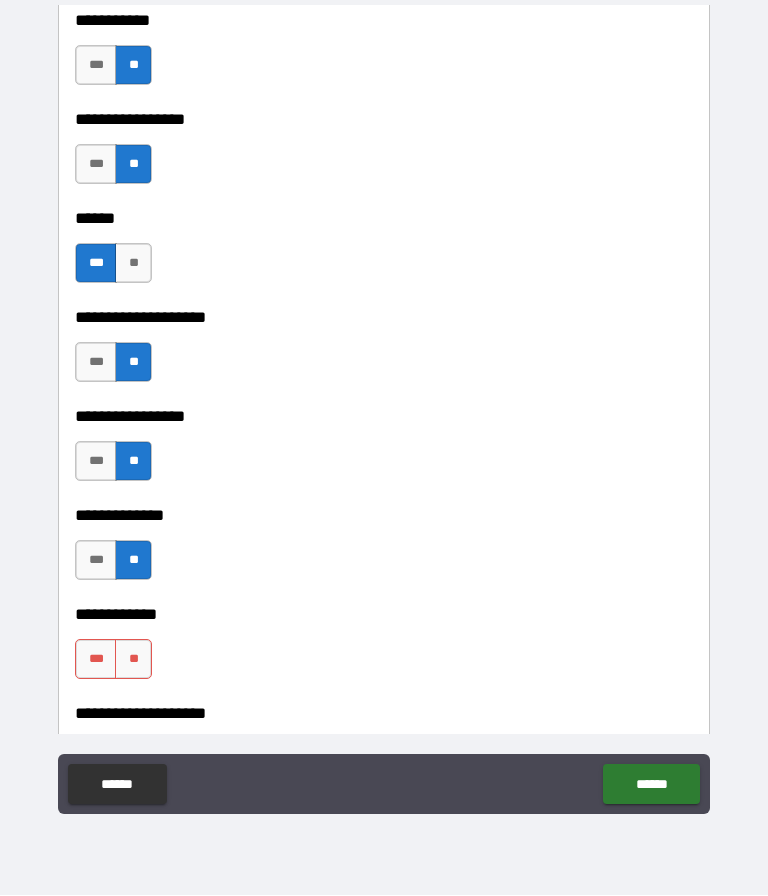 click on "**" at bounding box center (133, 660) 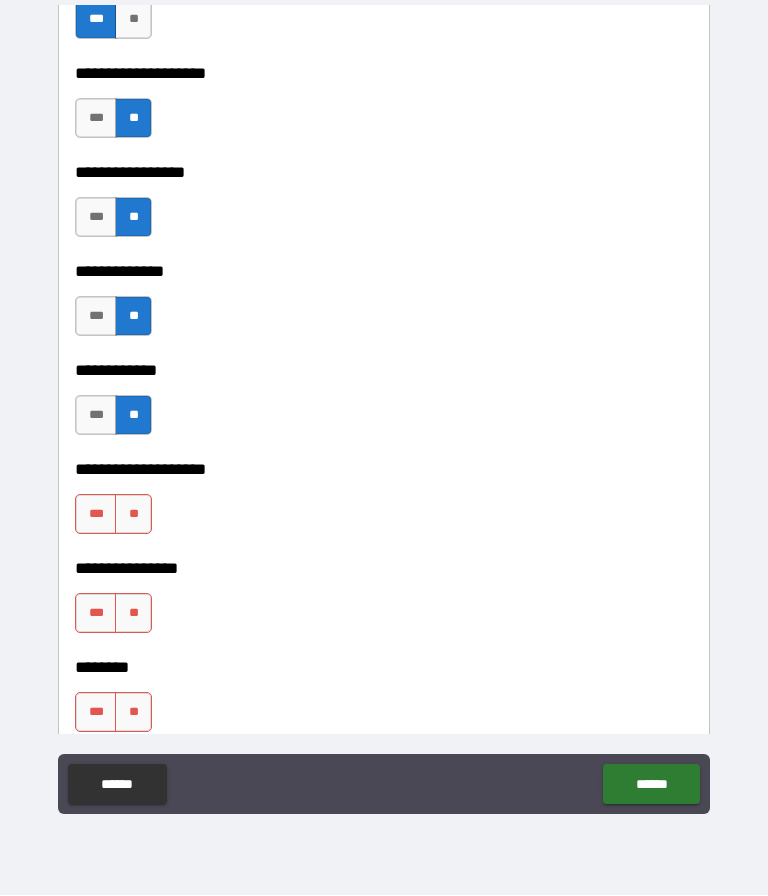 scroll, scrollTop: 6784, scrollLeft: 0, axis: vertical 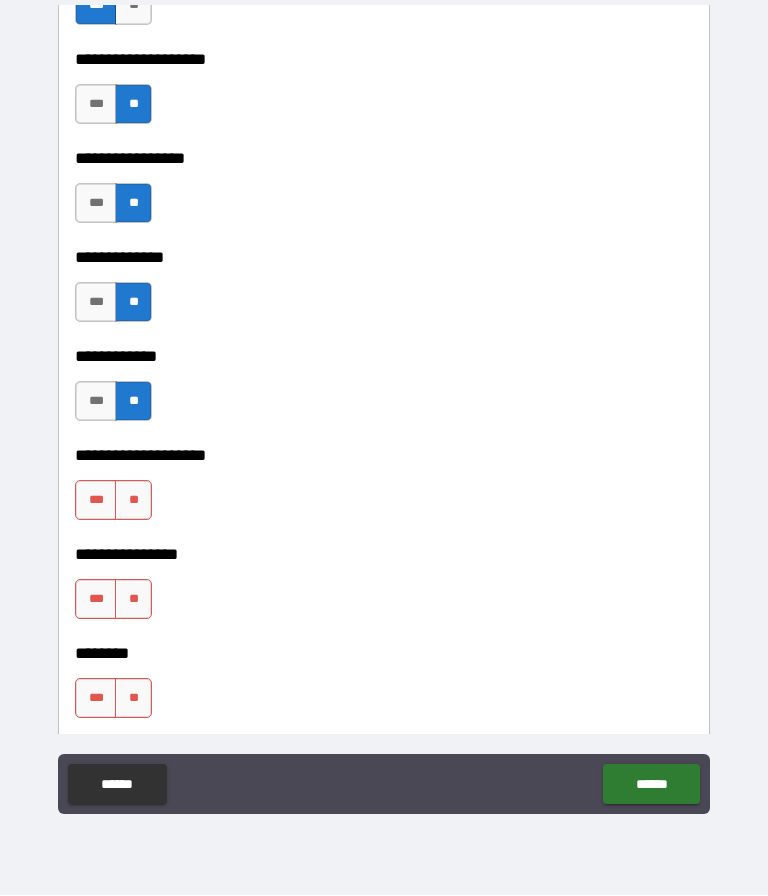 click on "**" at bounding box center [133, 501] 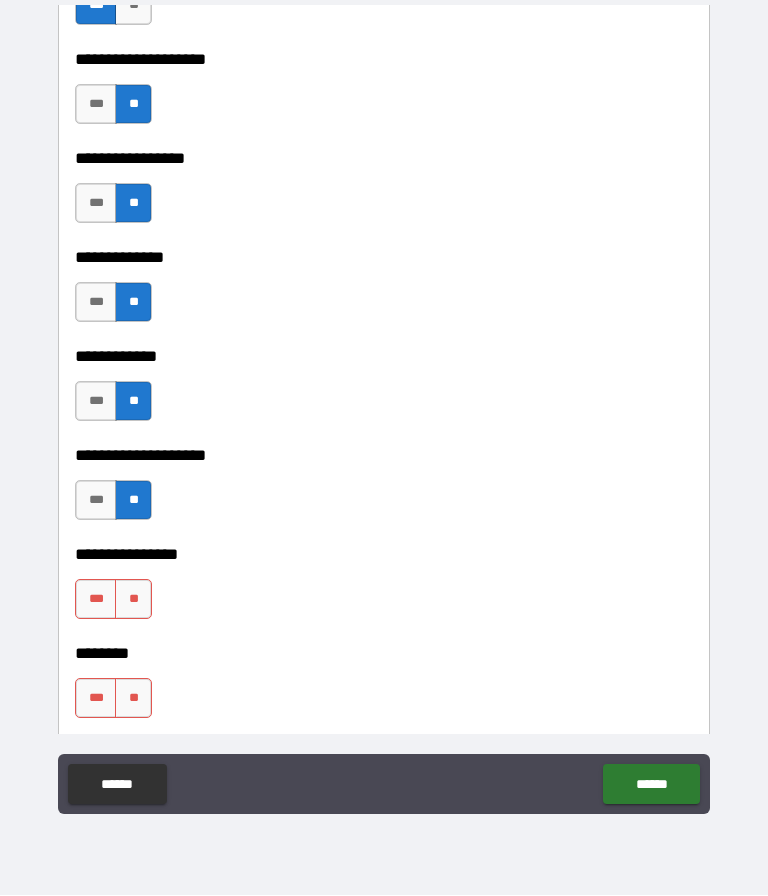 click on "**" at bounding box center (133, 600) 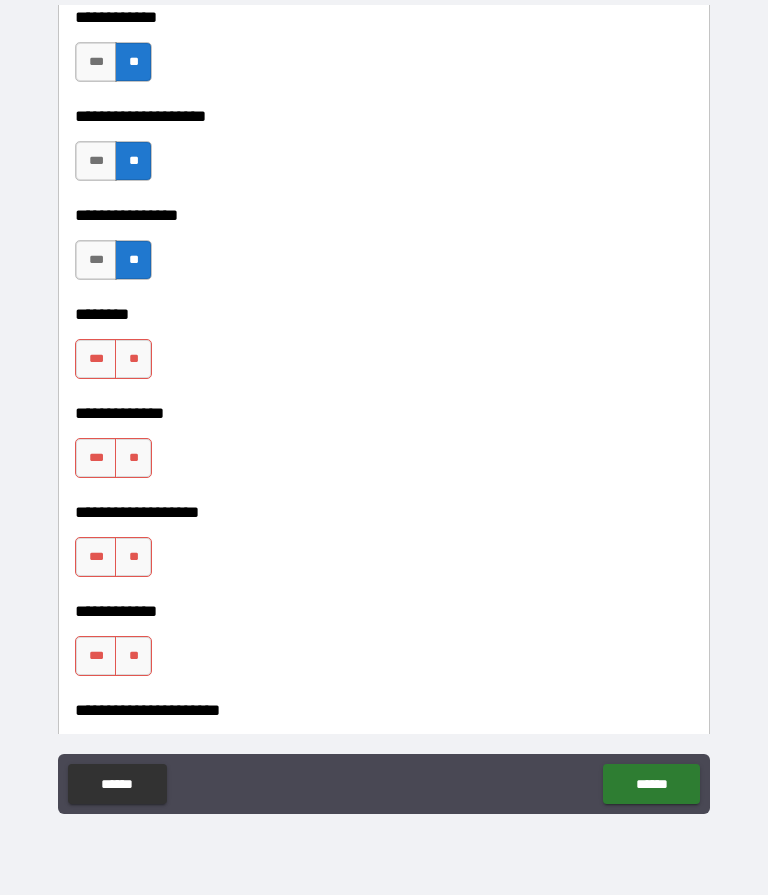 scroll, scrollTop: 7127, scrollLeft: 0, axis: vertical 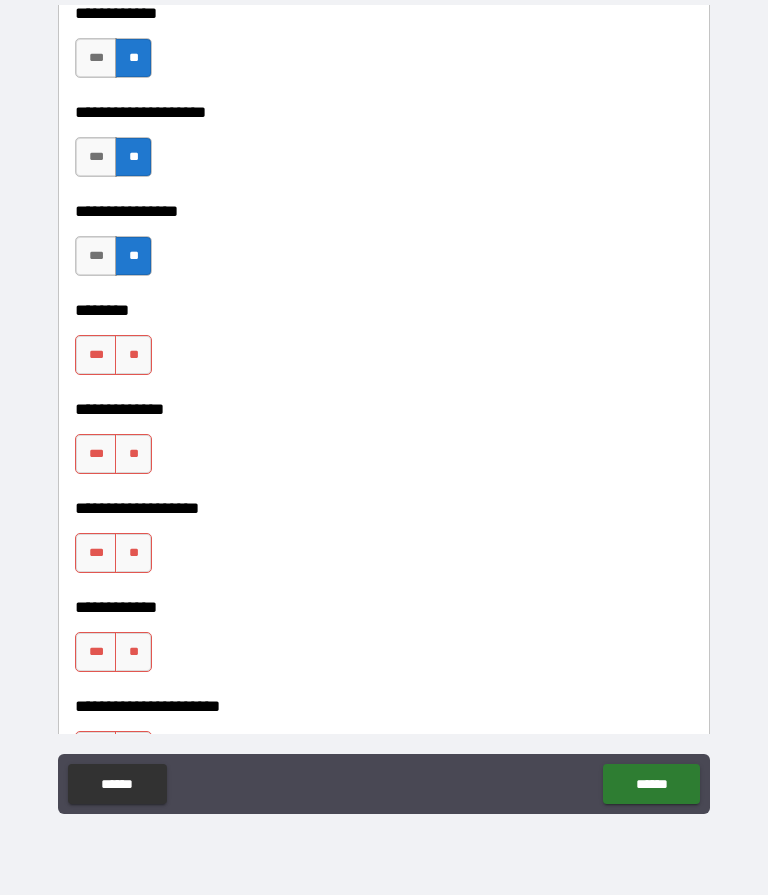 click on "**" at bounding box center [133, 356] 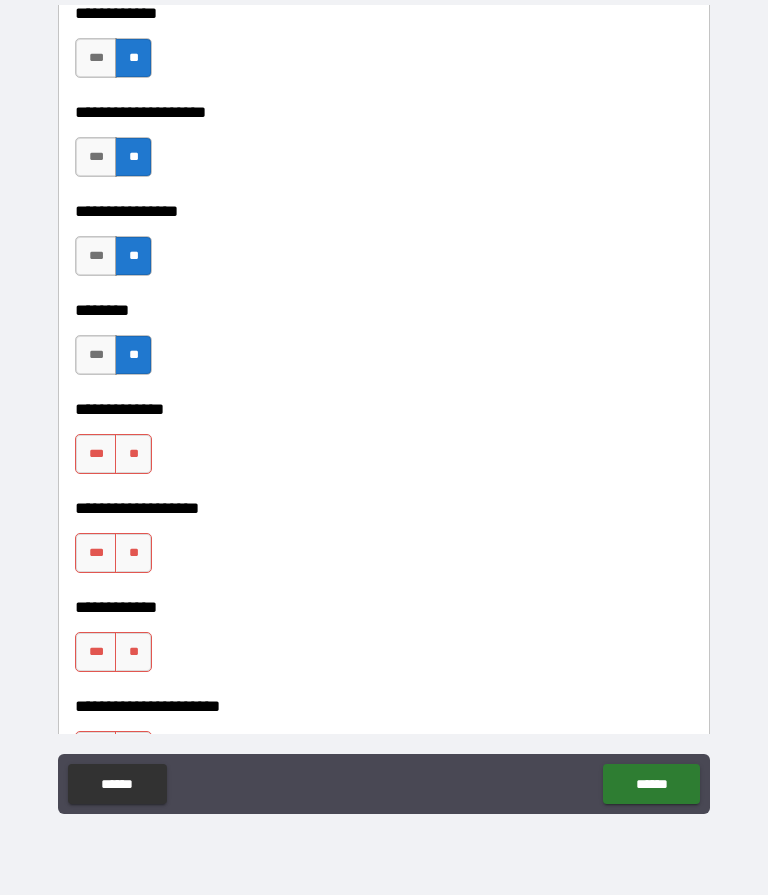 click on "**" at bounding box center (133, 455) 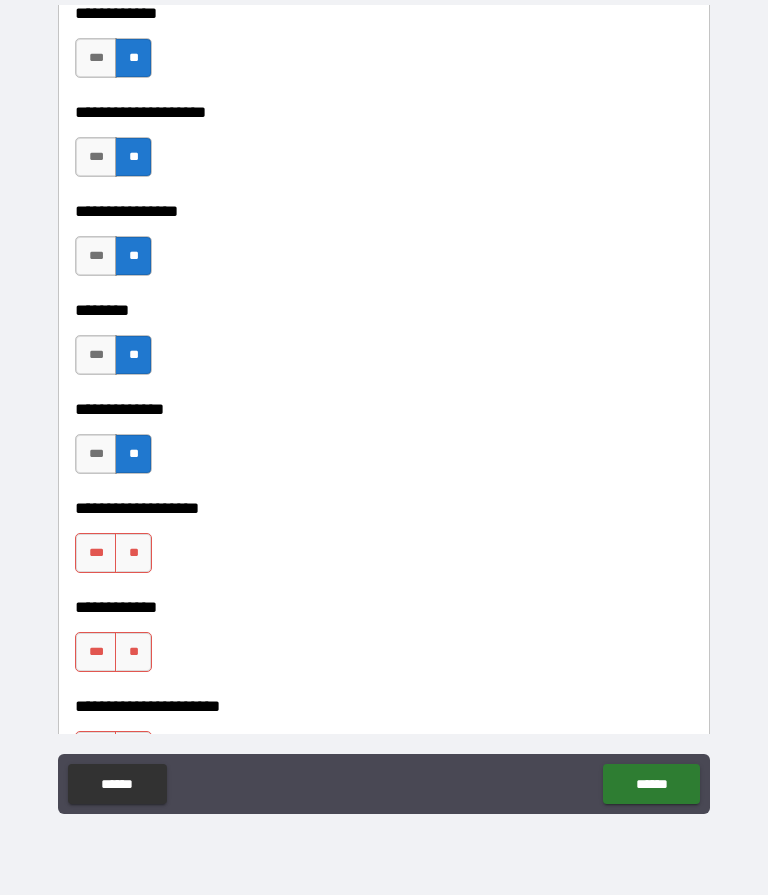 click on "**" at bounding box center (133, 554) 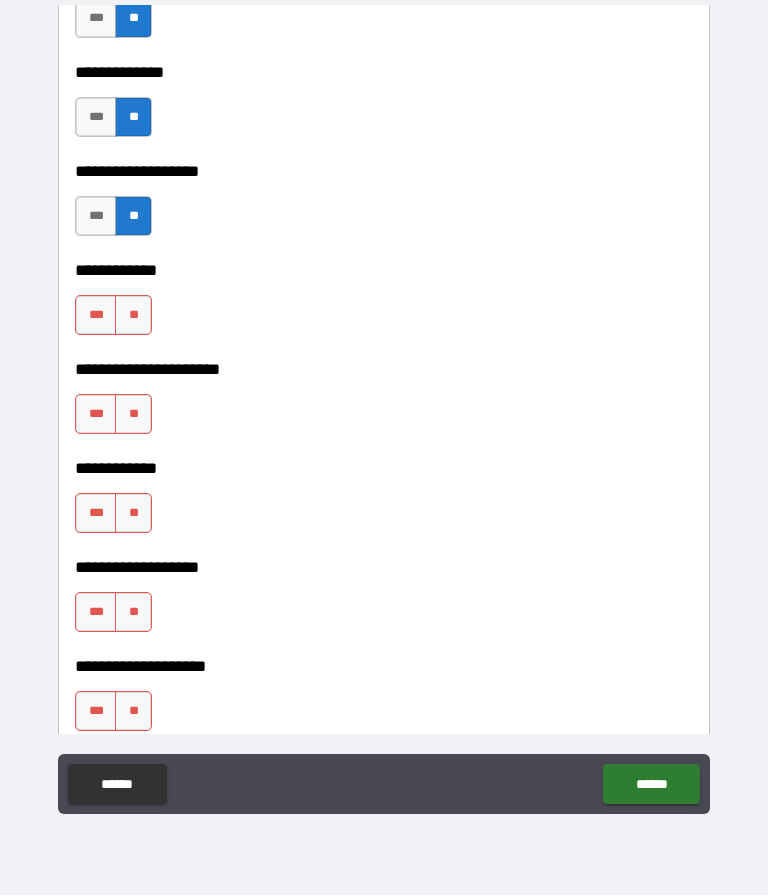 scroll, scrollTop: 7465, scrollLeft: 0, axis: vertical 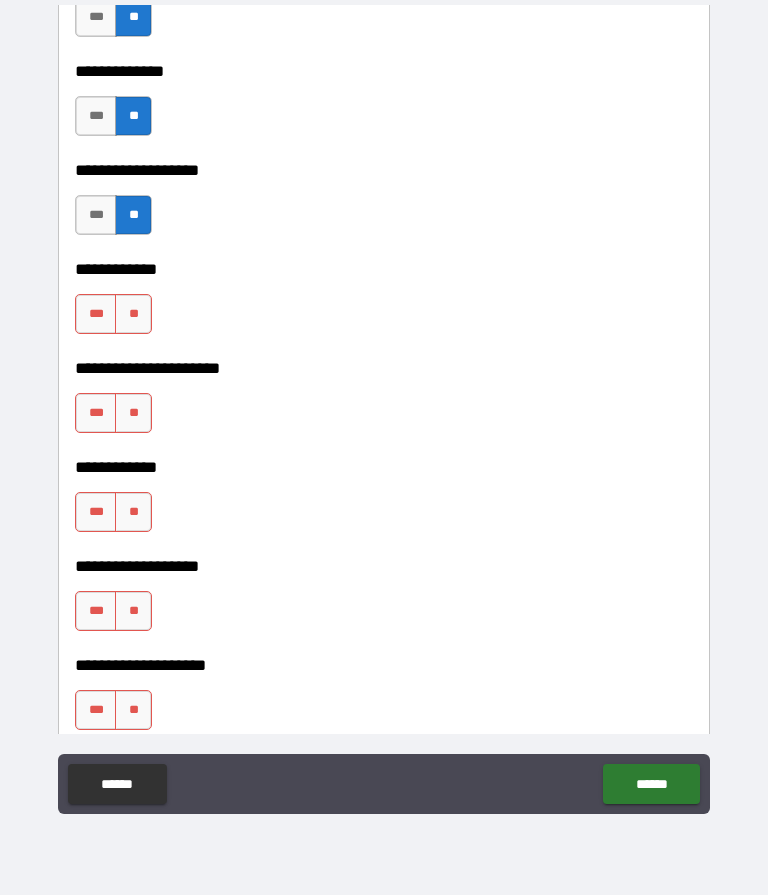 click on "**" at bounding box center (133, 315) 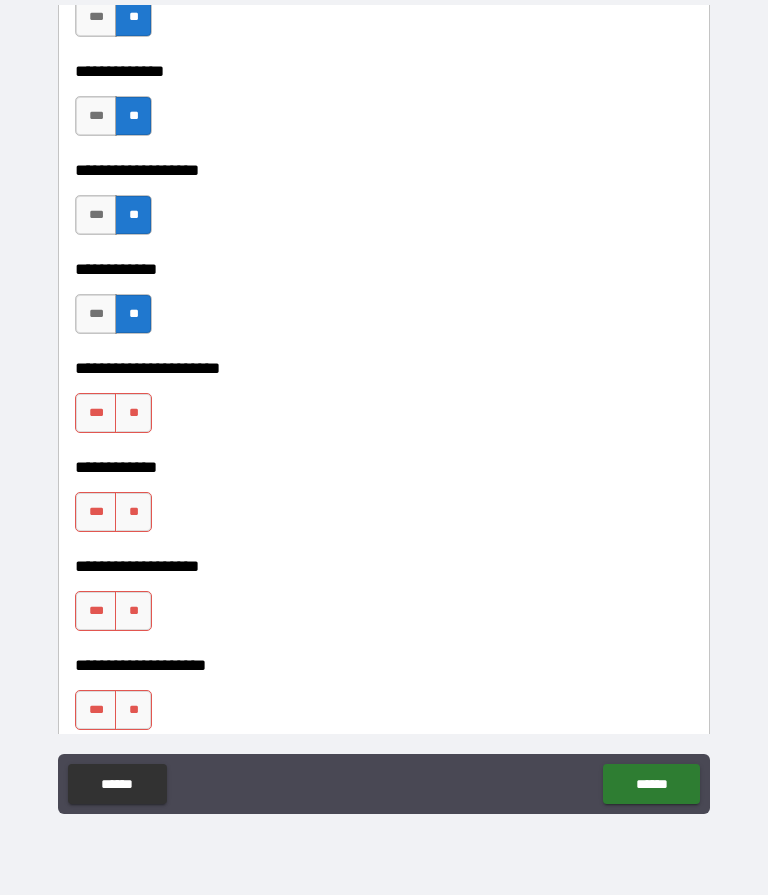 click on "**" at bounding box center (133, 414) 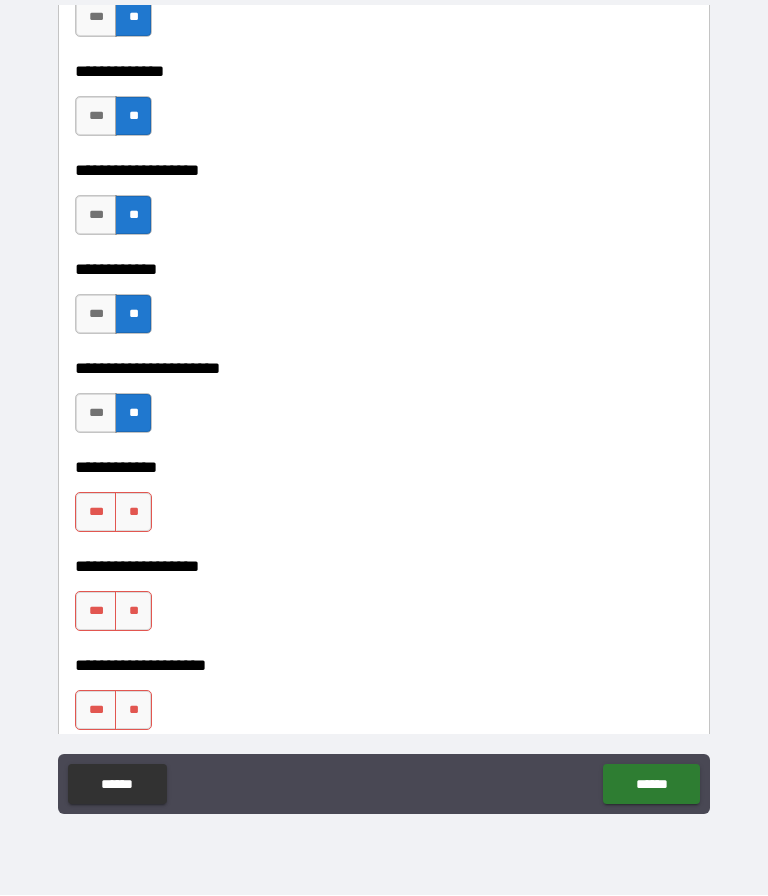 click on "**" at bounding box center [133, 513] 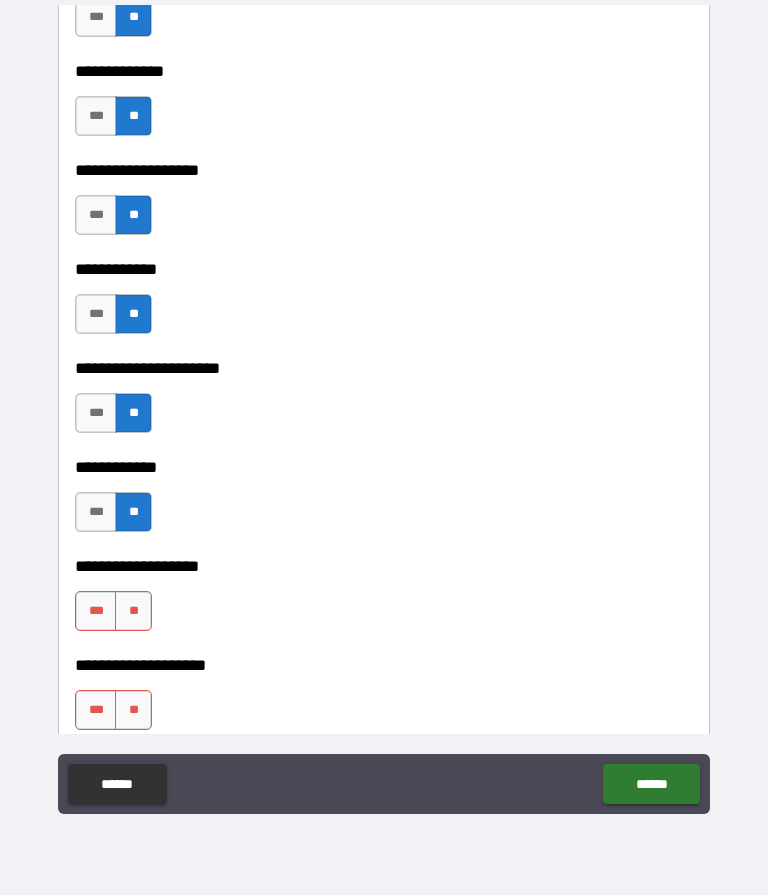 click on "**" at bounding box center [133, 612] 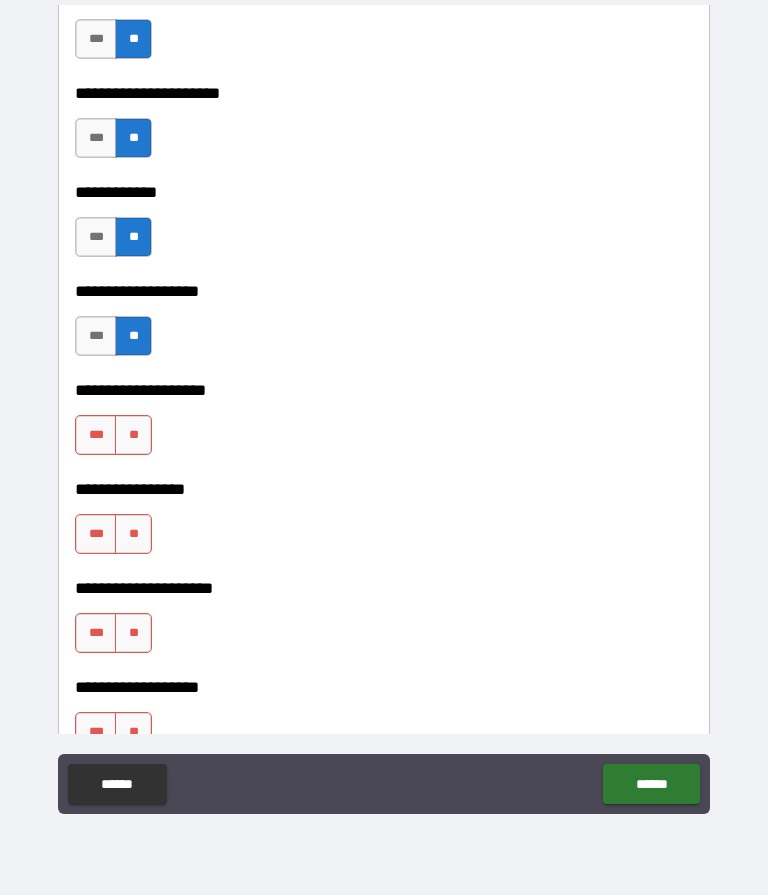 scroll, scrollTop: 7746, scrollLeft: 0, axis: vertical 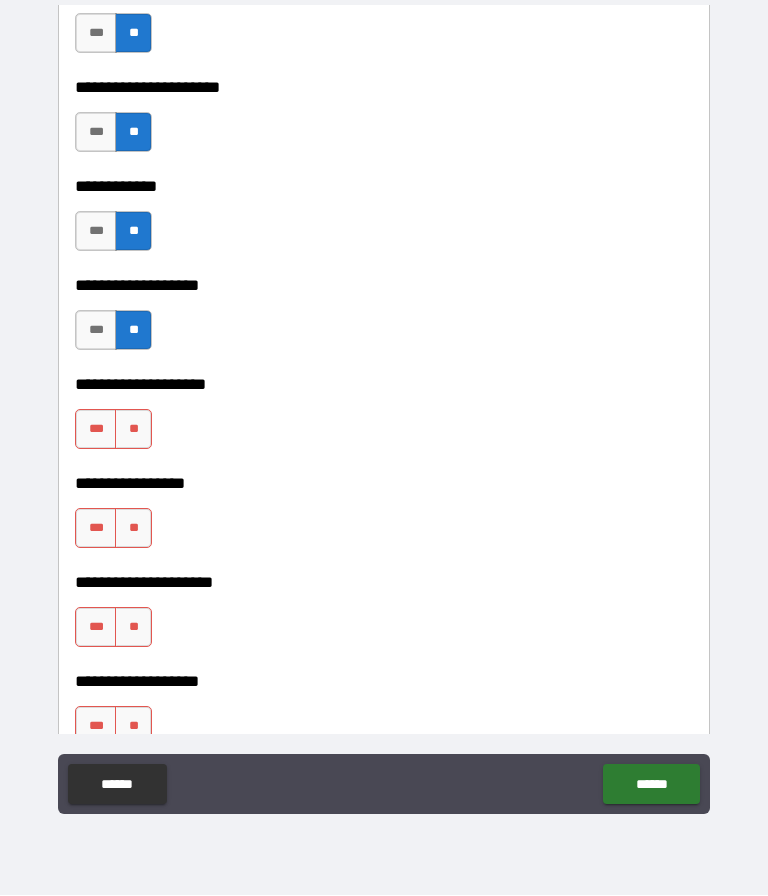 click on "**" at bounding box center (133, 430) 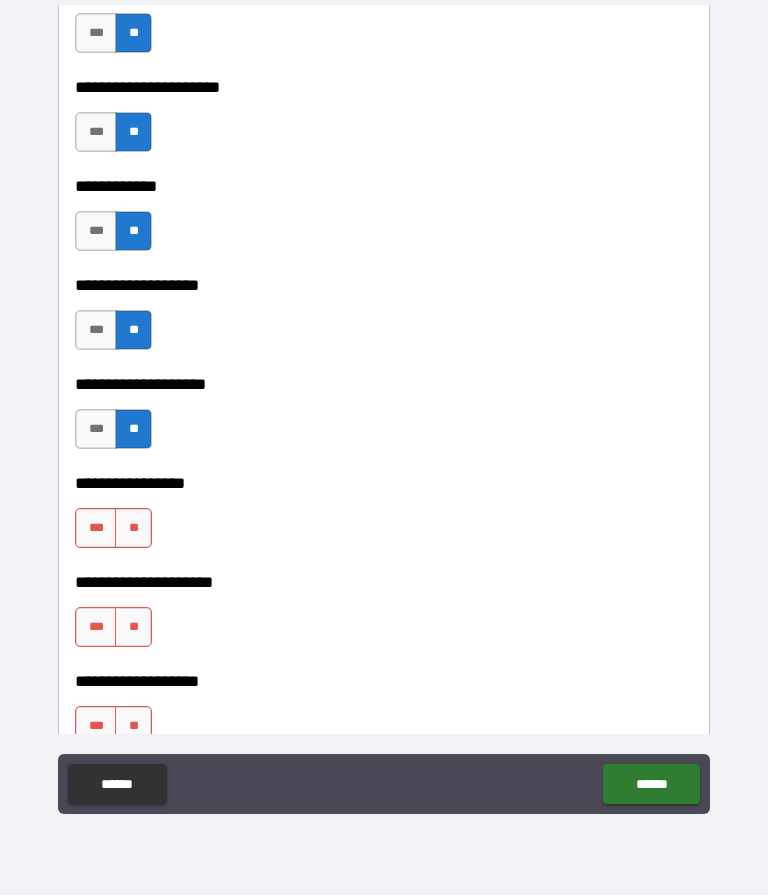 click on "**" at bounding box center [133, 529] 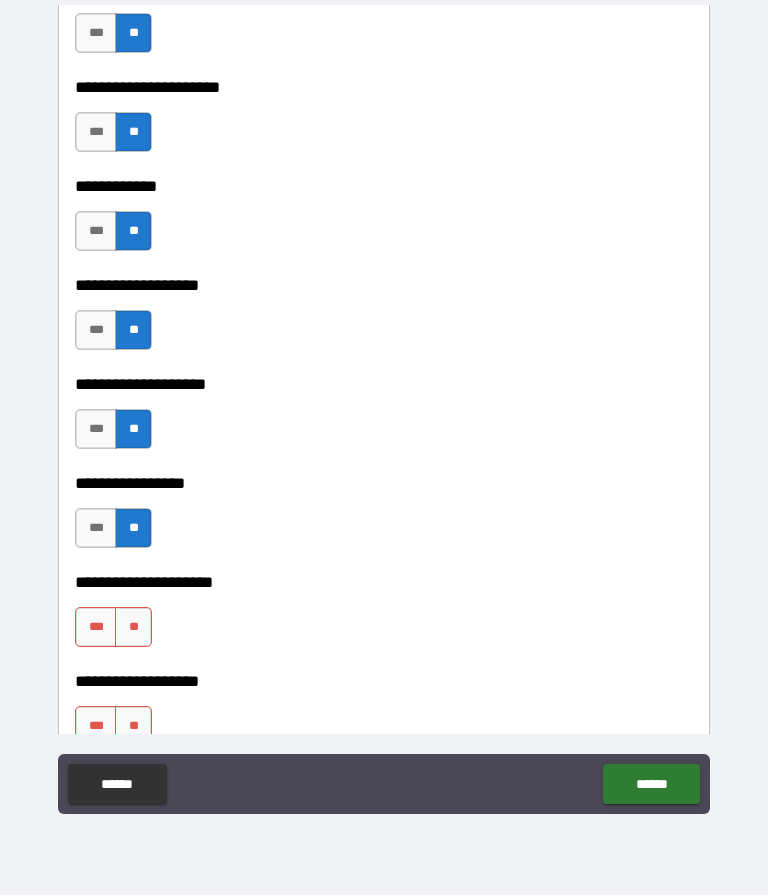 click on "**" at bounding box center [133, 628] 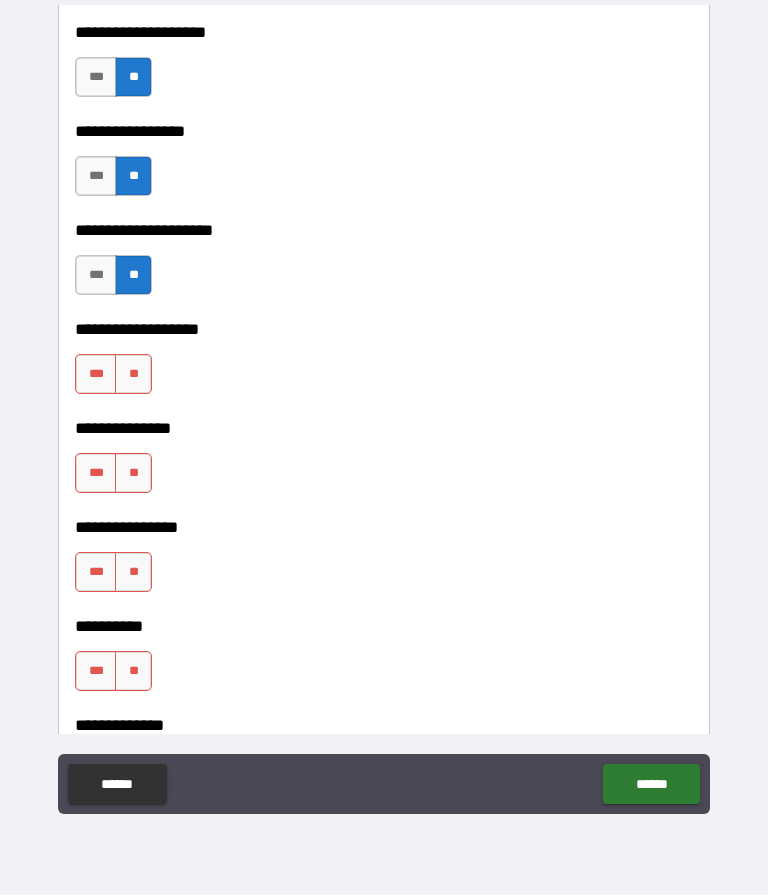 scroll, scrollTop: 8099, scrollLeft: 0, axis: vertical 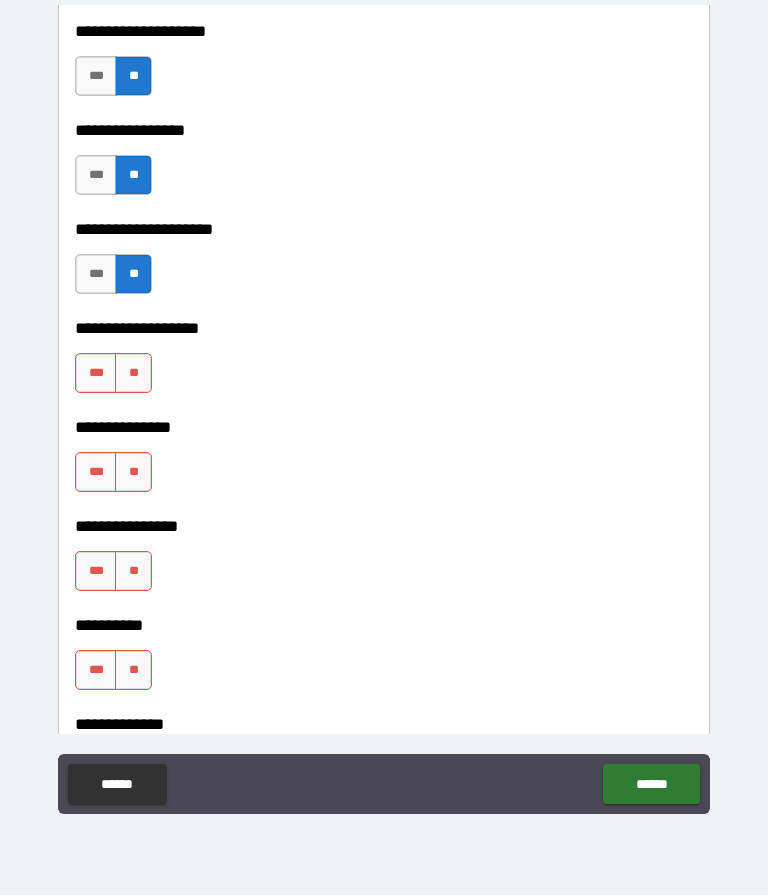 click on "**" at bounding box center (133, 374) 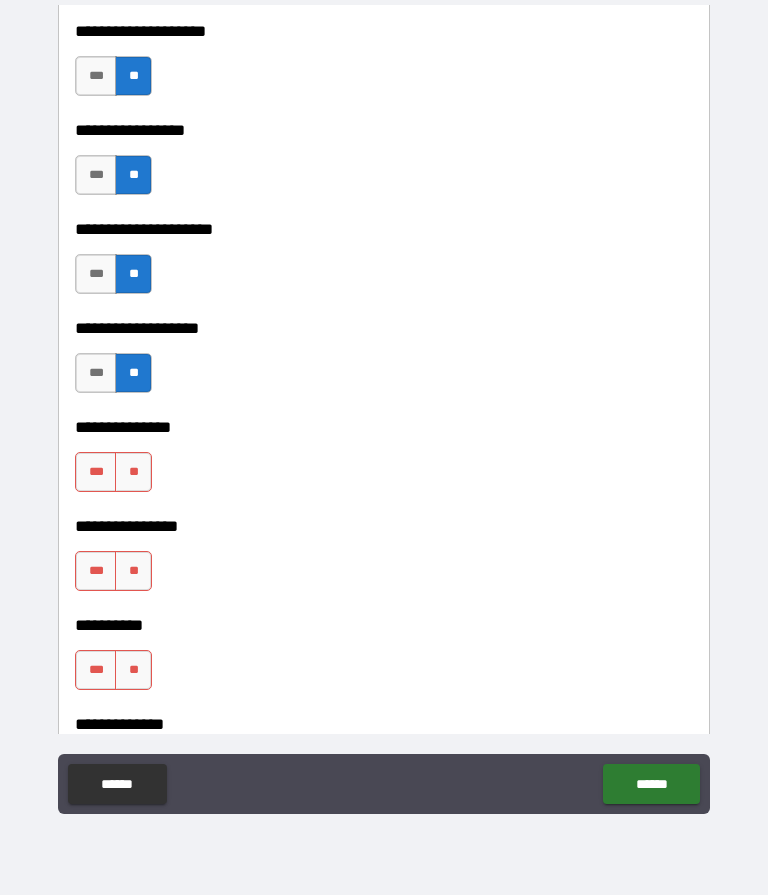 click on "**" at bounding box center [133, 473] 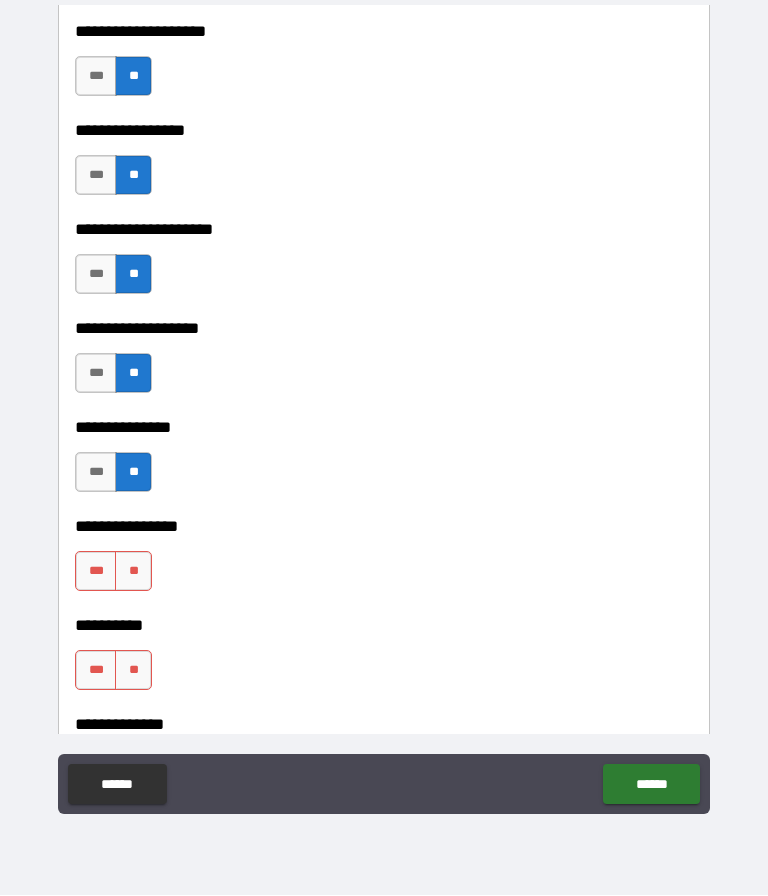 click on "**" at bounding box center (133, 572) 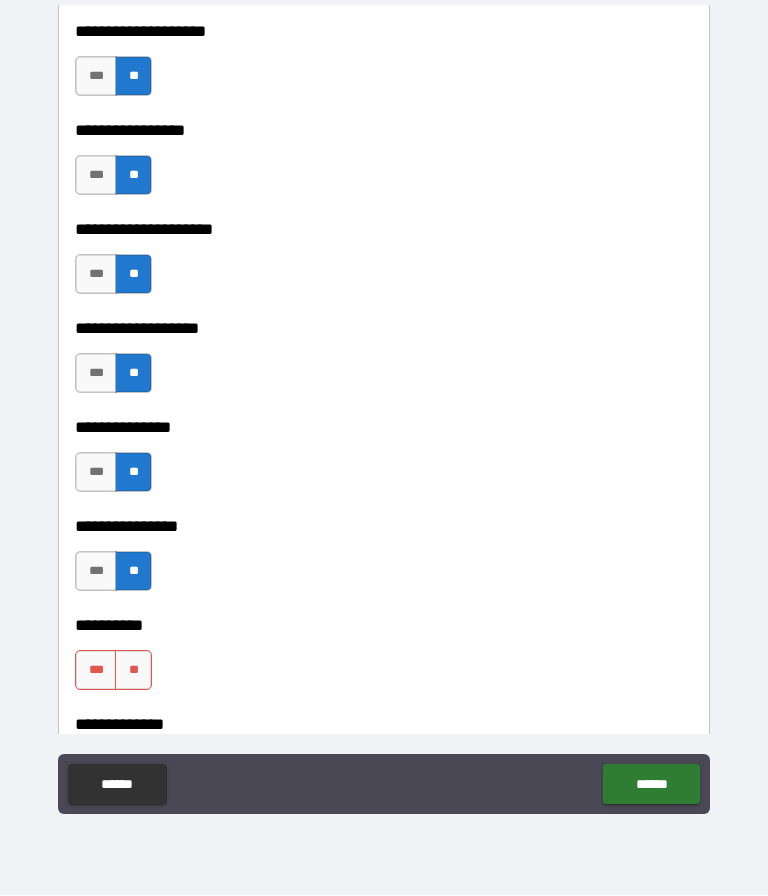 click on "**" at bounding box center [133, 671] 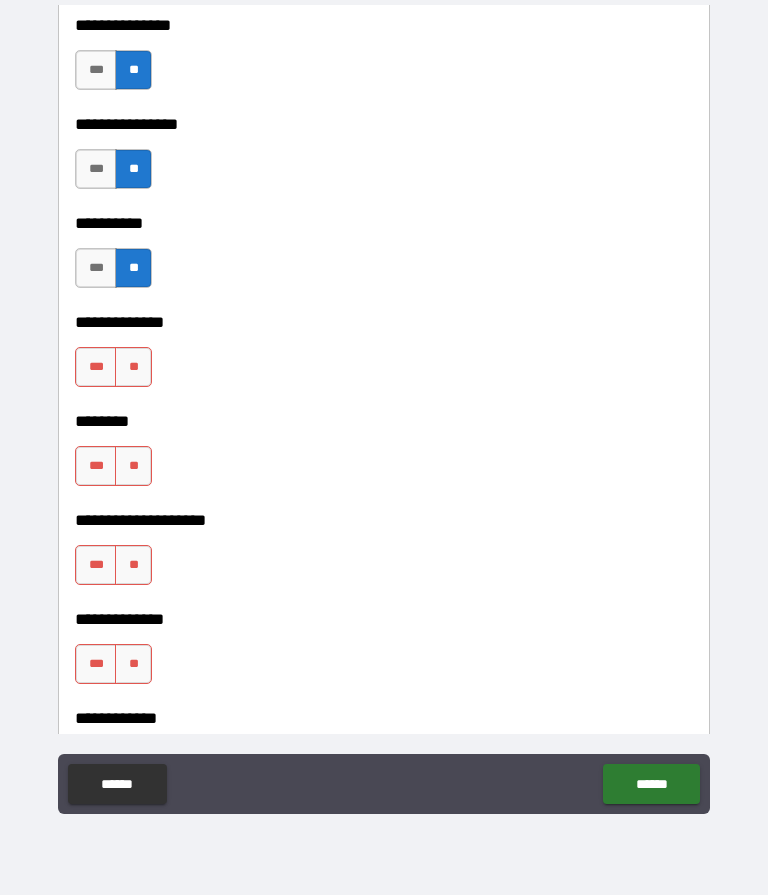 scroll, scrollTop: 8528, scrollLeft: 0, axis: vertical 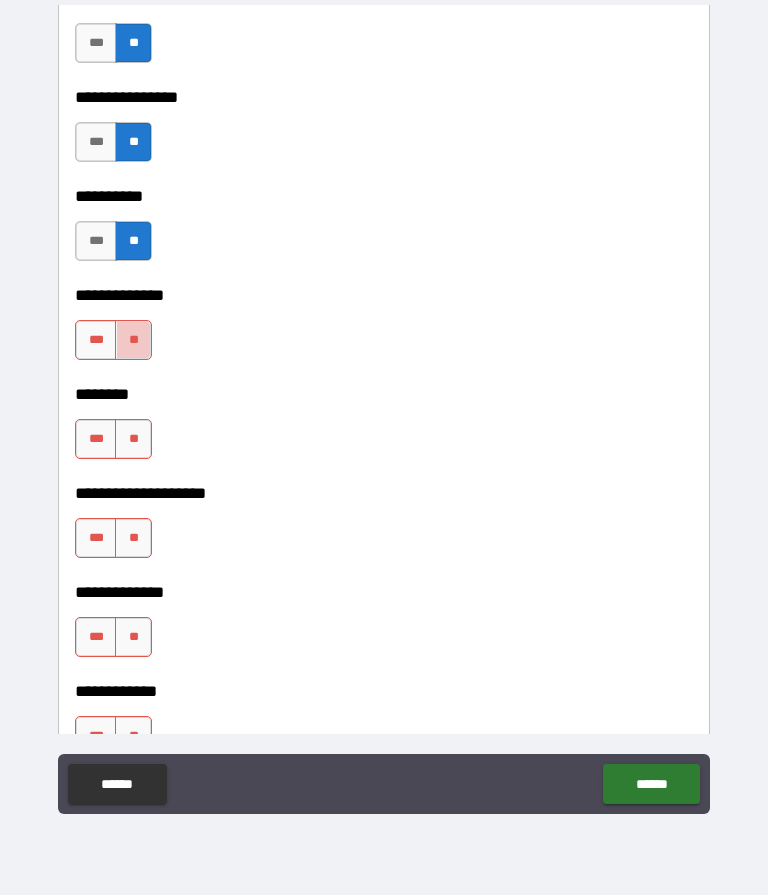 click on "**" at bounding box center (133, 341) 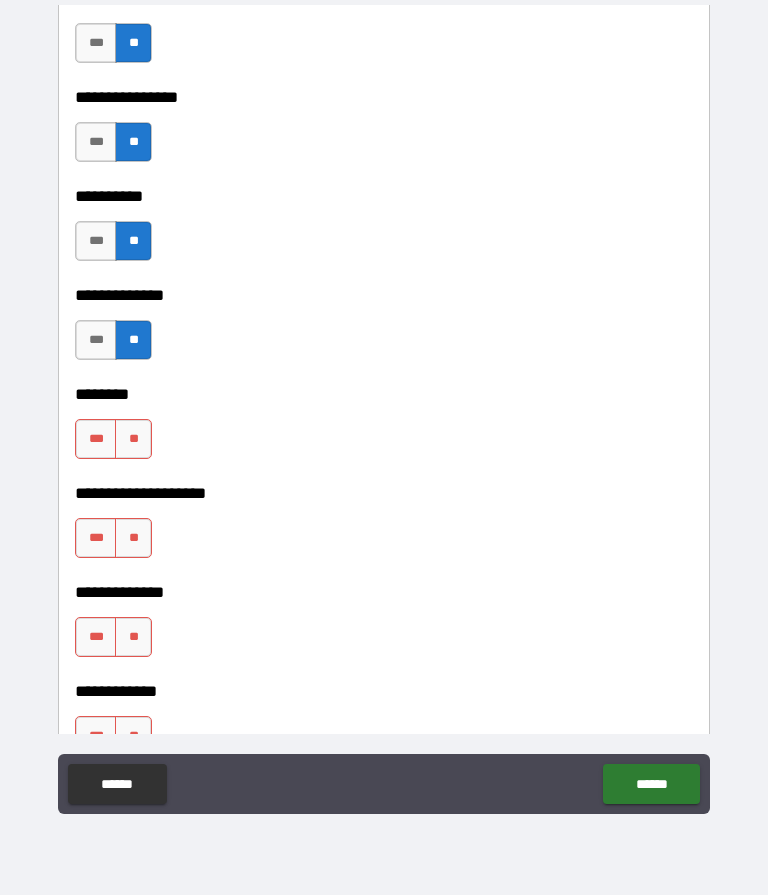 click on "**" at bounding box center (133, 440) 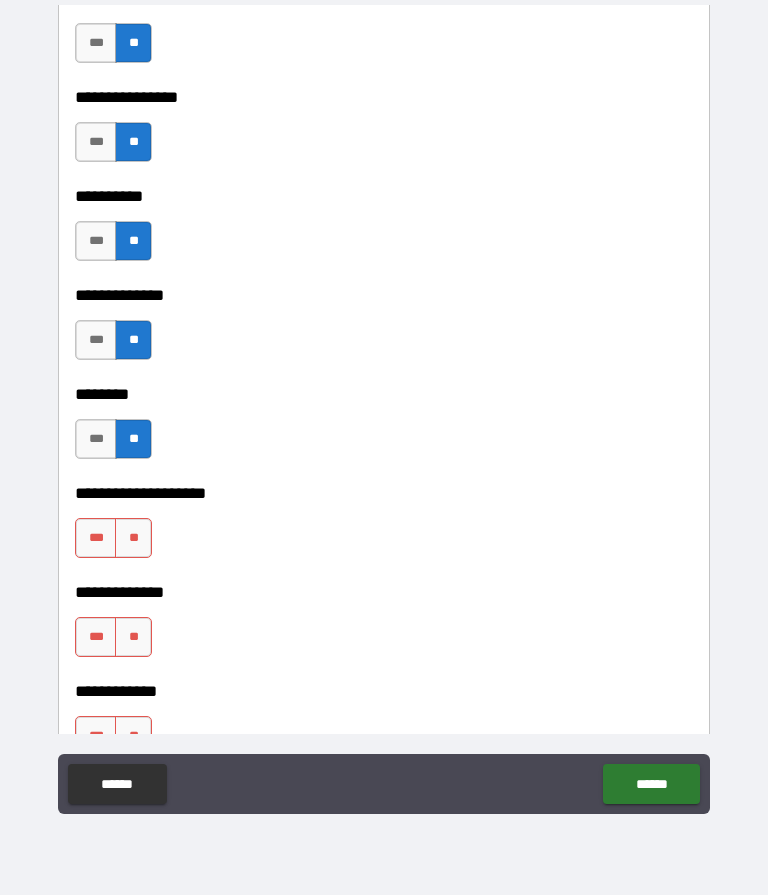 click on "**" at bounding box center [133, 539] 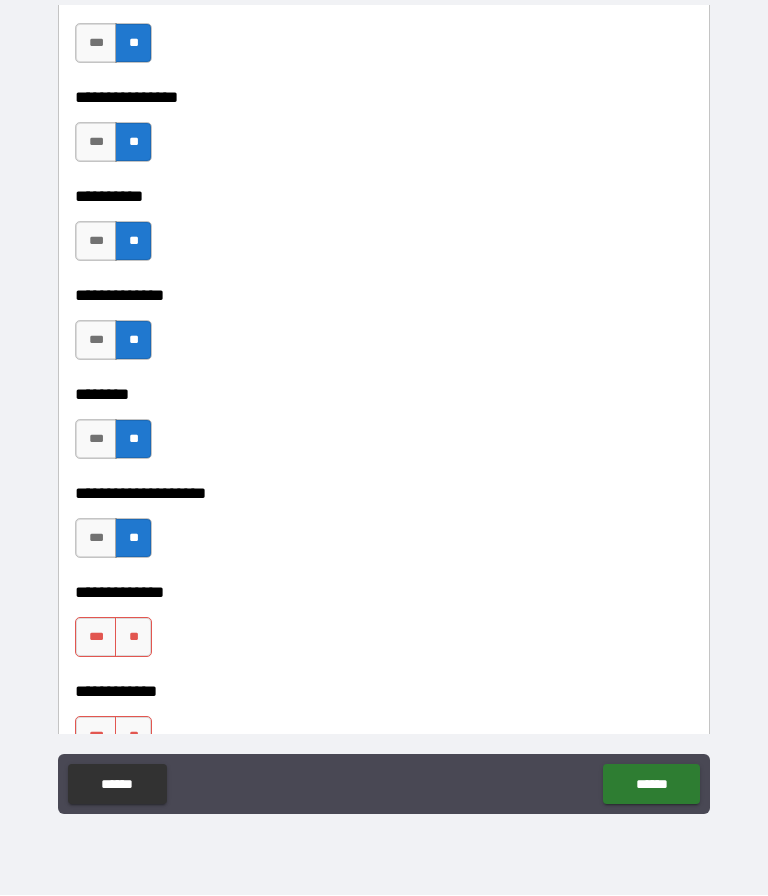click on "**" at bounding box center [133, 638] 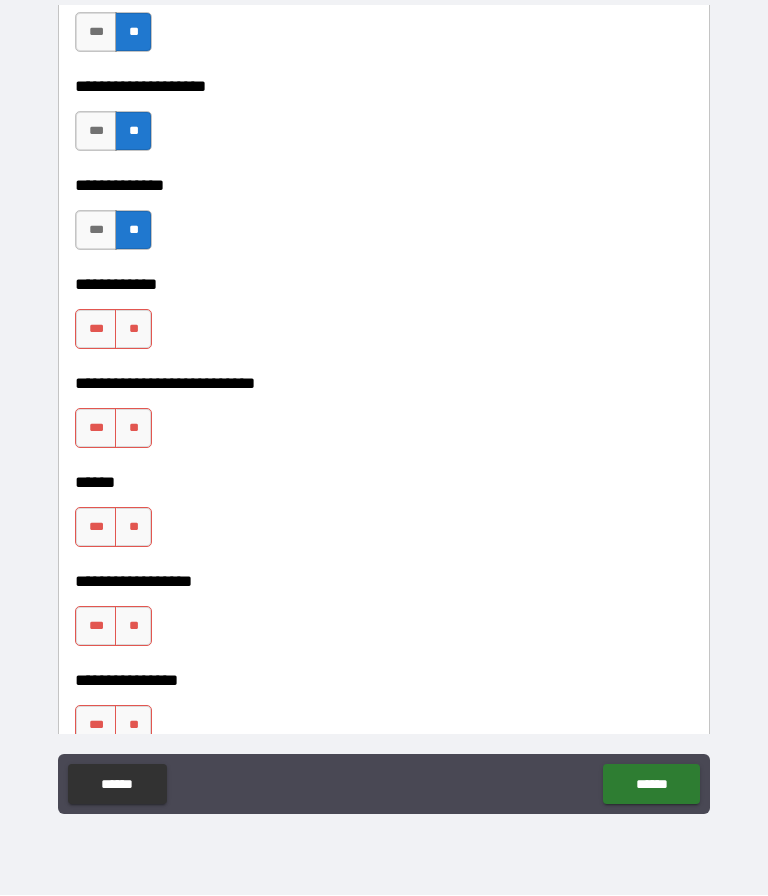 scroll, scrollTop: 8948, scrollLeft: 0, axis: vertical 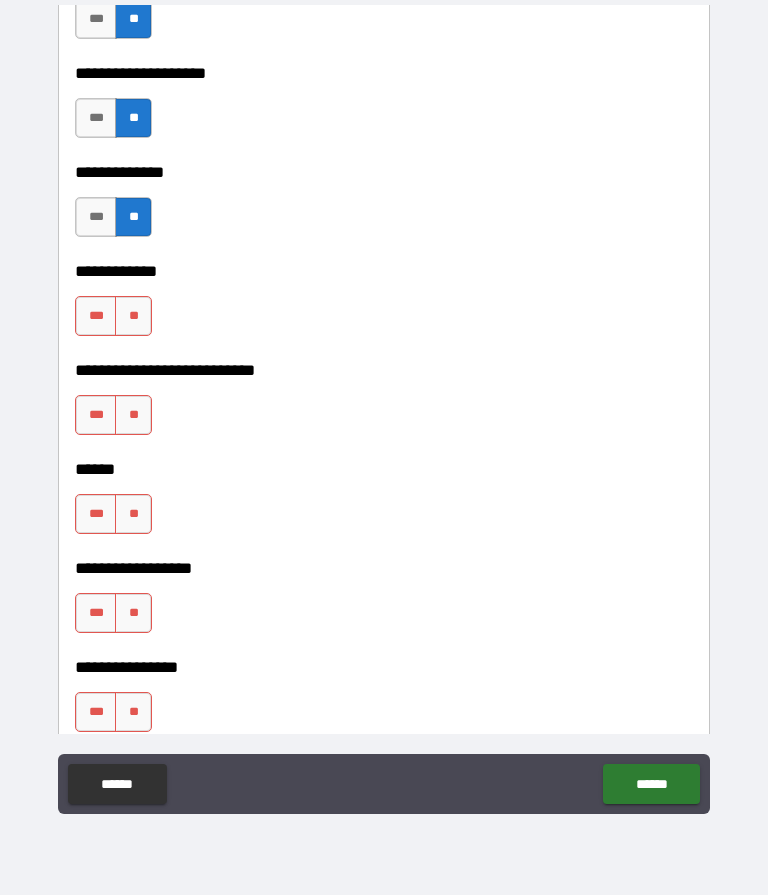 click on "**" at bounding box center [133, 317] 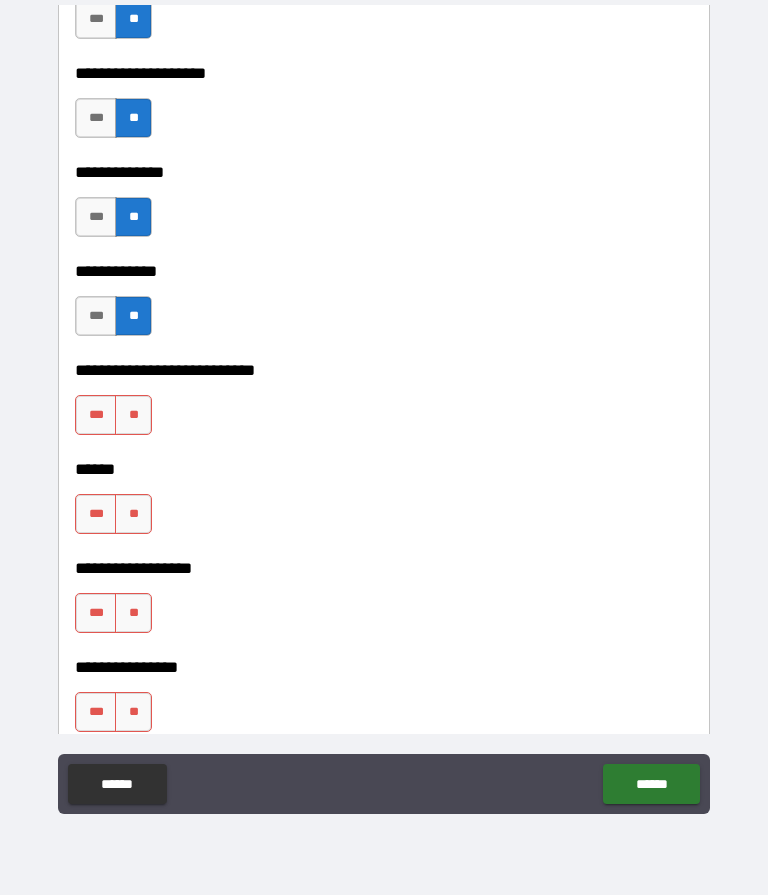 click on "**" at bounding box center [133, 416] 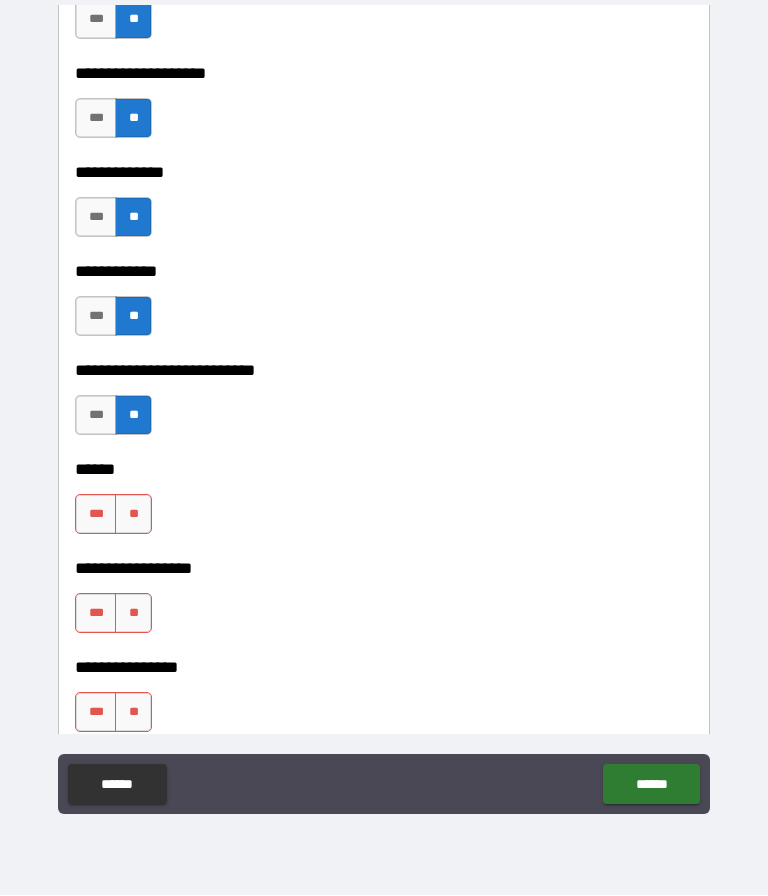 click on "**" at bounding box center [133, 515] 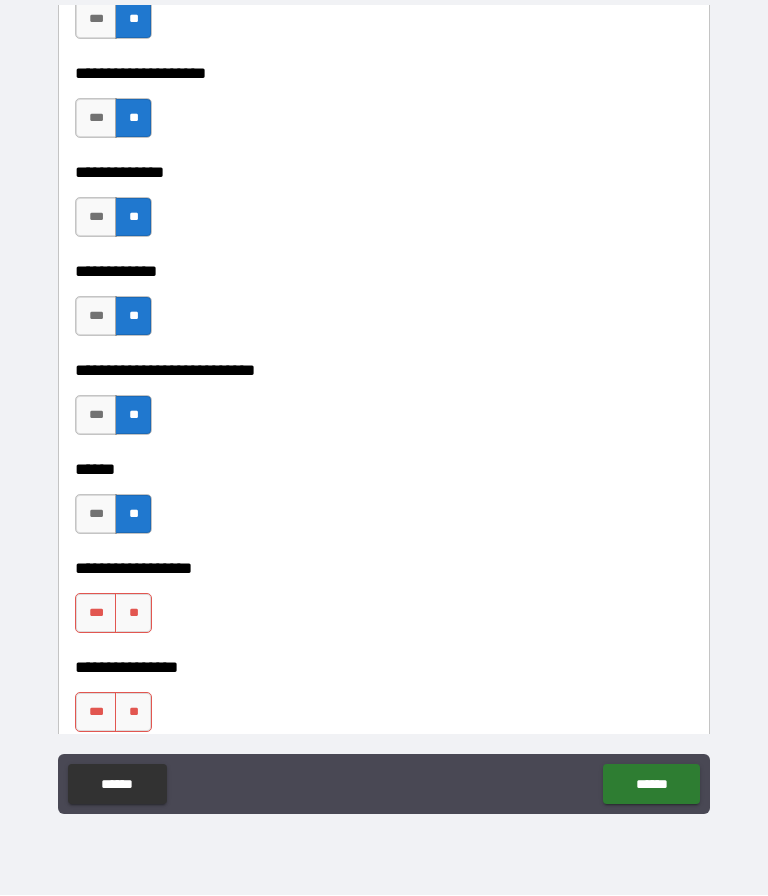 click on "**" at bounding box center (133, 614) 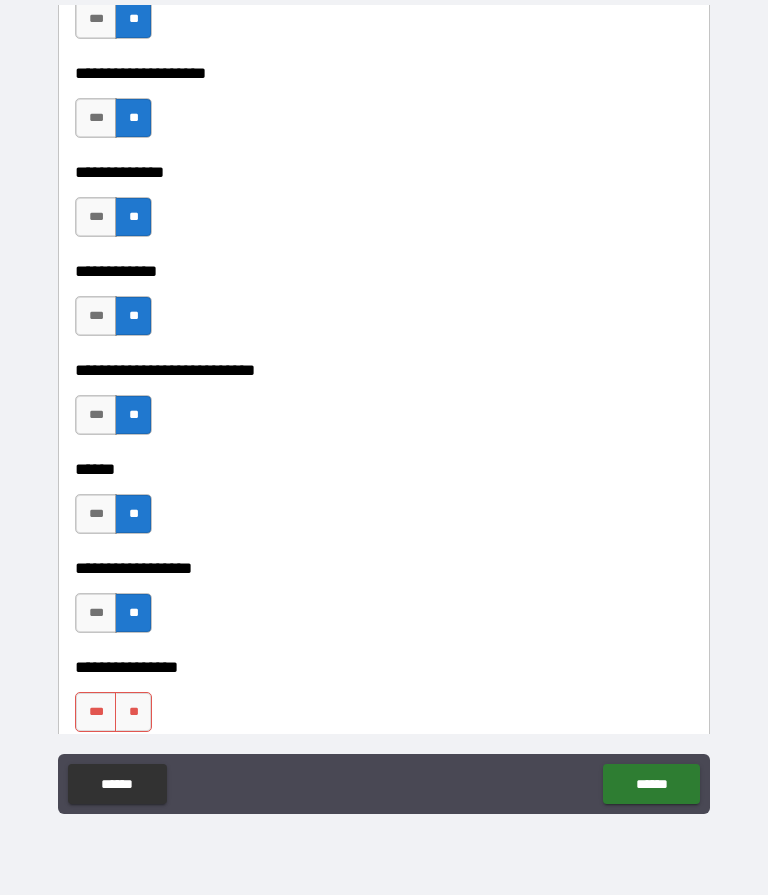 click on "**" at bounding box center (133, 713) 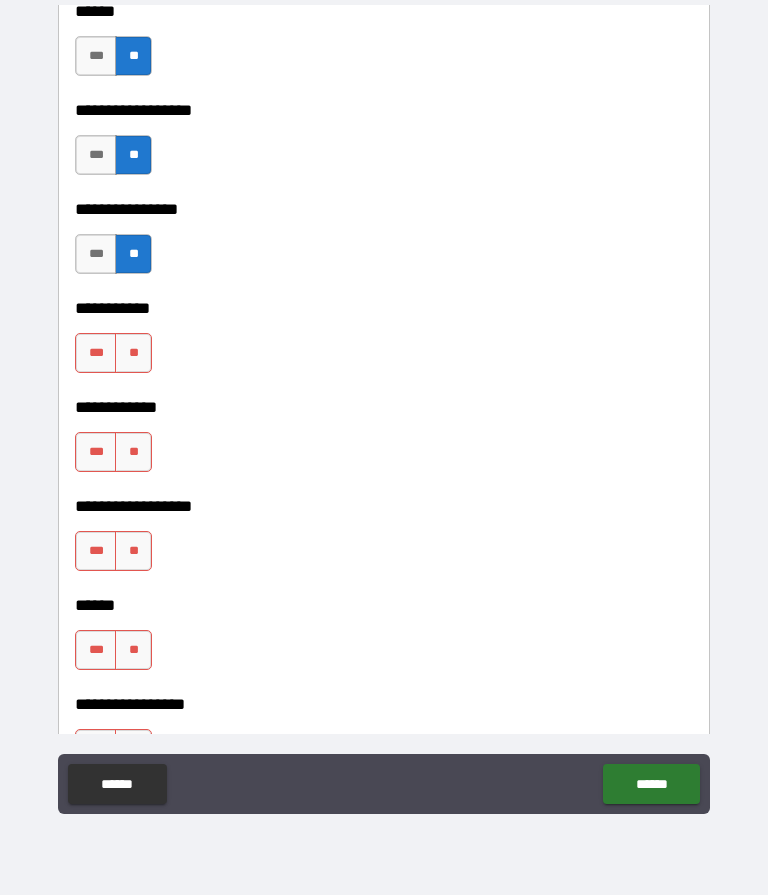 scroll, scrollTop: 9419, scrollLeft: 0, axis: vertical 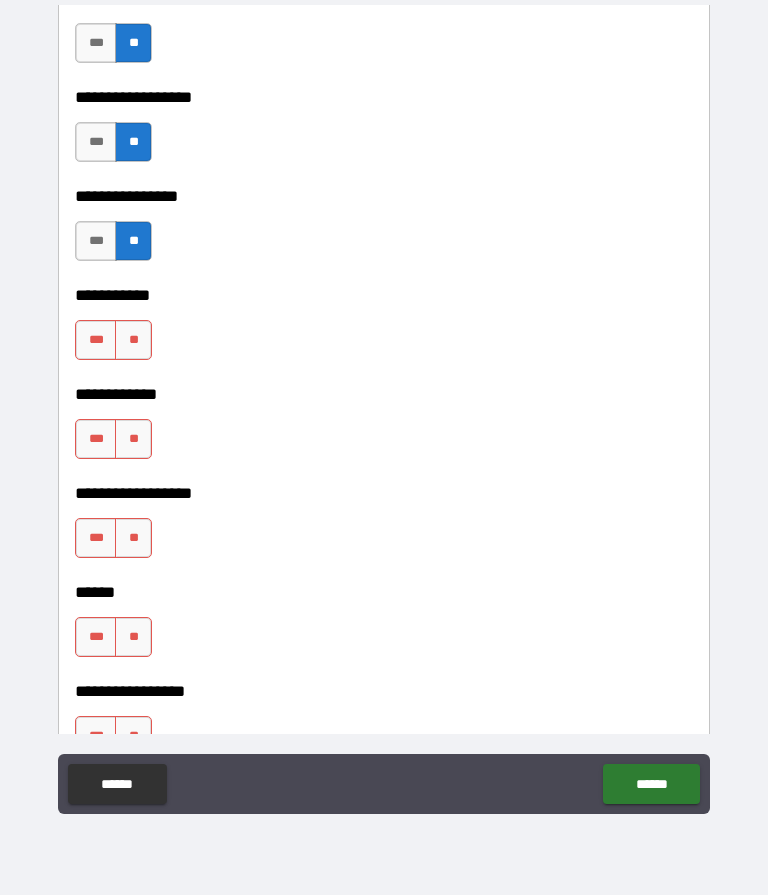 click on "**" at bounding box center [133, 341] 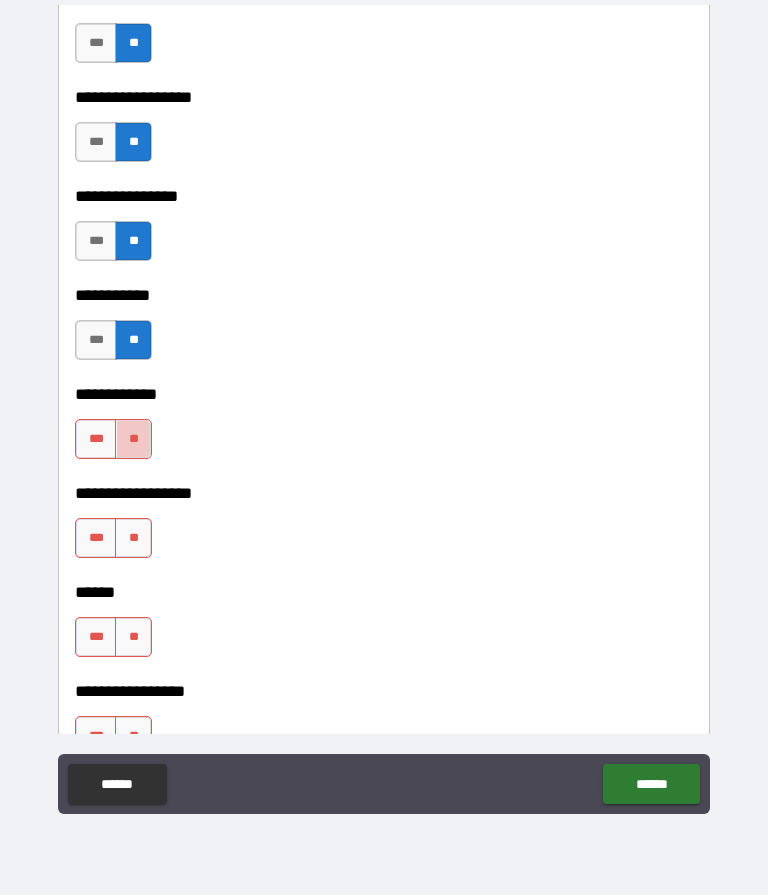 click on "**" at bounding box center (133, 440) 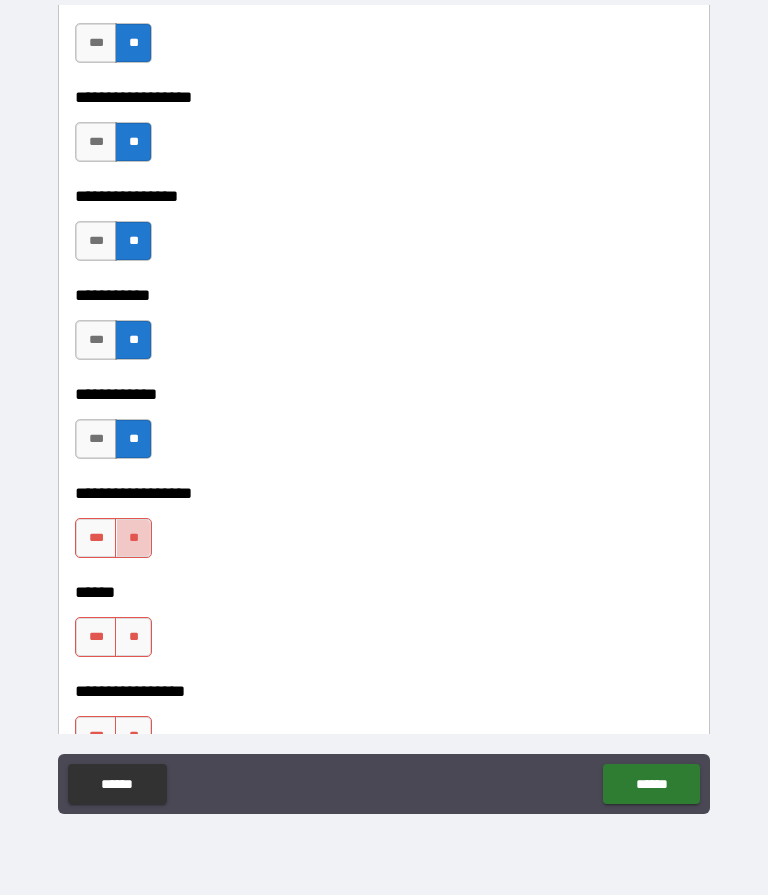 click on "**" at bounding box center (133, 539) 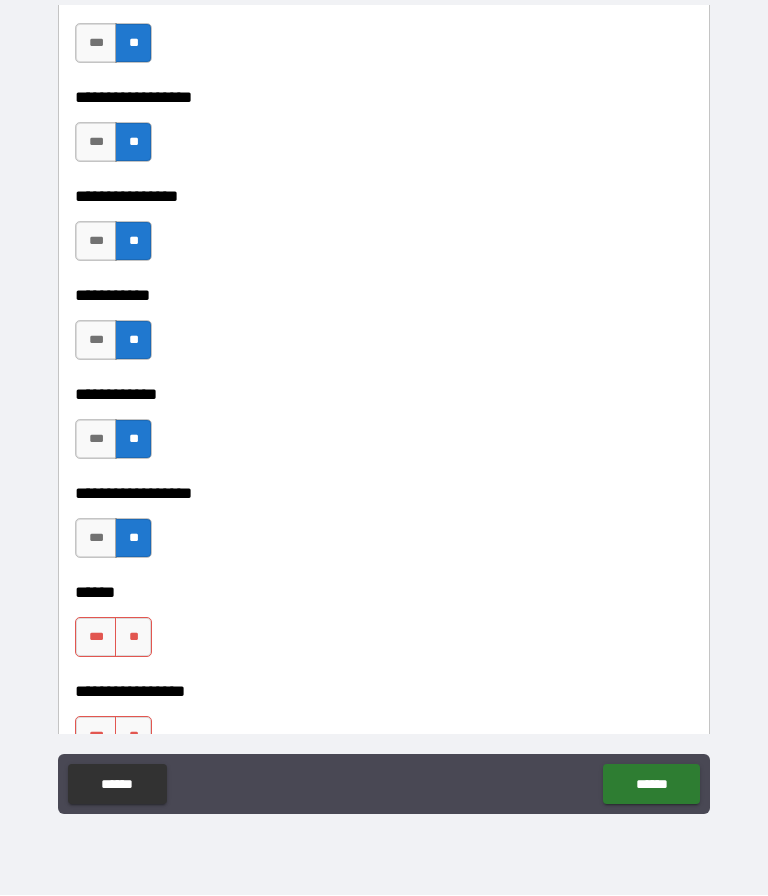click on "**" at bounding box center (133, 638) 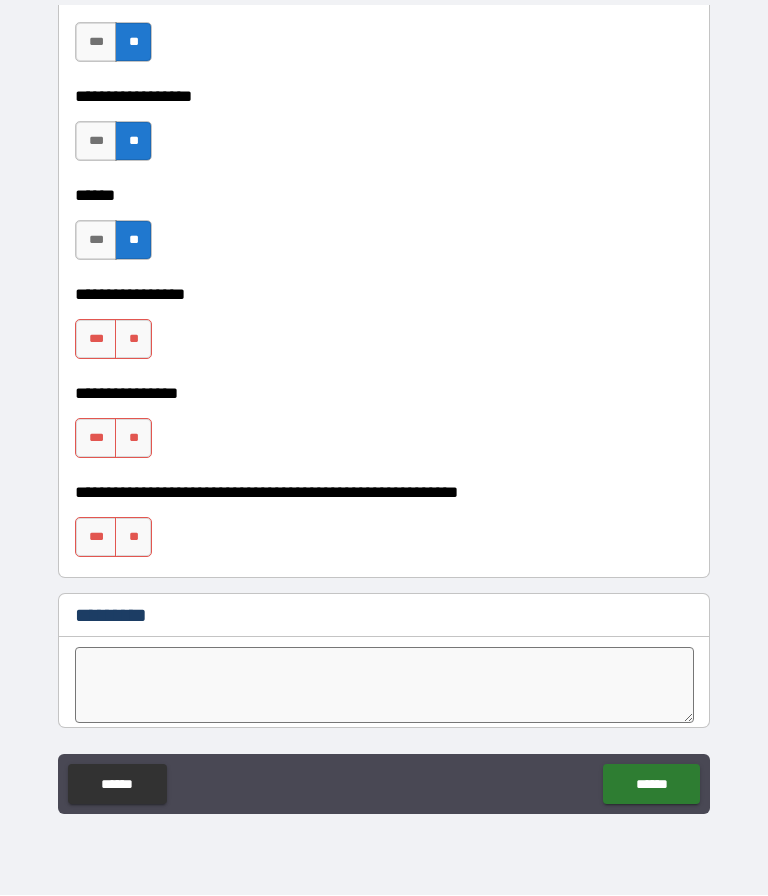 scroll, scrollTop: 9830, scrollLeft: 0, axis: vertical 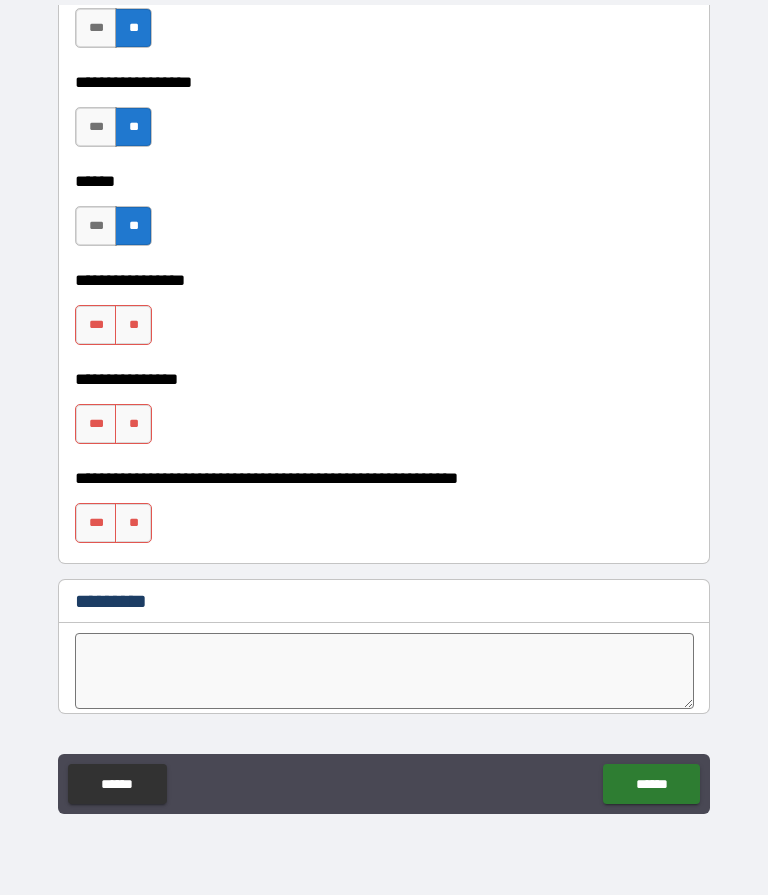 click on "**" at bounding box center [133, 326] 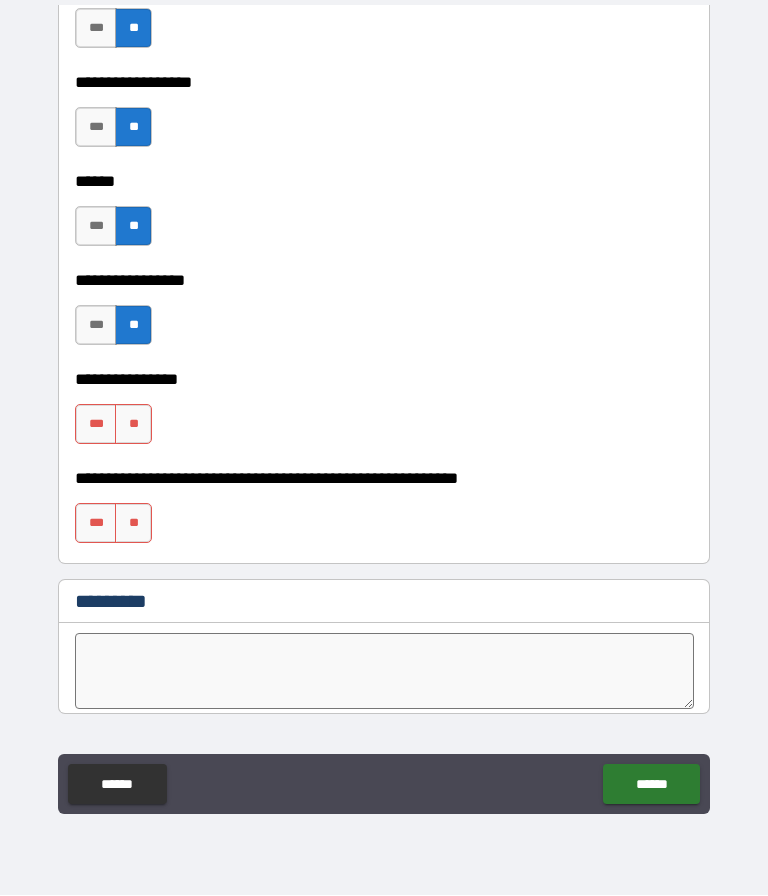 click on "**" at bounding box center (133, 425) 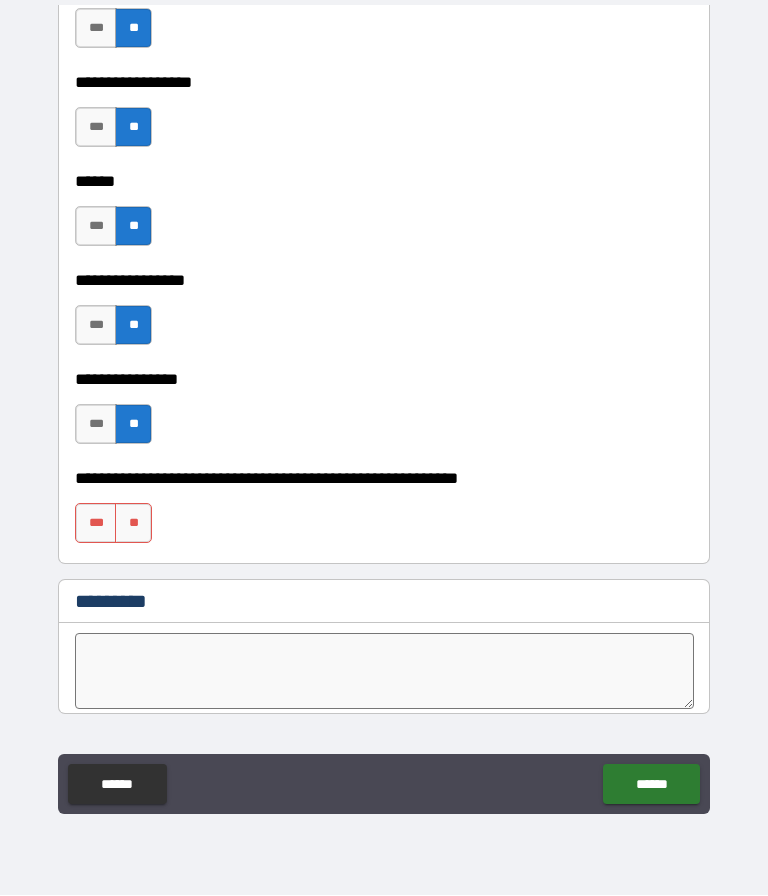 click on "**" at bounding box center [133, 524] 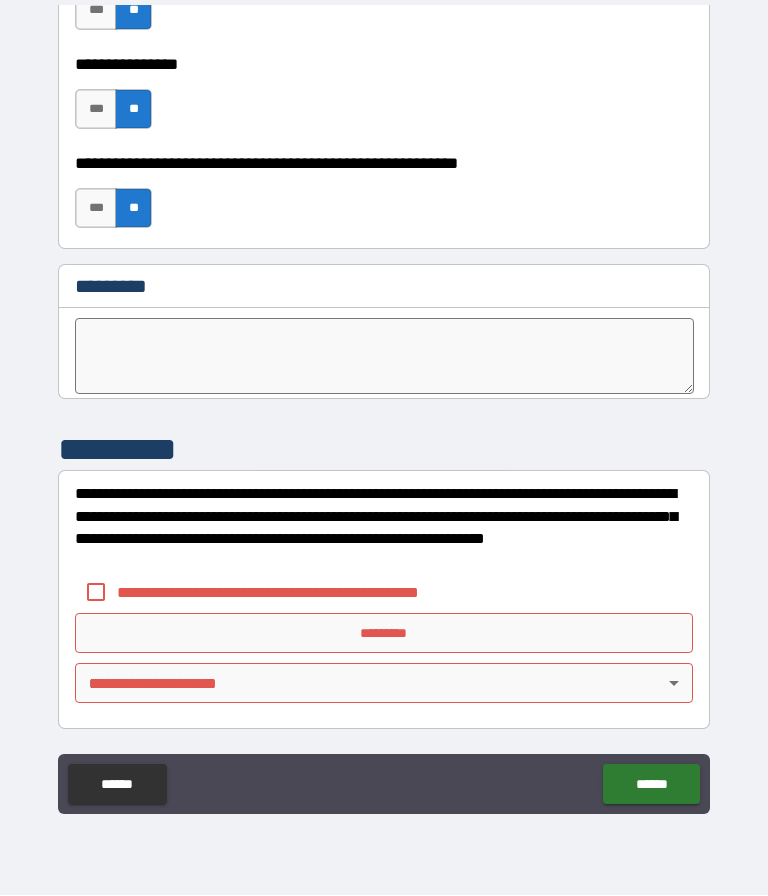 scroll, scrollTop: 10145, scrollLeft: 0, axis: vertical 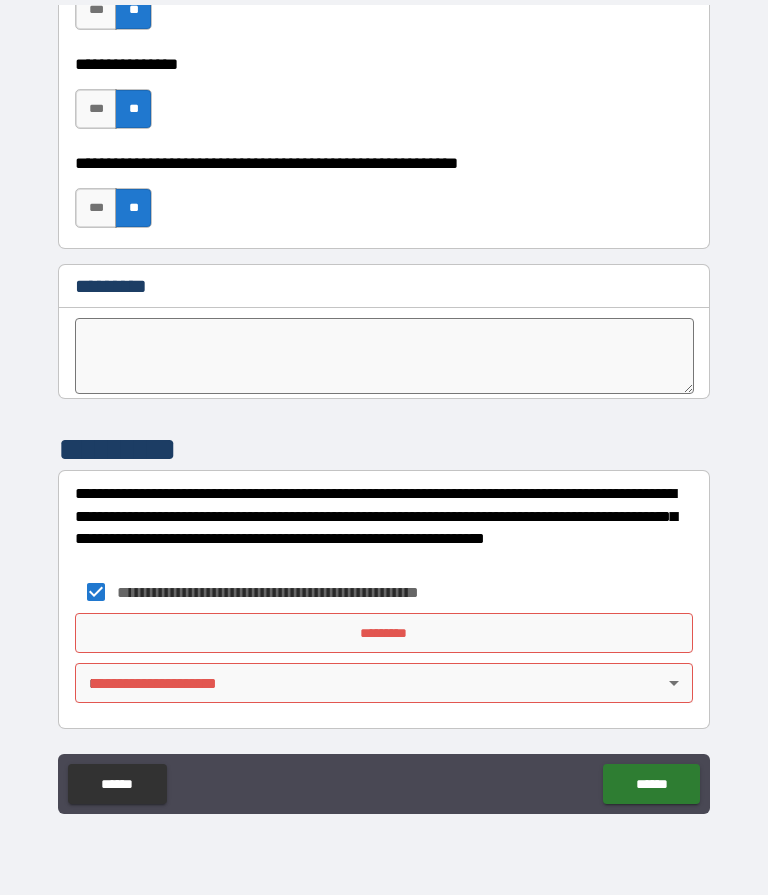 click on "*********" at bounding box center [384, 634] 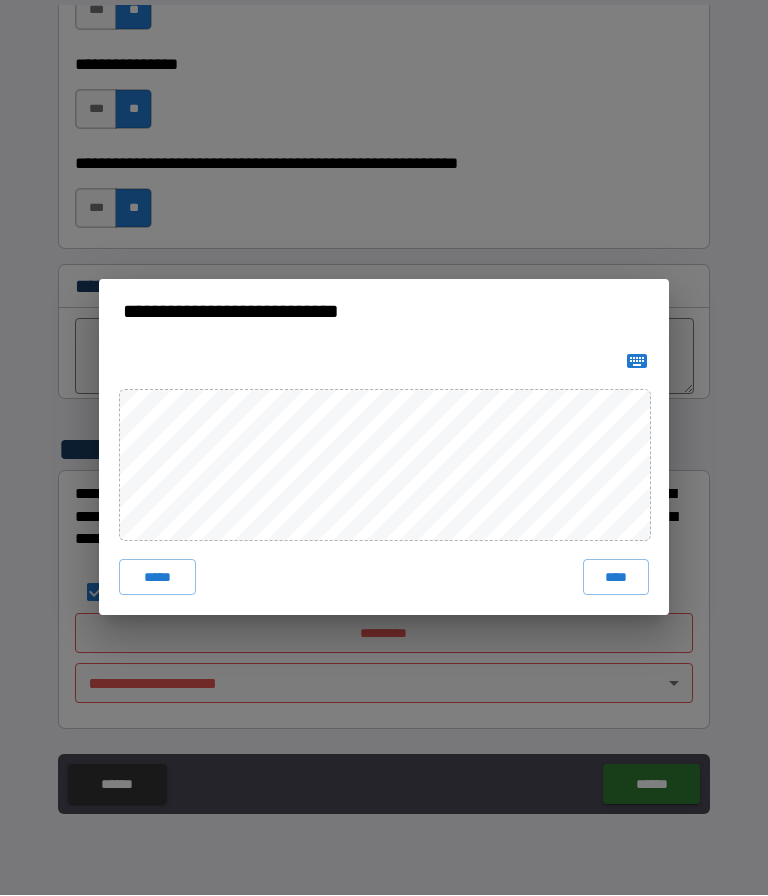 click on "****" at bounding box center [616, 578] 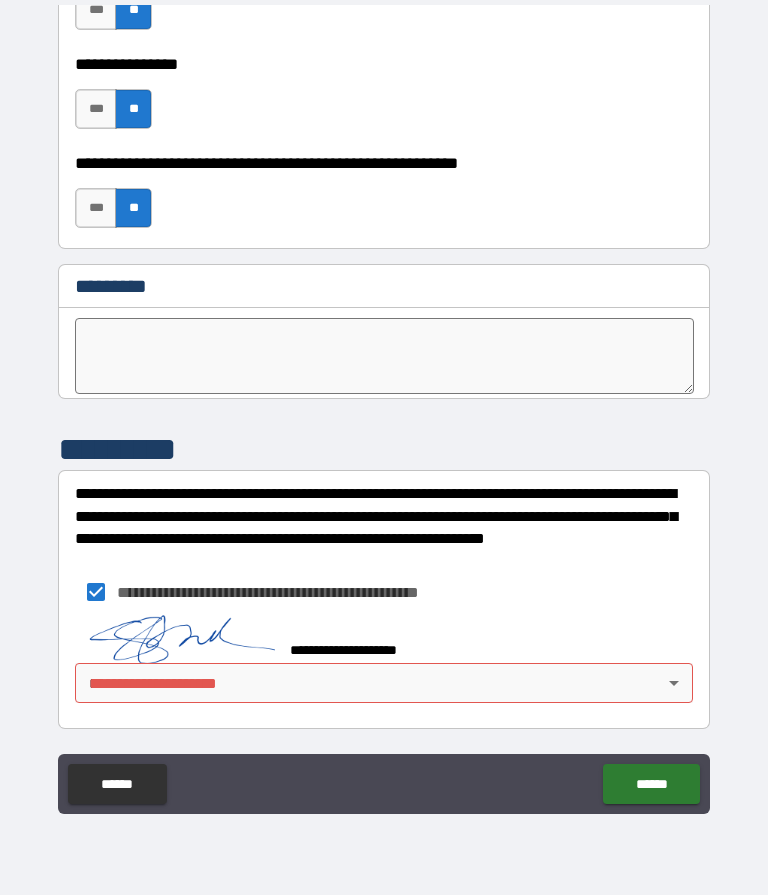 scroll, scrollTop: 10135, scrollLeft: 0, axis: vertical 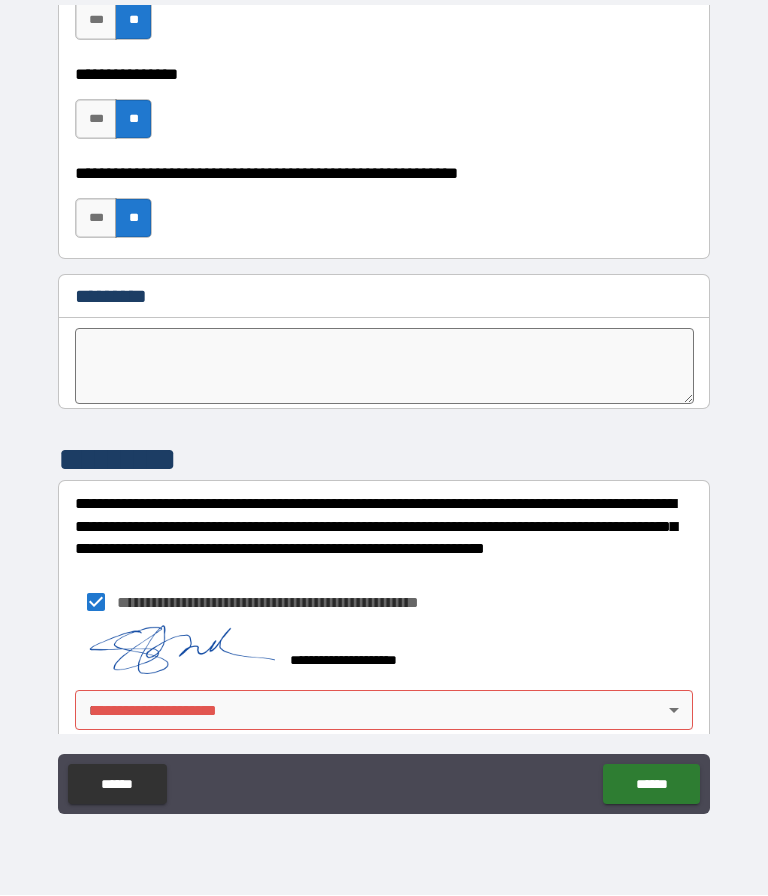 click on "**********" at bounding box center [384, 406] 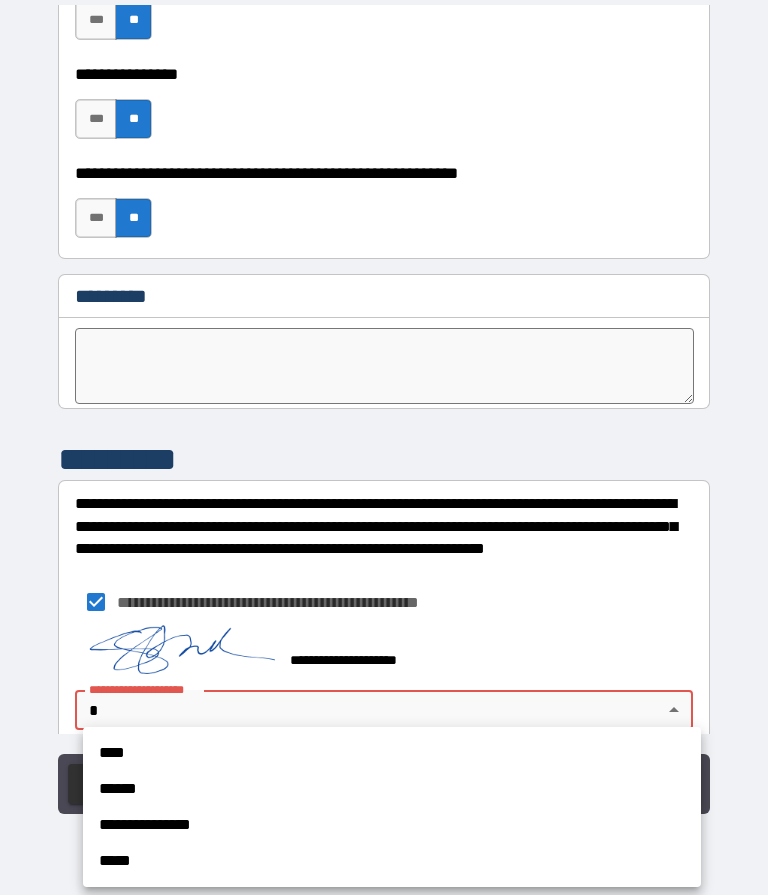 click on "****" at bounding box center (392, 754) 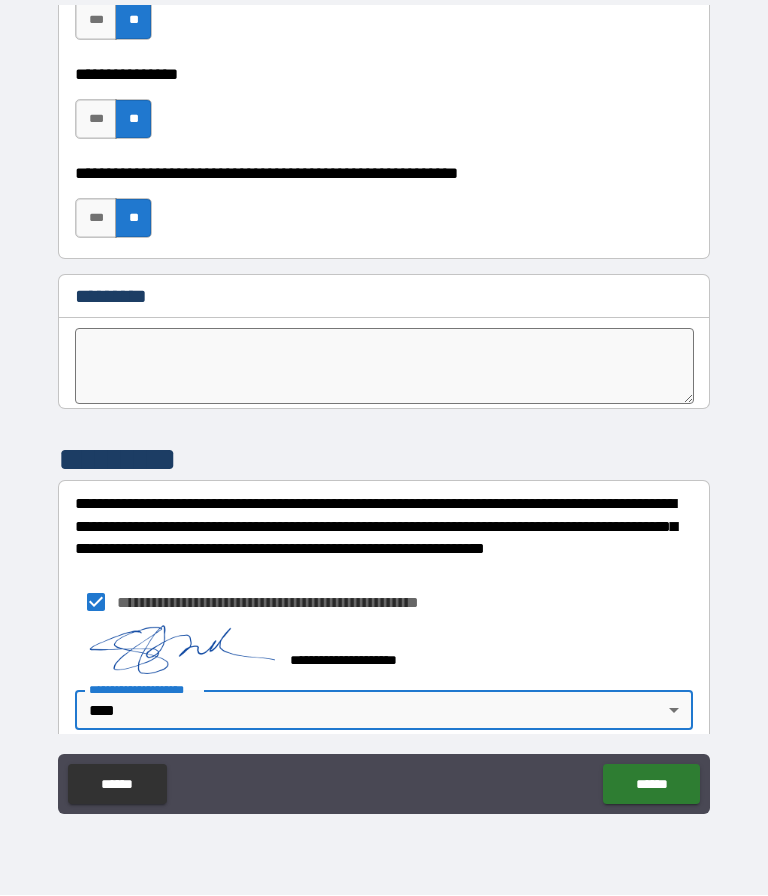 click on "******" at bounding box center [651, 785] 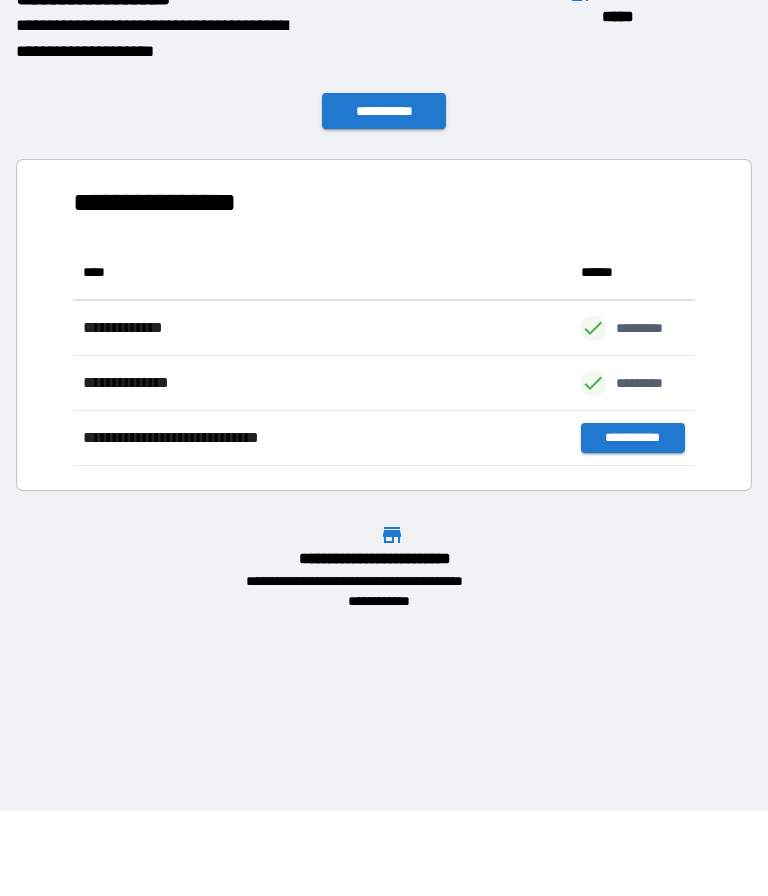 scroll, scrollTop: 1, scrollLeft: 1, axis: both 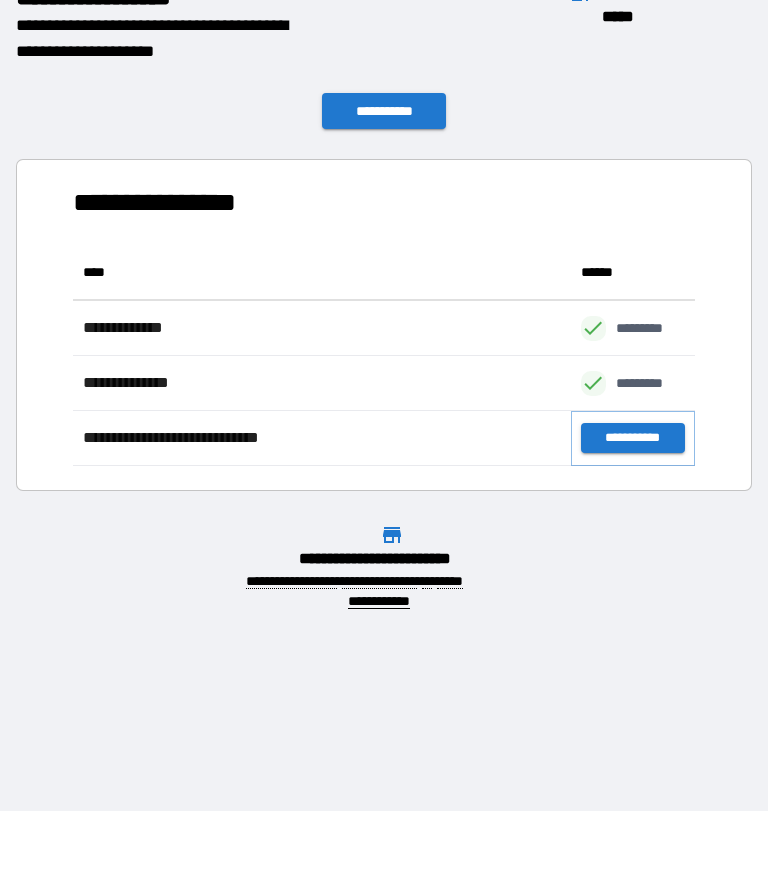 click on "**********" at bounding box center (633, 439) 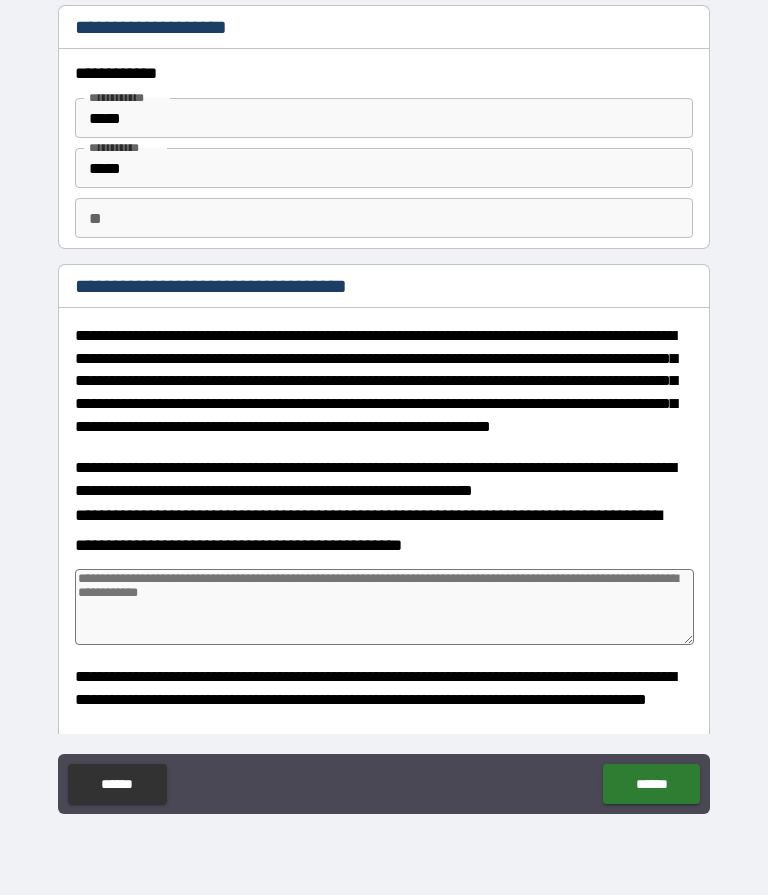 type on "*" 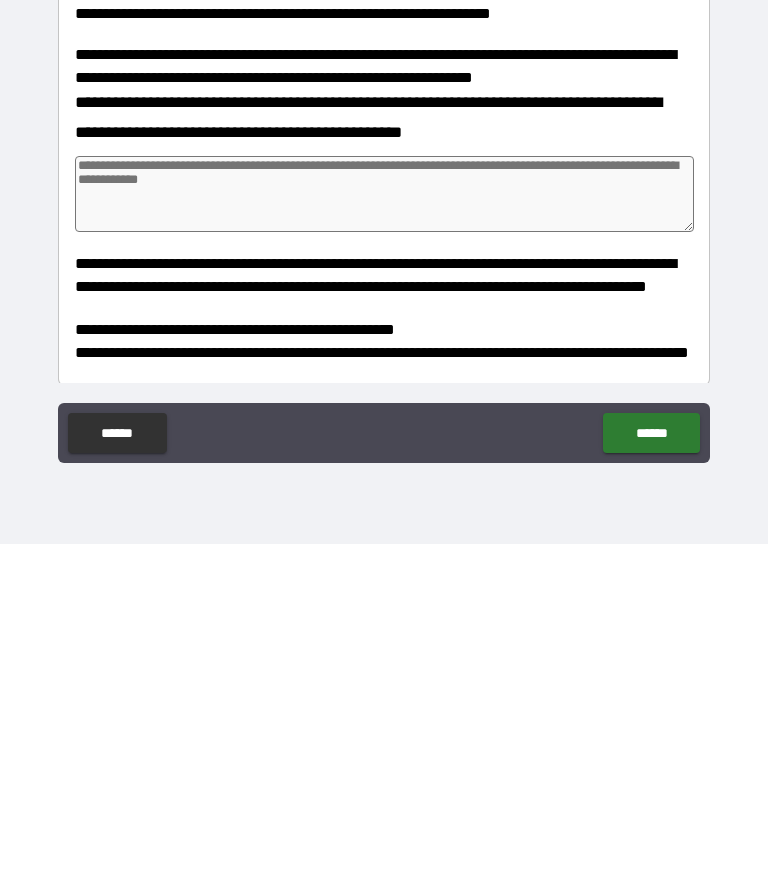 type on "*" 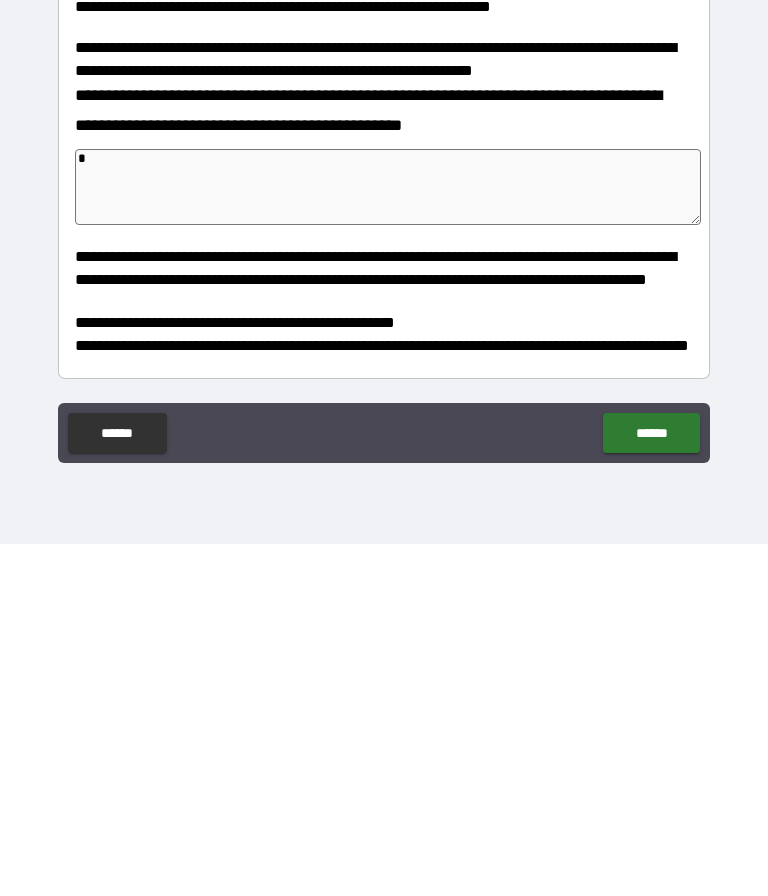 type on "**" 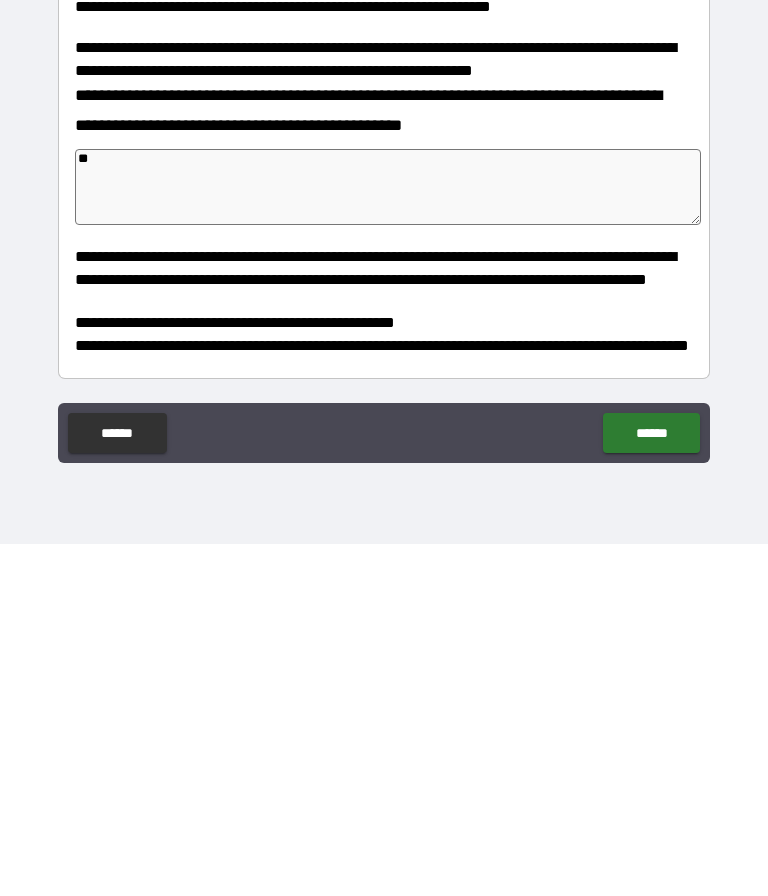 scroll, scrollTop: 72, scrollLeft: 0, axis: vertical 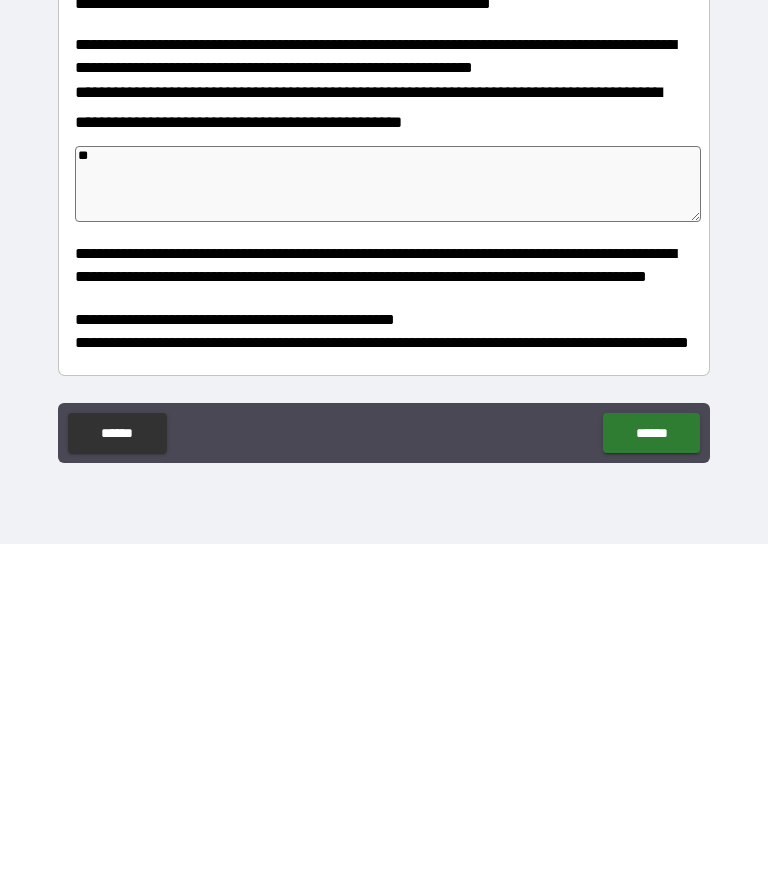 type on "*" 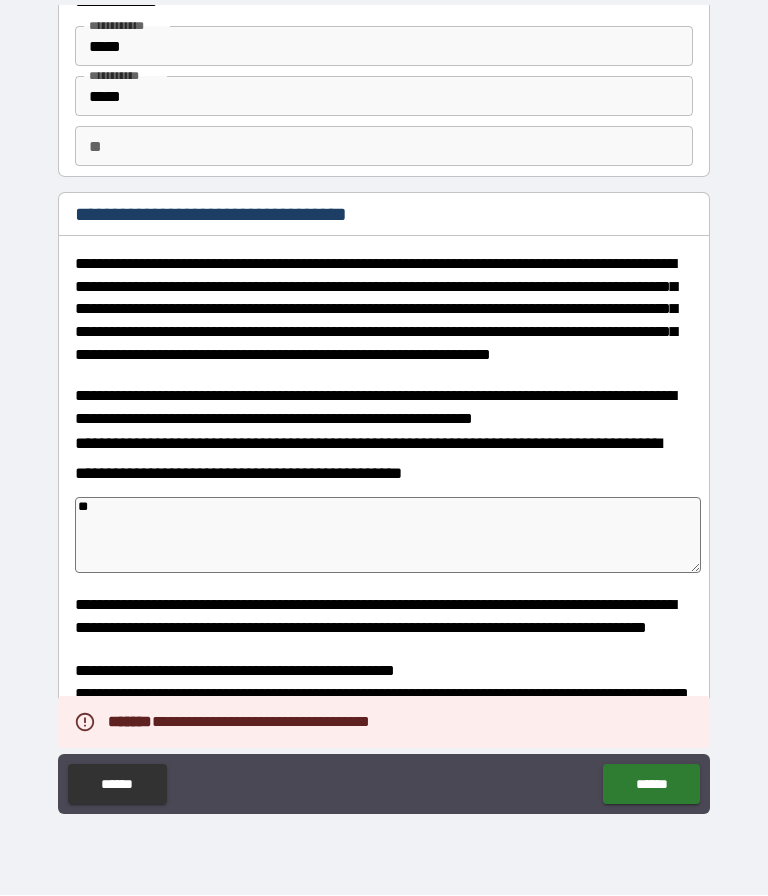 type on "*" 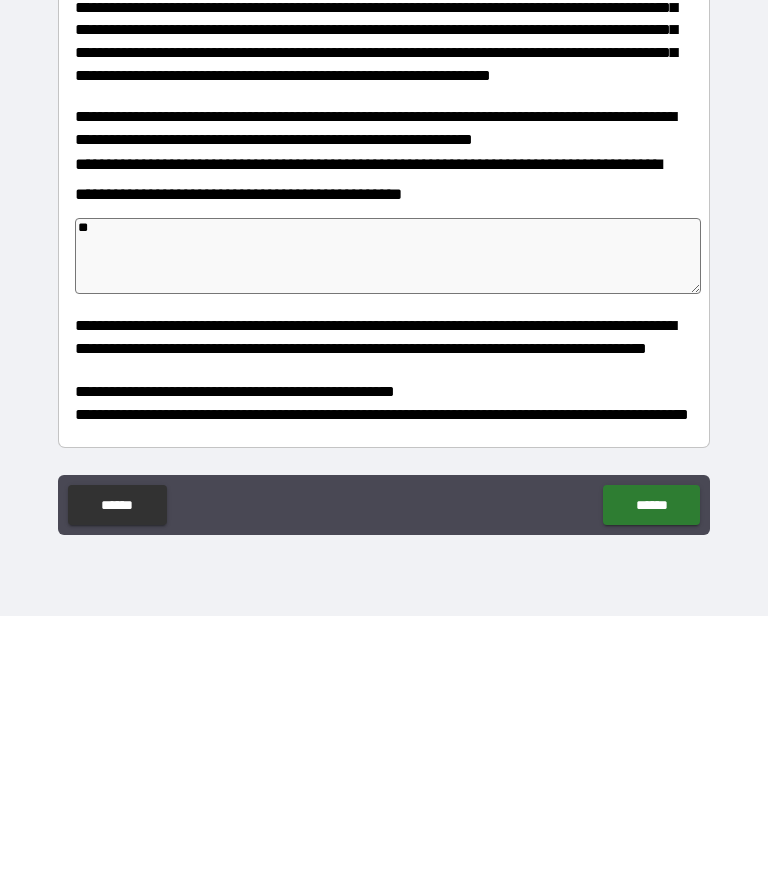 type on "*" 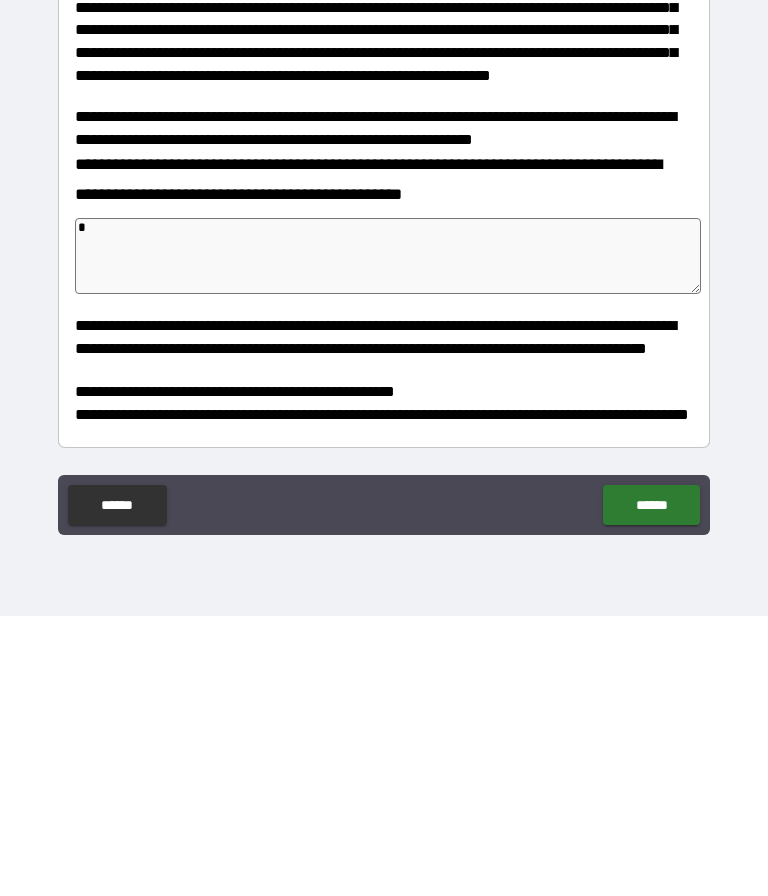 type on "*" 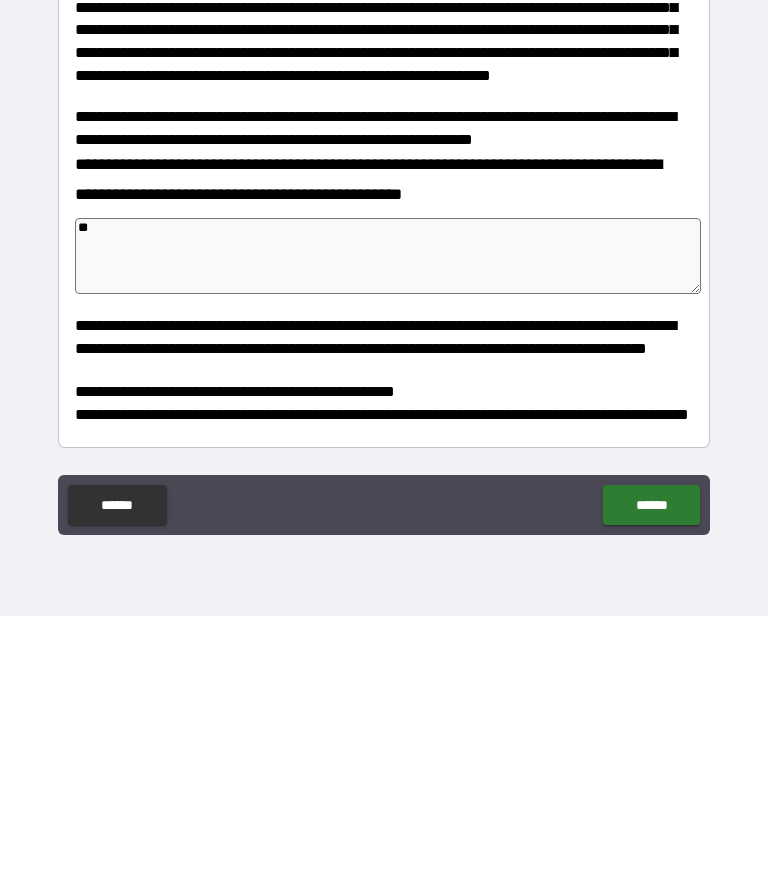 type on "*" 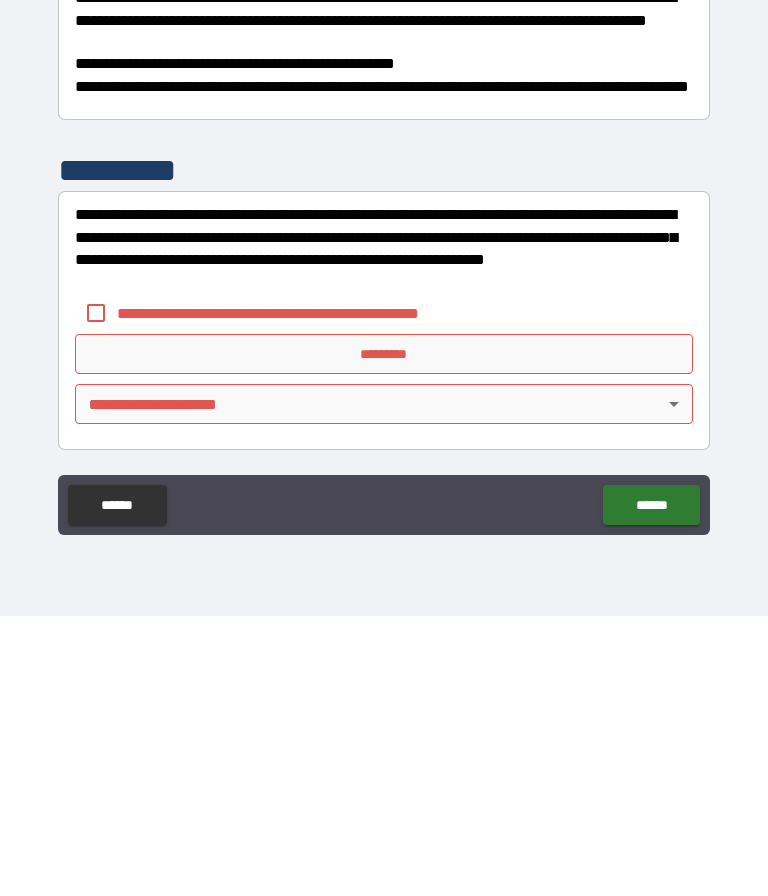 scroll, scrollTop: 400, scrollLeft: 0, axis: vertical 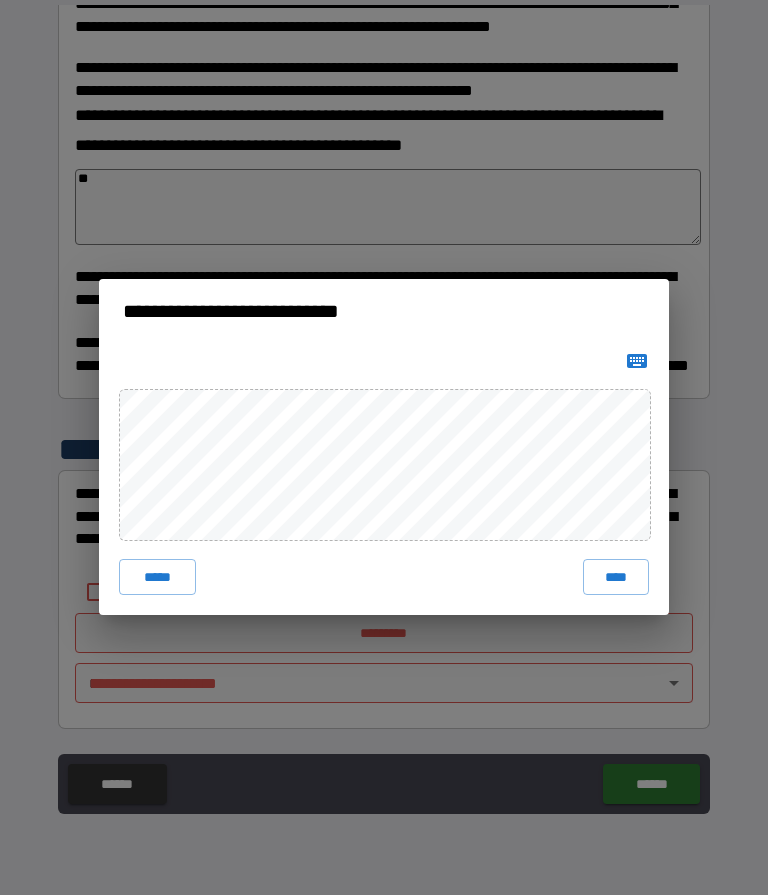 click on "****" at bounding box center [616, 578] 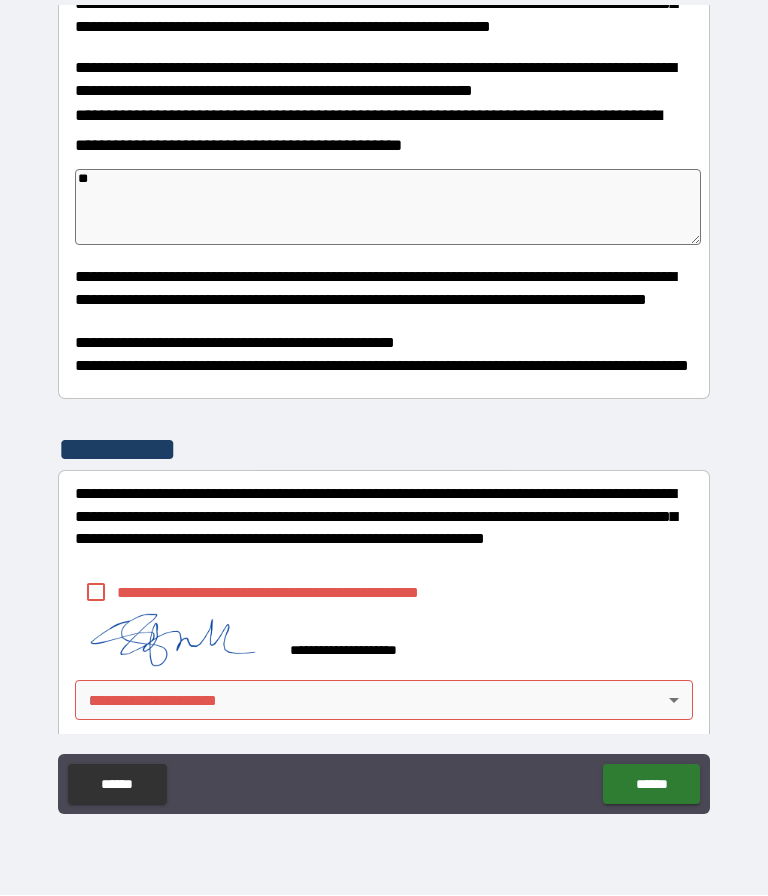 click on "**********" at bounding box center (384, 406) 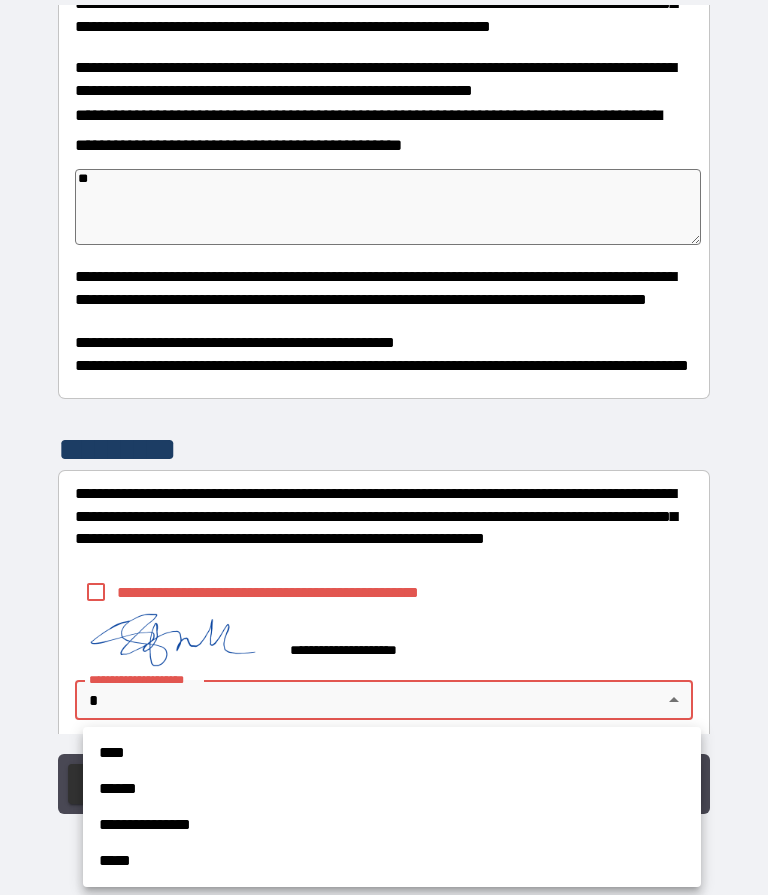 click on "****" at bounding box center (392, 754) 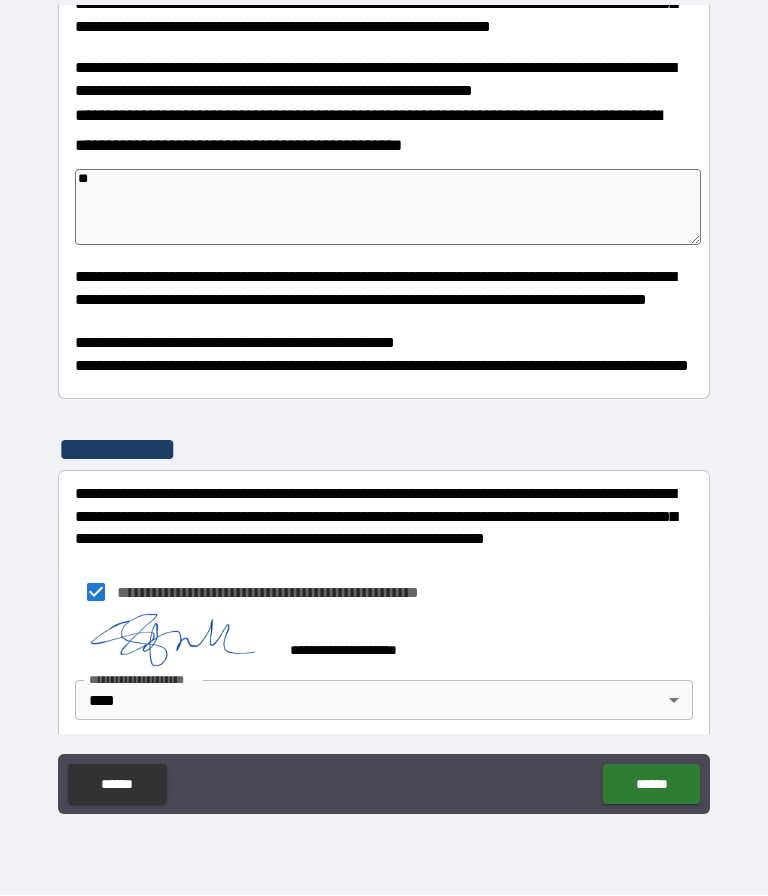type on "*" 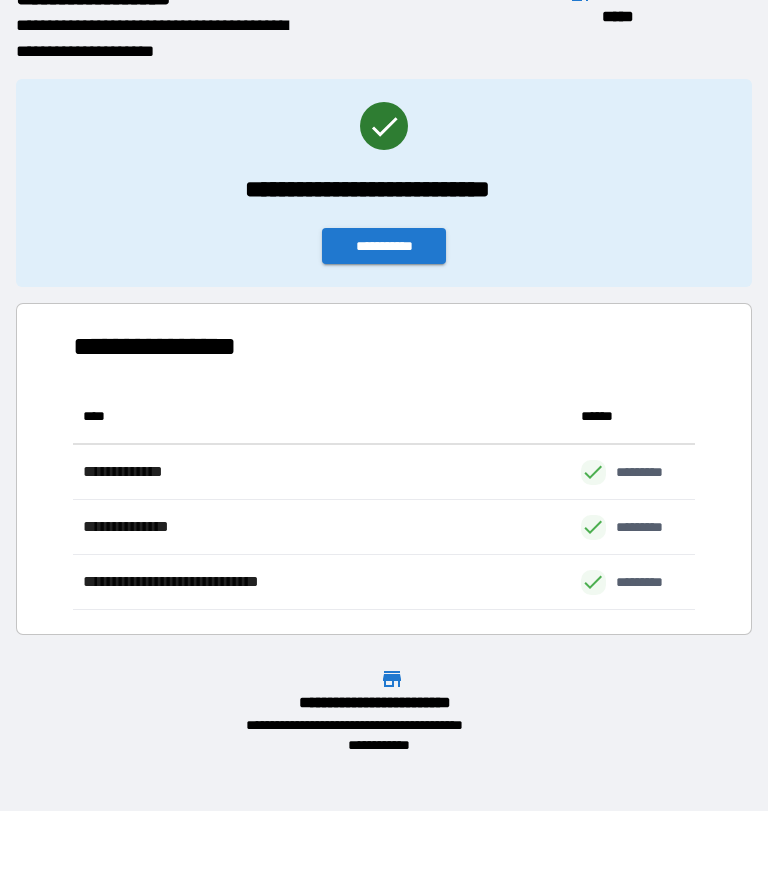 scroll, scrollTop: 1, scrollLeft: 1, axis: both 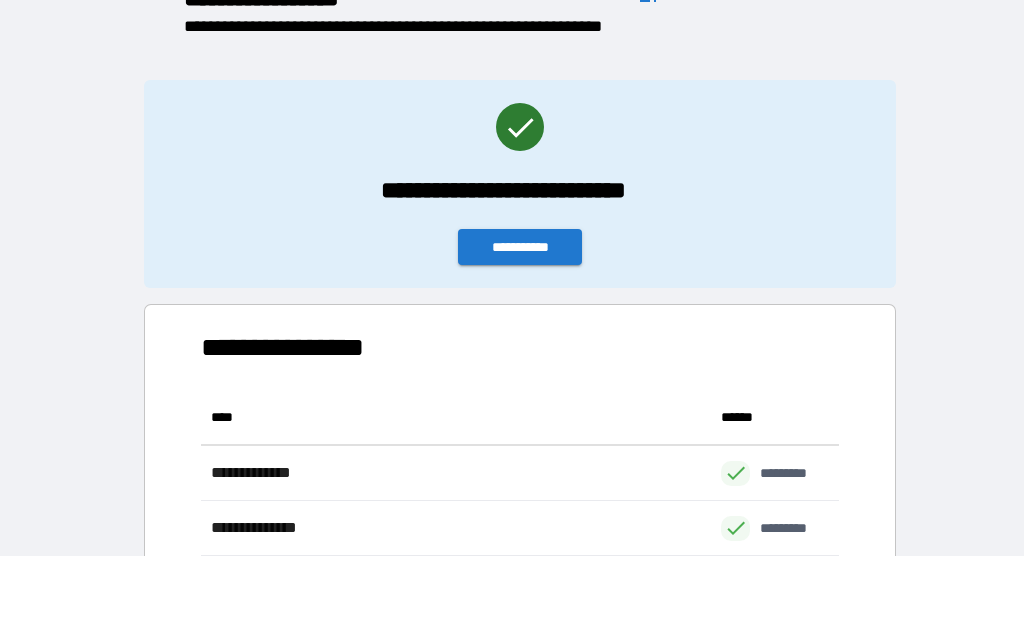 click on "**********" at bounding box center (520, 247) 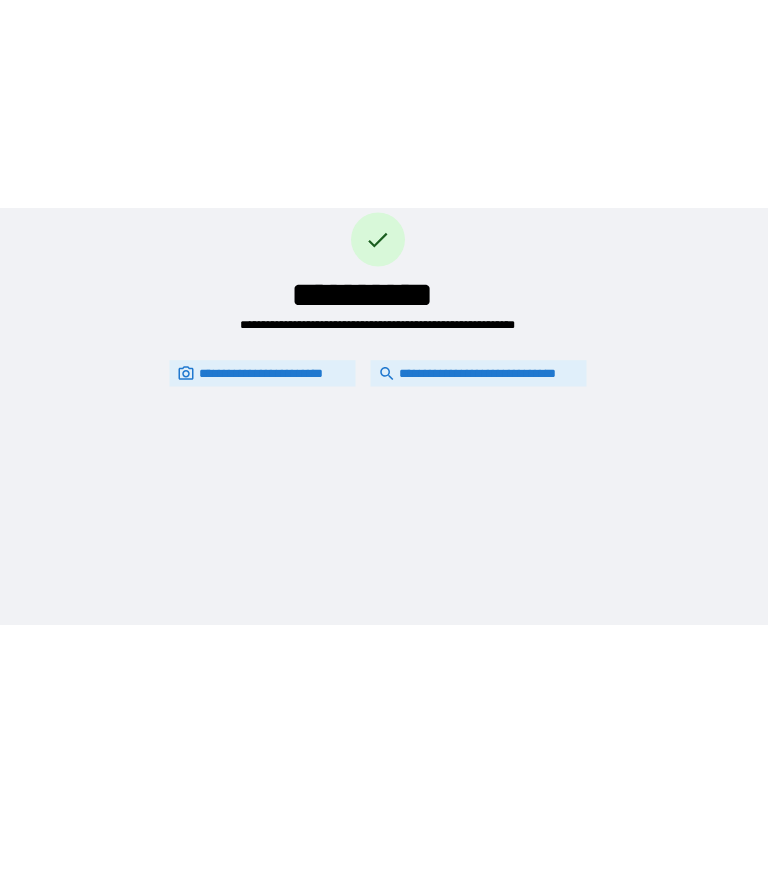 scroll, scrollTop: 0, scrollLeft: 0, axis: both 